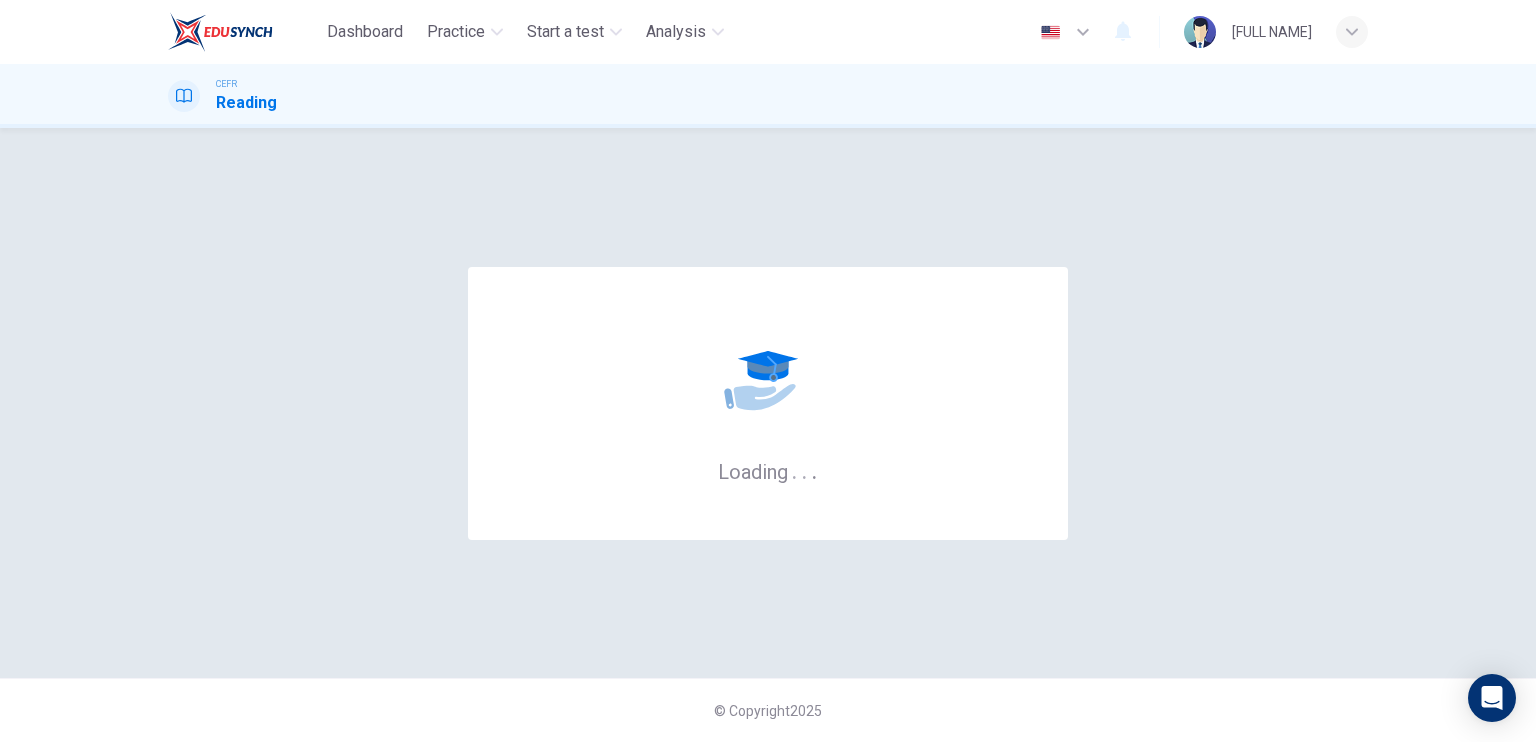 scroll, scrollTop: 0, scrollLeft: 0, axis: both 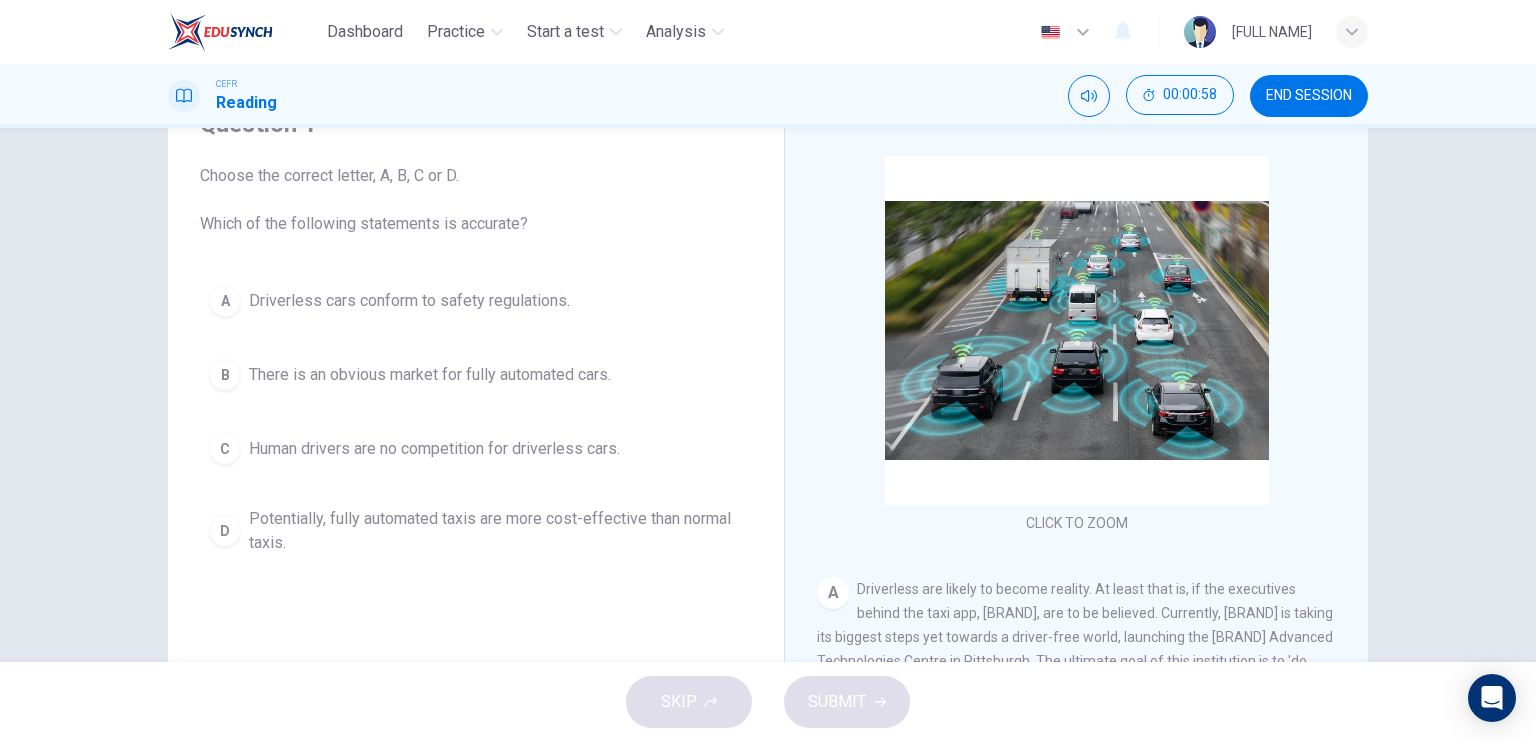 click on "There is an obvious market for fully automated cars." at bounding box center (409, 301) 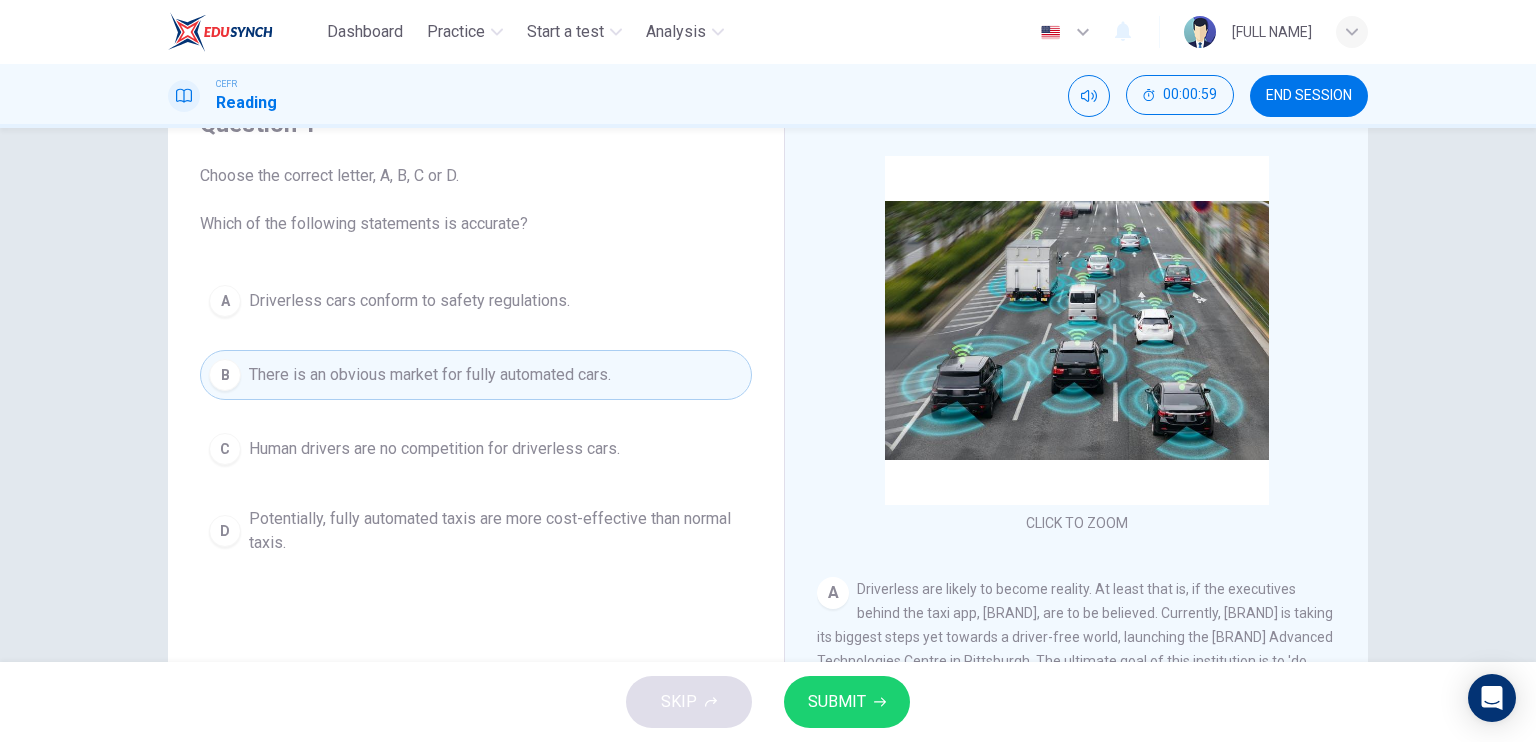 click on "SUBMIT" at bounding box center [837, 702] 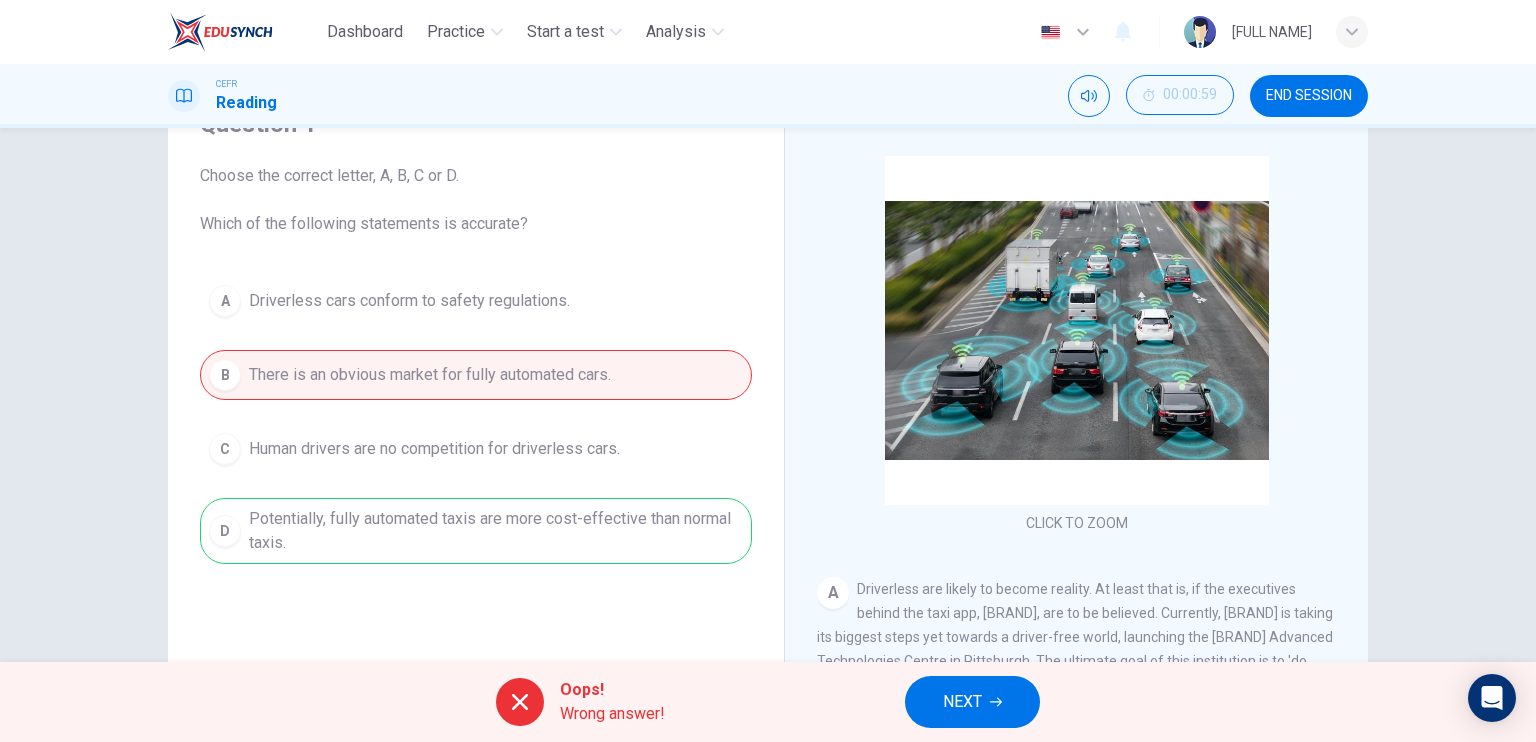 click on "NEXT" at bounding box center [972, 702] 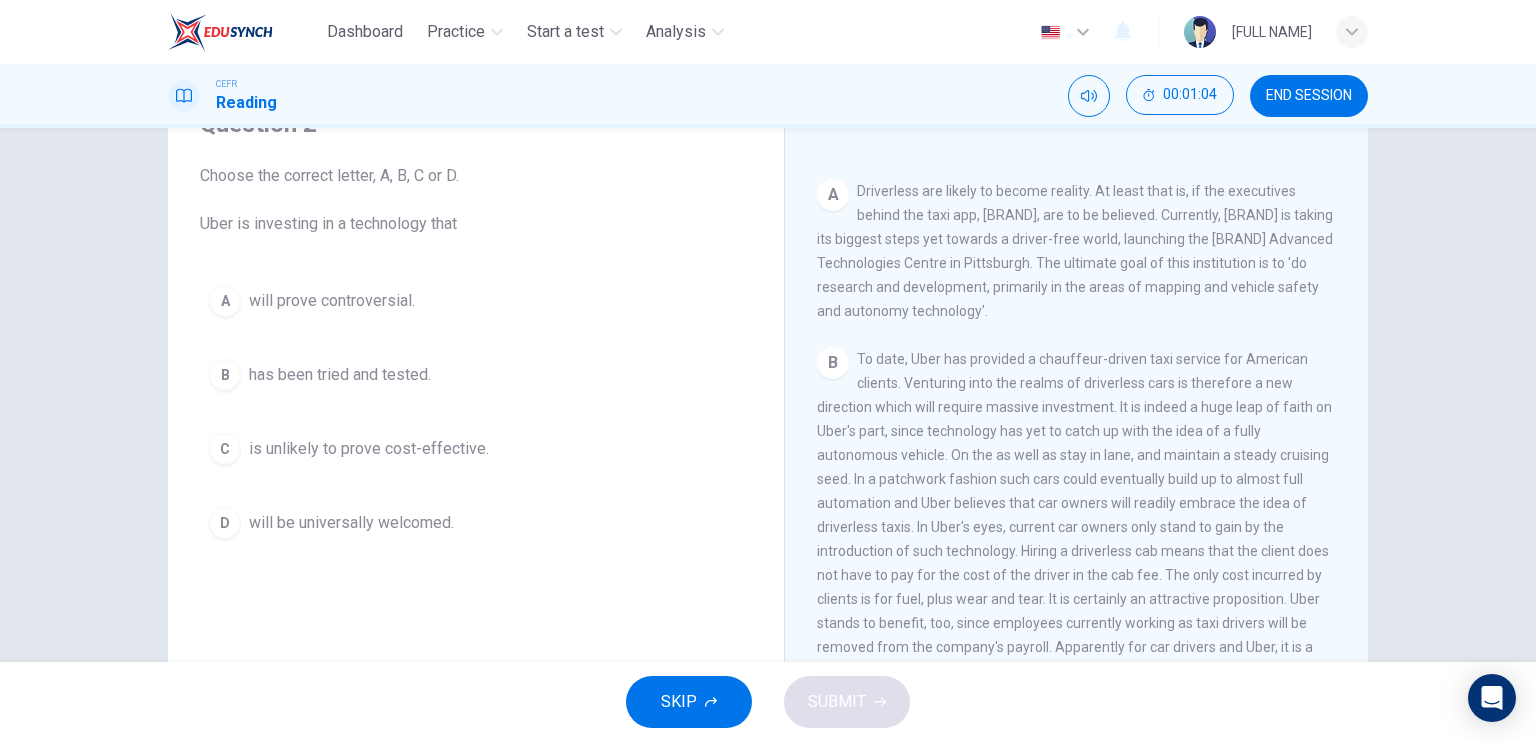 scroll, scrollTop: 400, scrollLeft: 0, axis: vertical 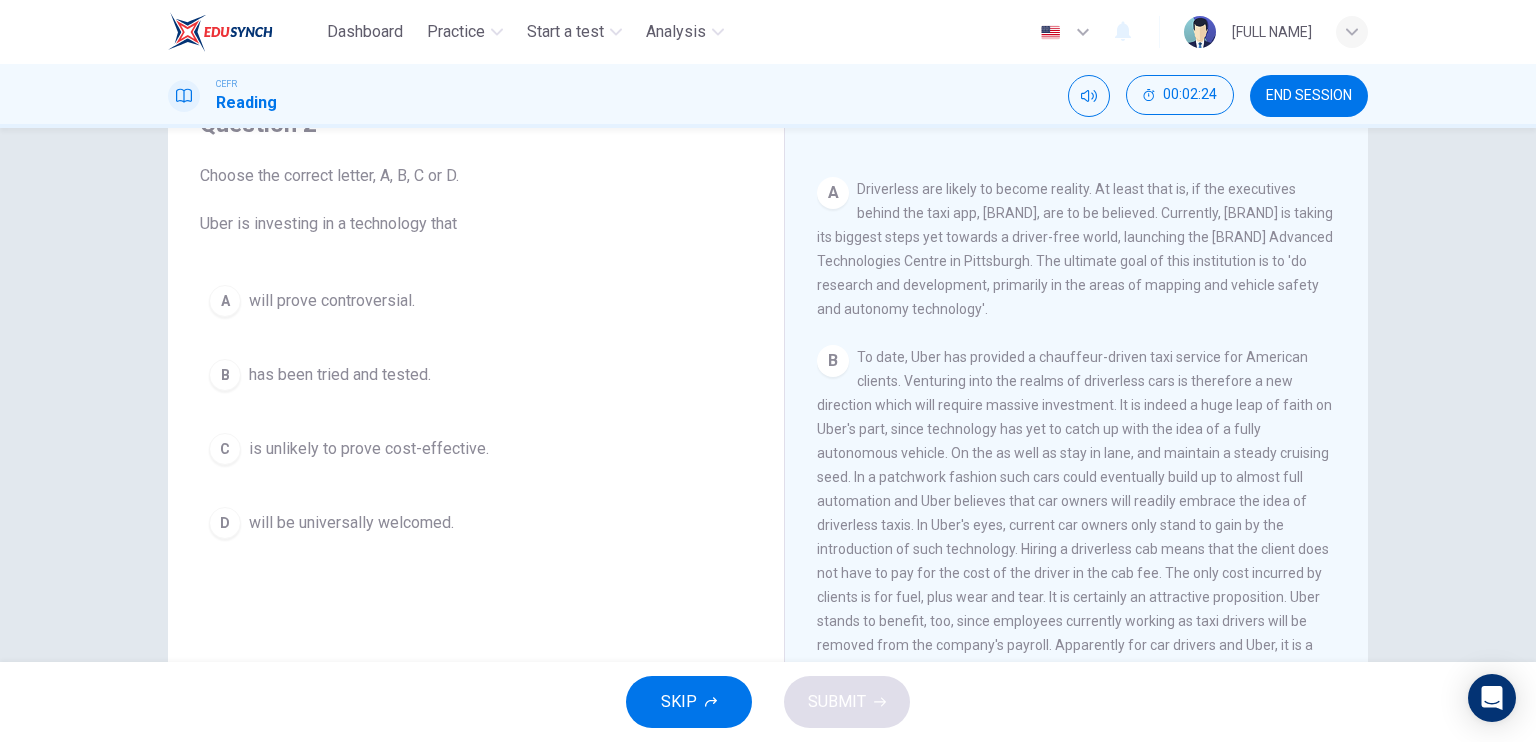 click on "is unlikely to prove cost-effective." at bounding box center (332, 301) 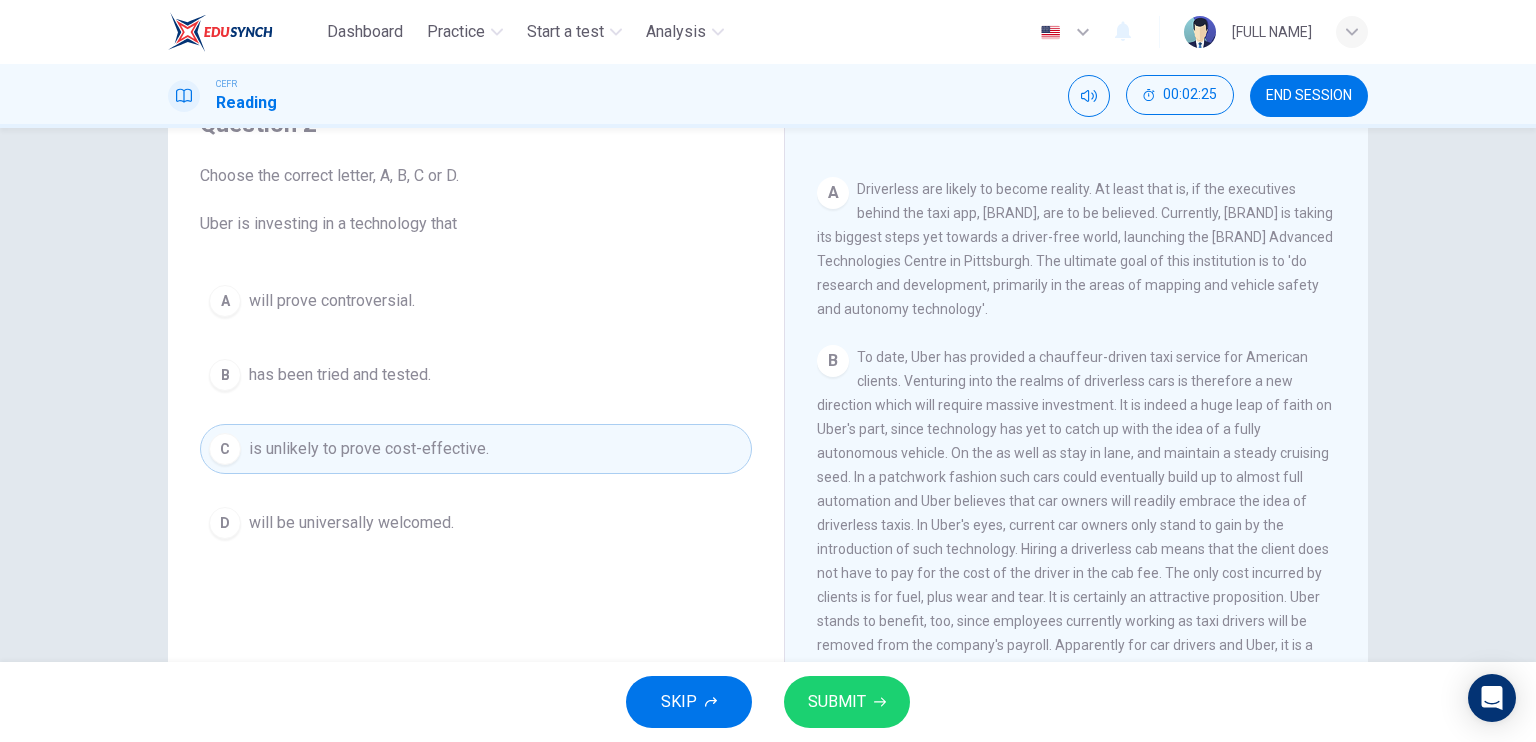 click on "SUBMIT" at bounding box center (837, 702) 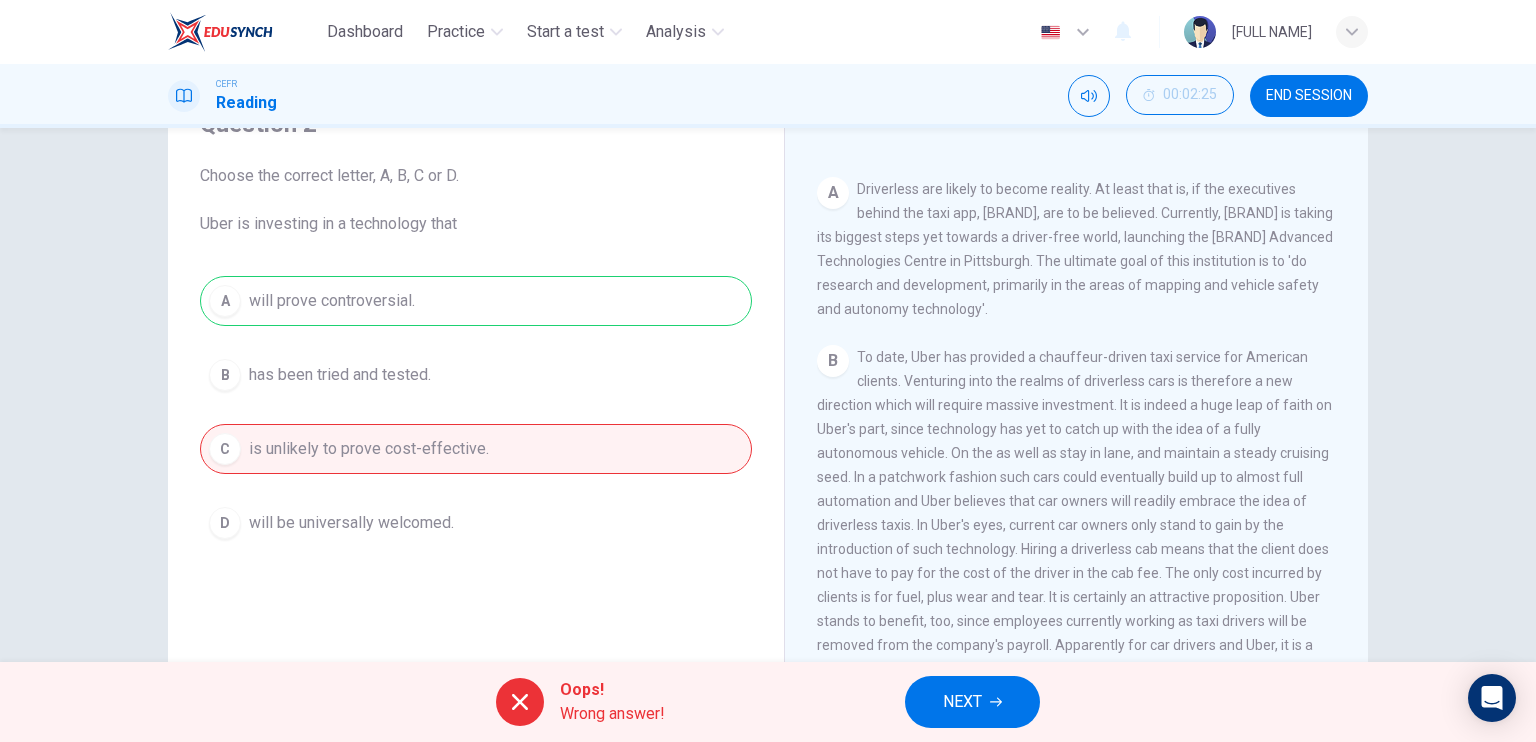 click on "NEXT" at bounding box center (972, 702) 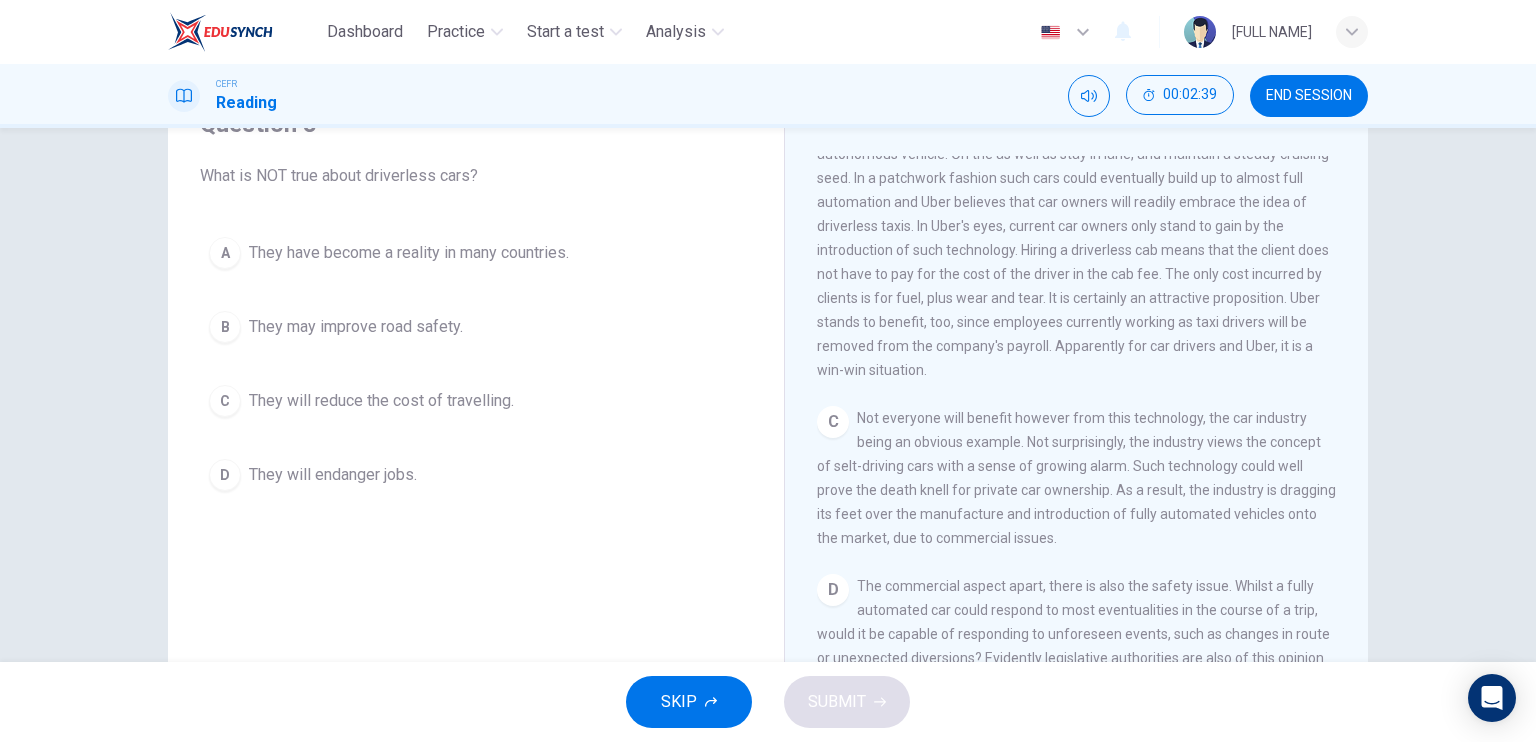 scroll, scrollTop: 700, scrollLeft: 0, axis: vertical 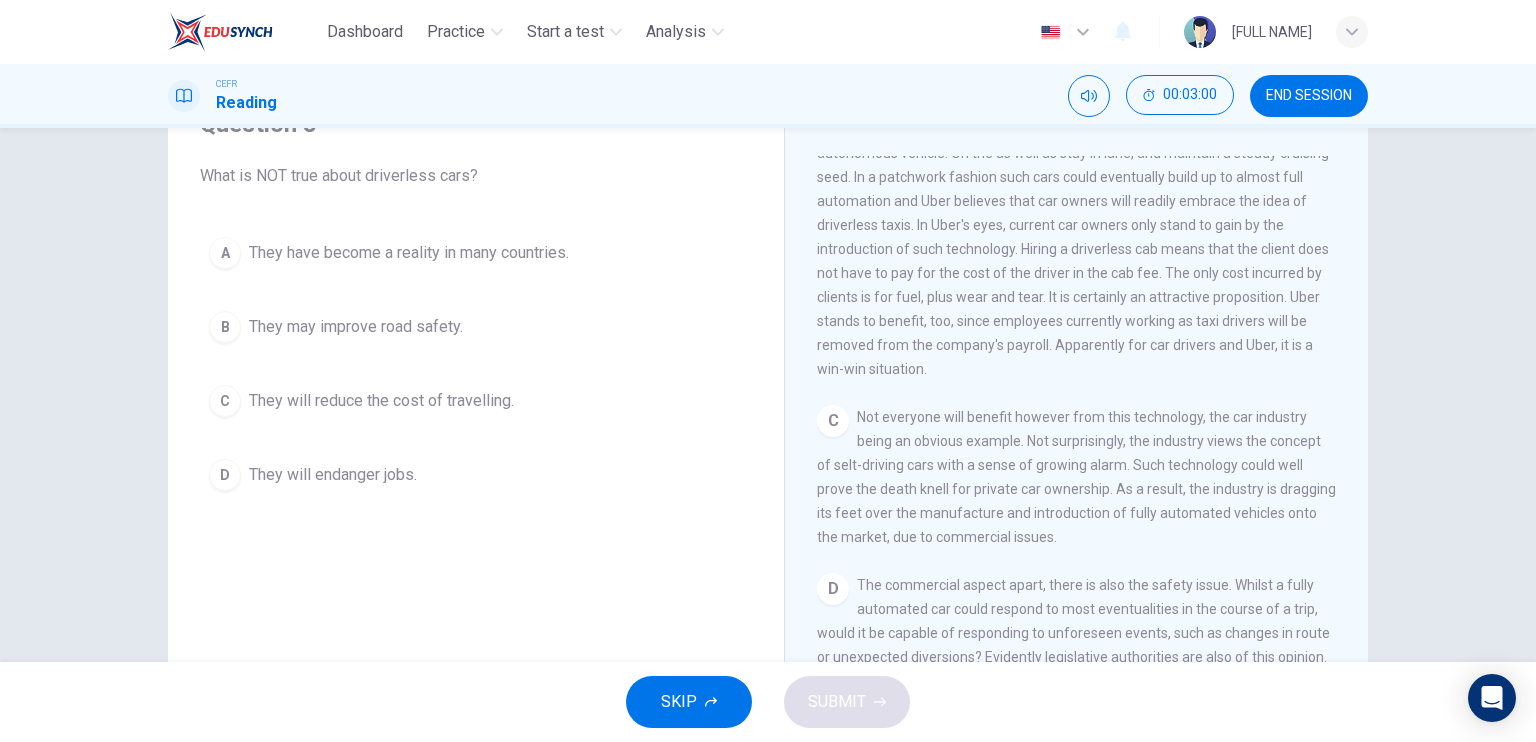 click on "They have become a reality in many countries." at bounding box center [409, 253] 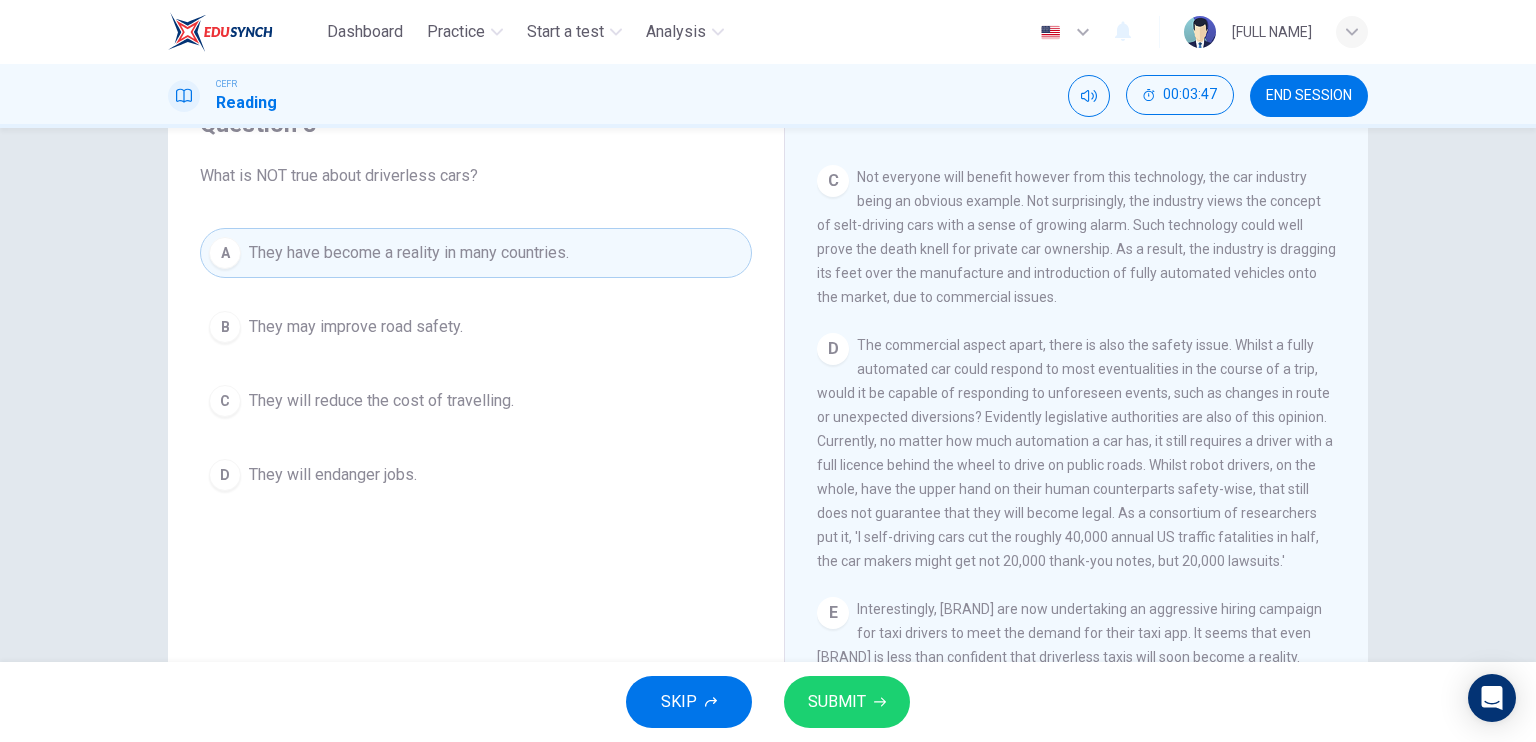 scroll, scrollTop: 1000, scrollLeft: 0, axis: vertical 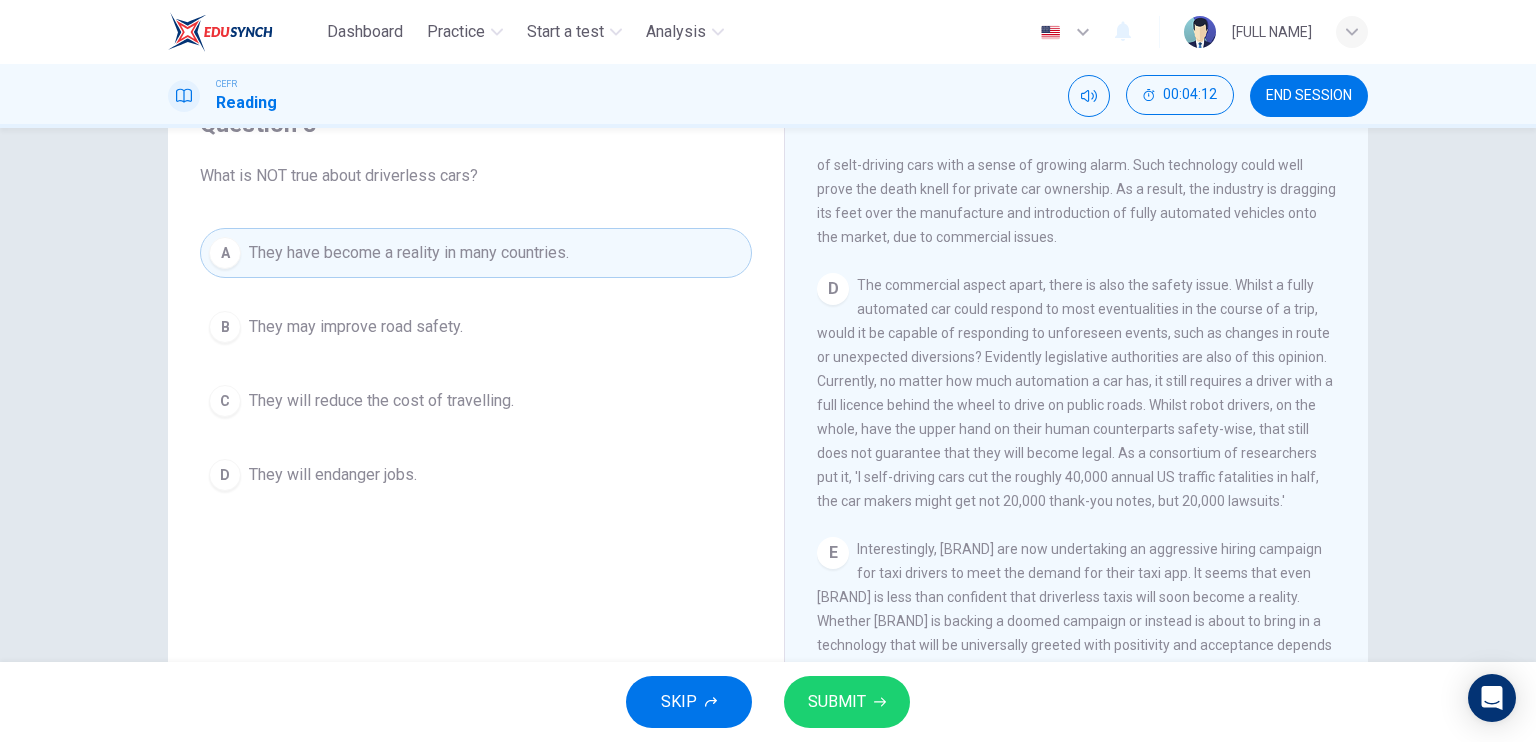 click on "SUBMIT" at bounding box center (837, 702) 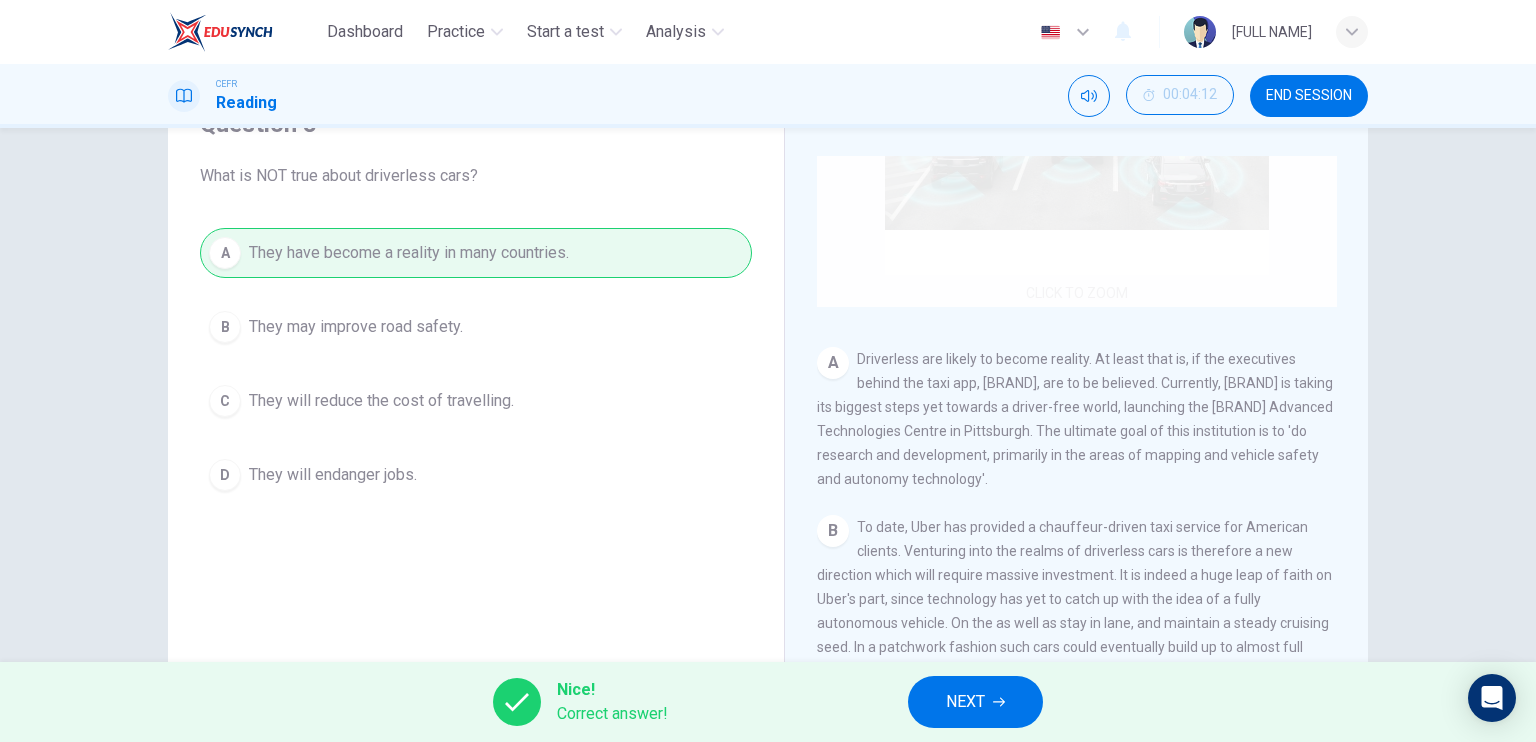 scroll, scrollTop: 0, scrollLeft: 0, axis: both 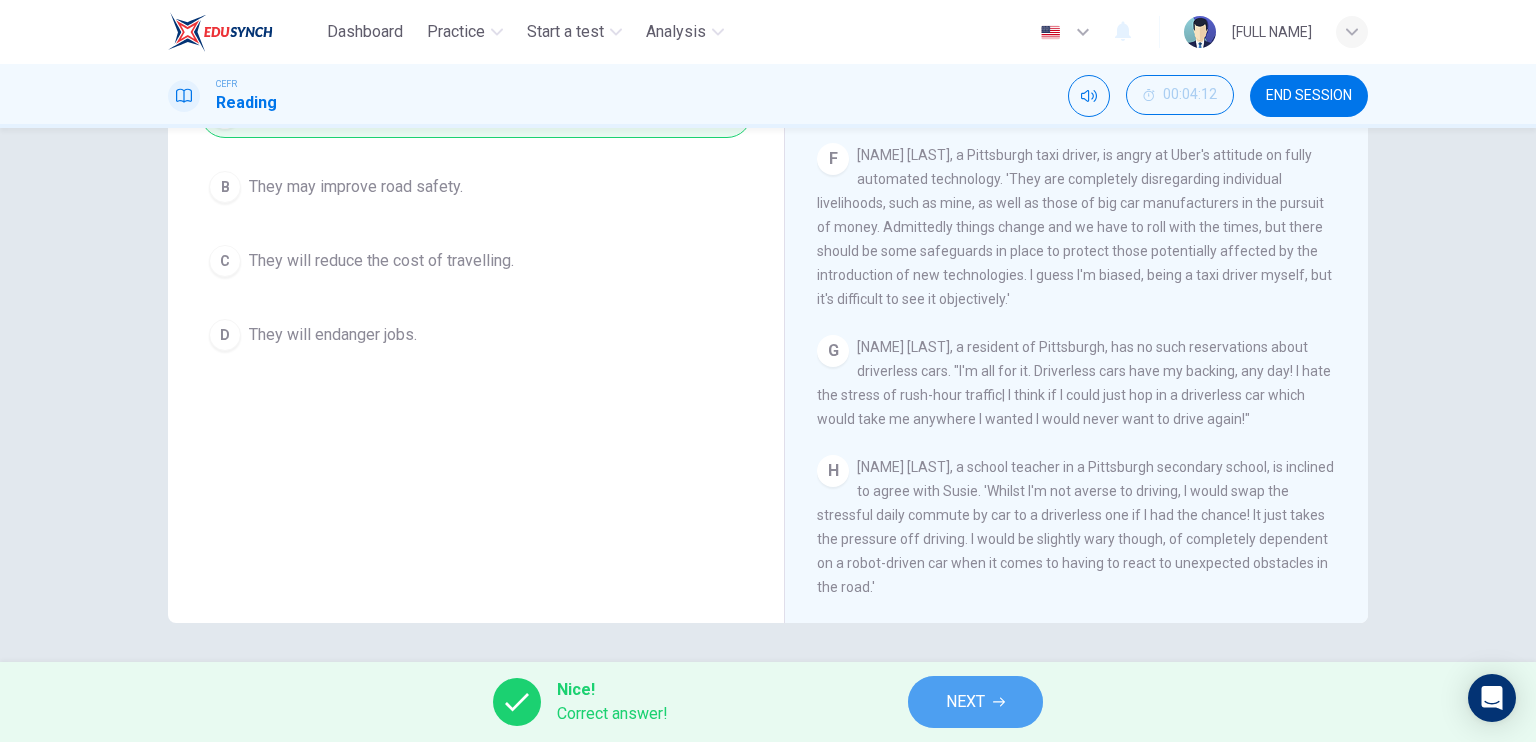 click on "NEXT" at bounding box center (965, 702) 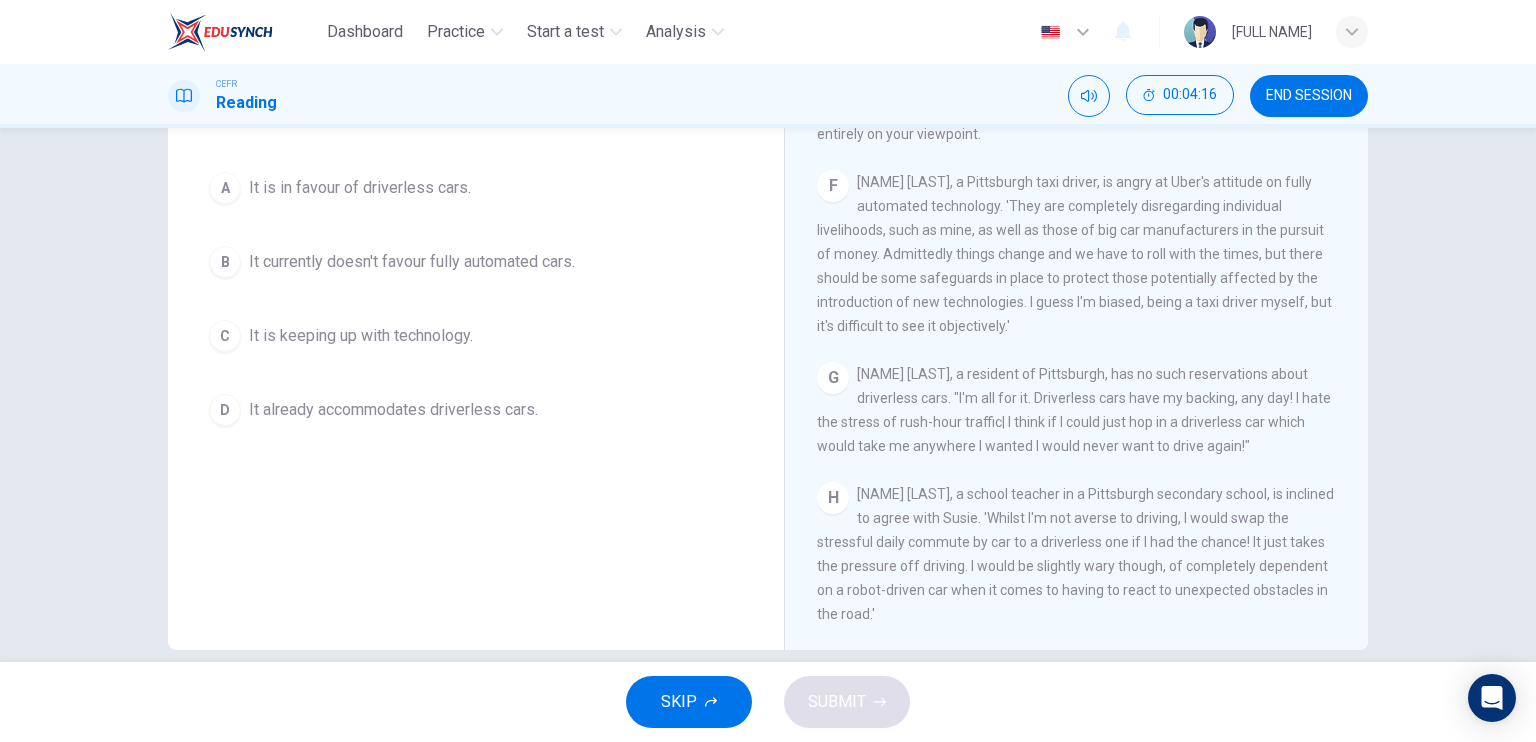scroll, scrollTop: 240, scrollLeft: 0, axis: vertical 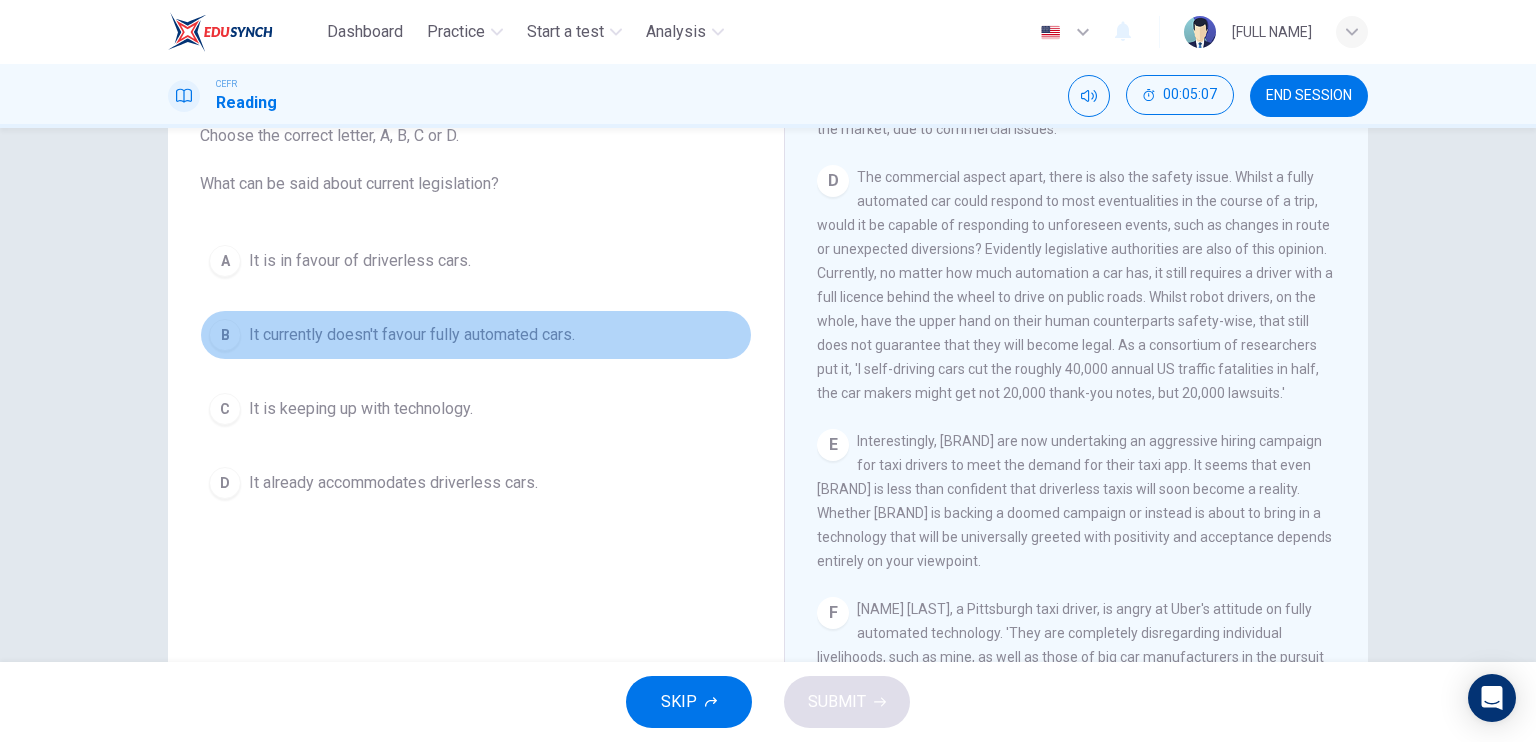 click on "It currently doesn't favour fully automated cars." at bounding box center (360, 261) 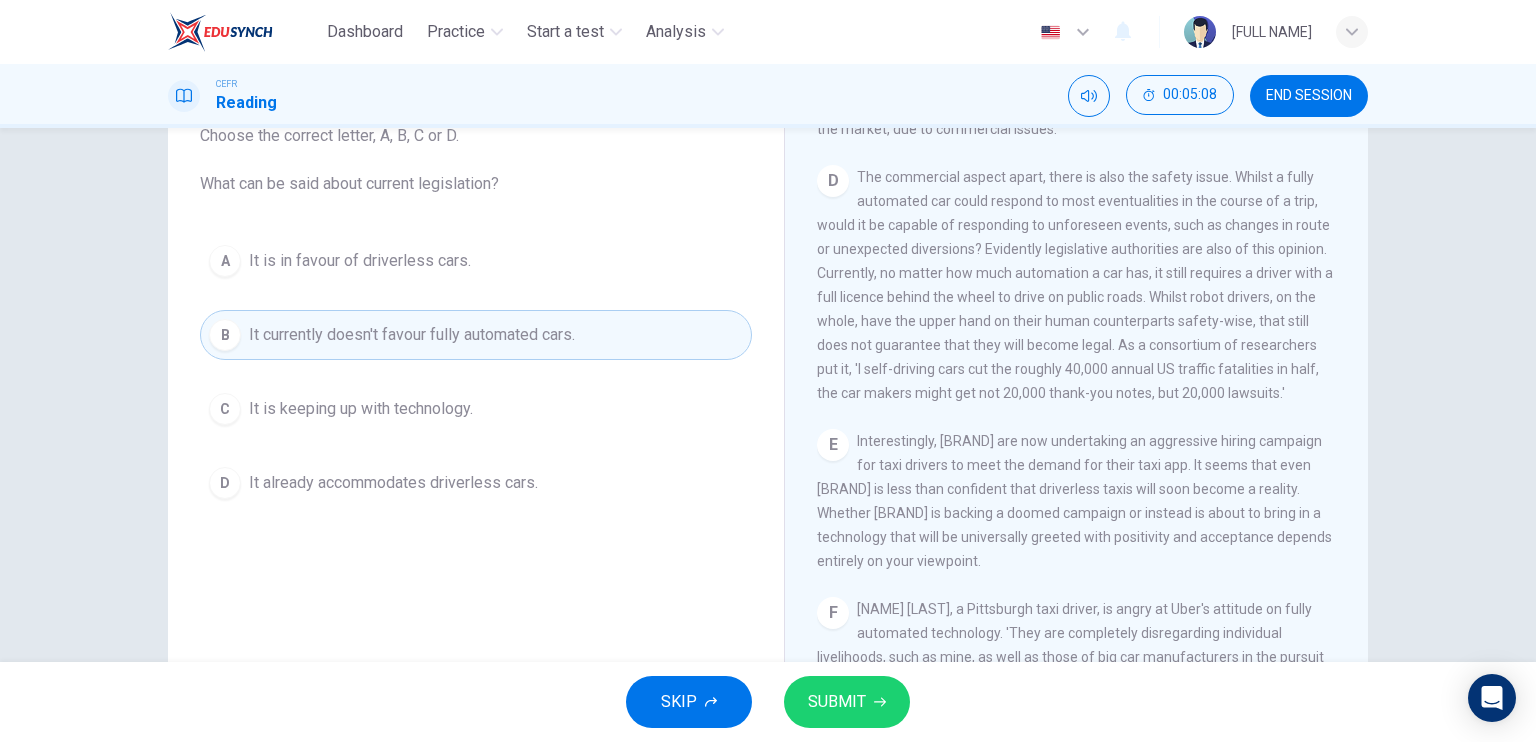 click on "SUBMIT" at bounding box center [837, 702] 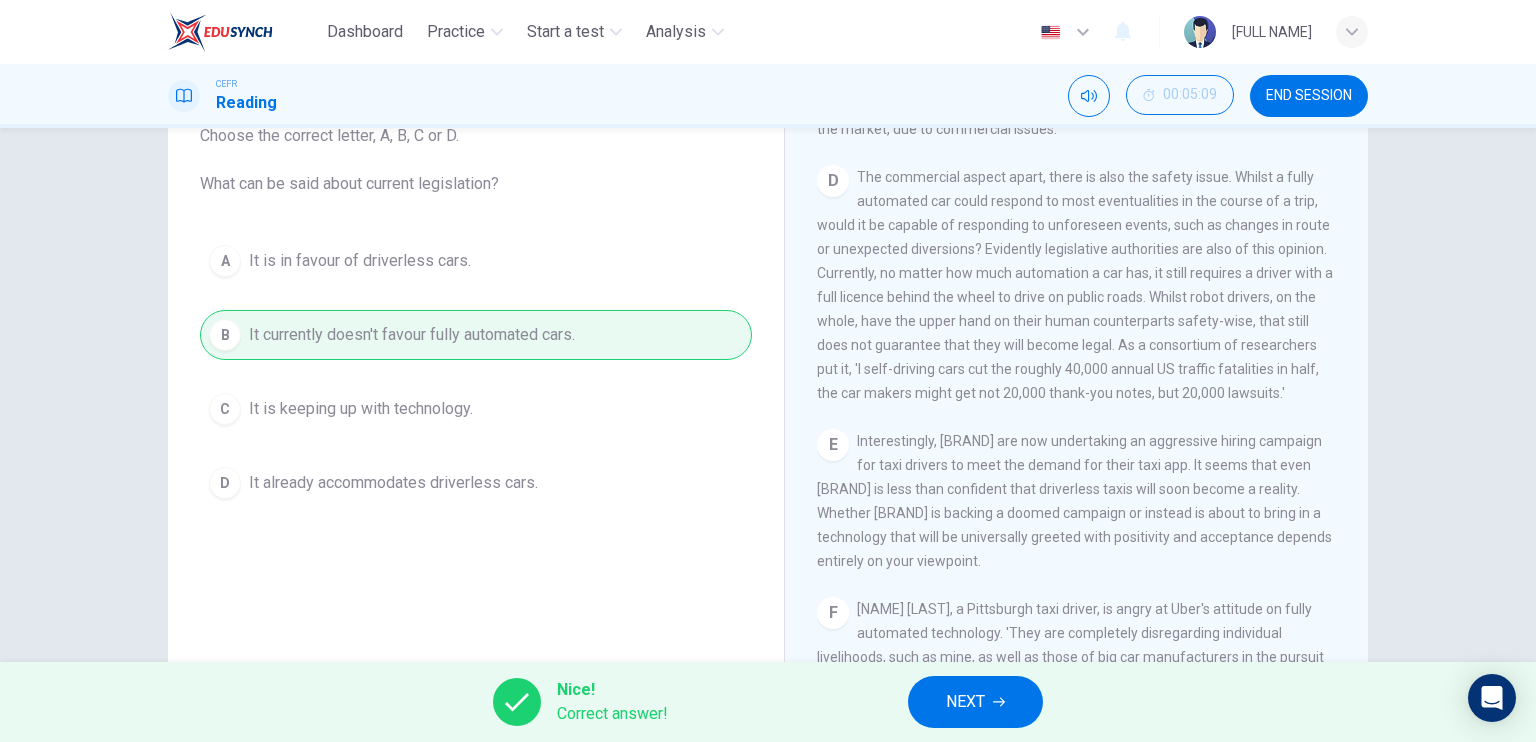 click on "NEXT" at bounding box center (975, 702) 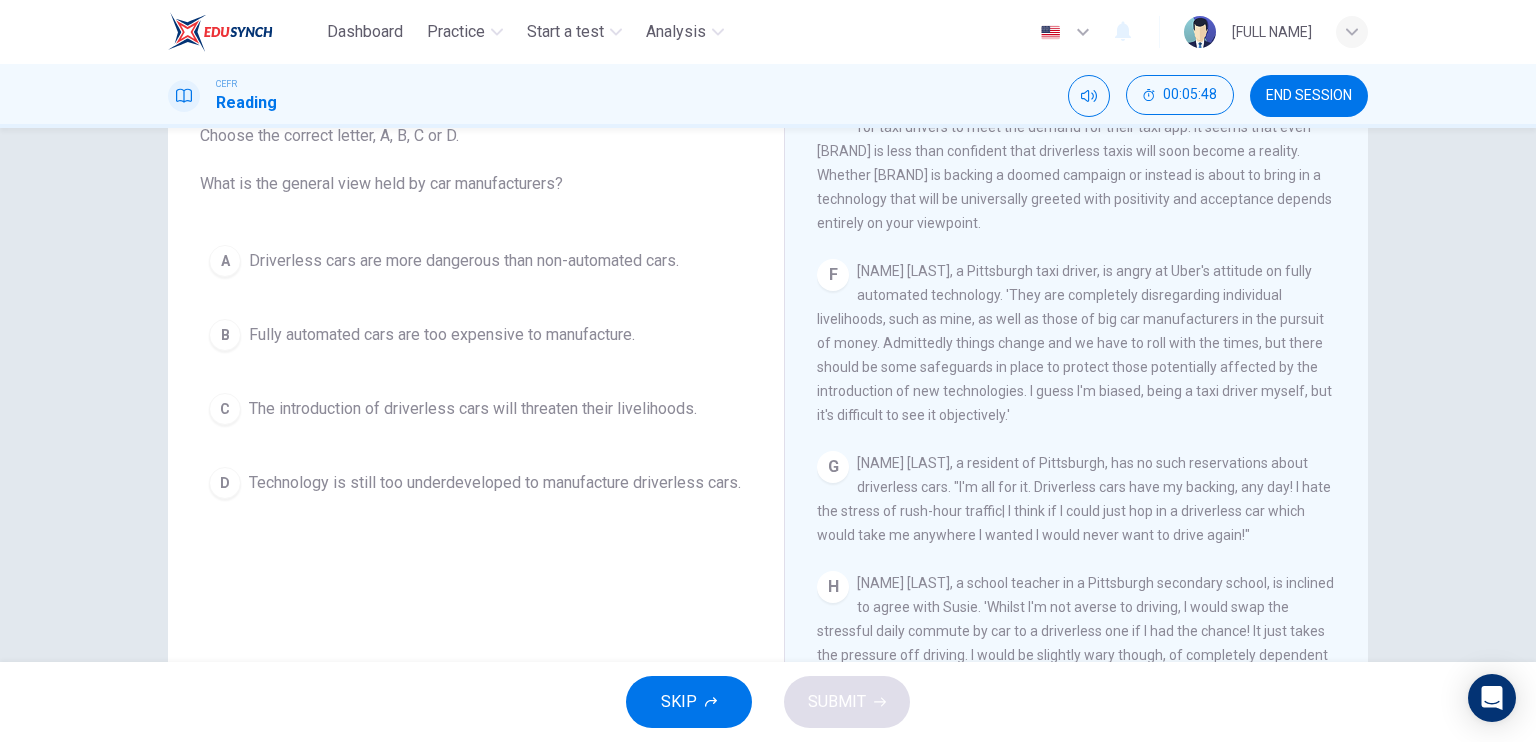 scroll, scrollTop: 1468, scrollLeft: 0, axis: vertical 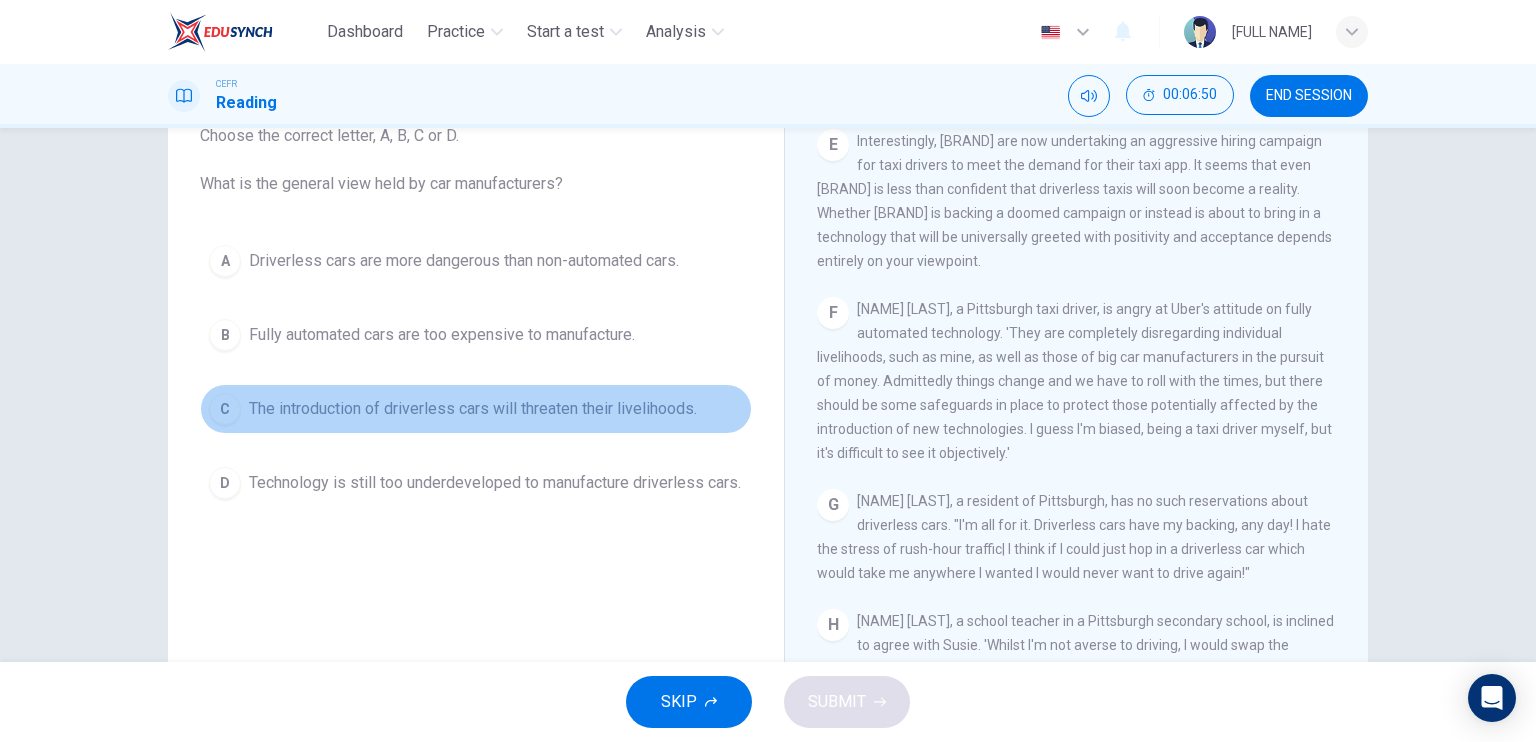 click on "The introduction of driverless cars will threaten their livelihoods." at bounding box center [464, 261] 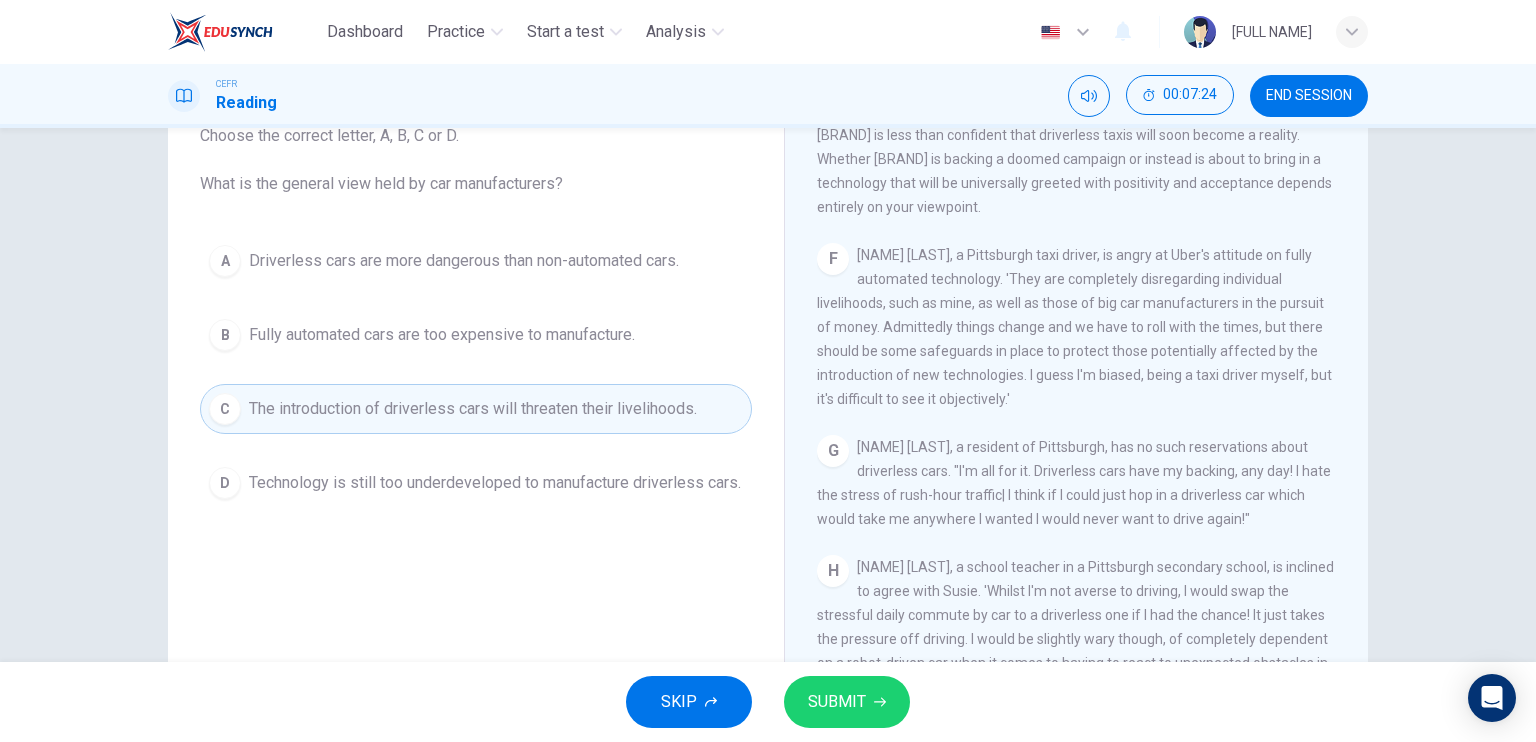 scroll, scrollTop: 1468, scrollLeft: 0, axis: vertical 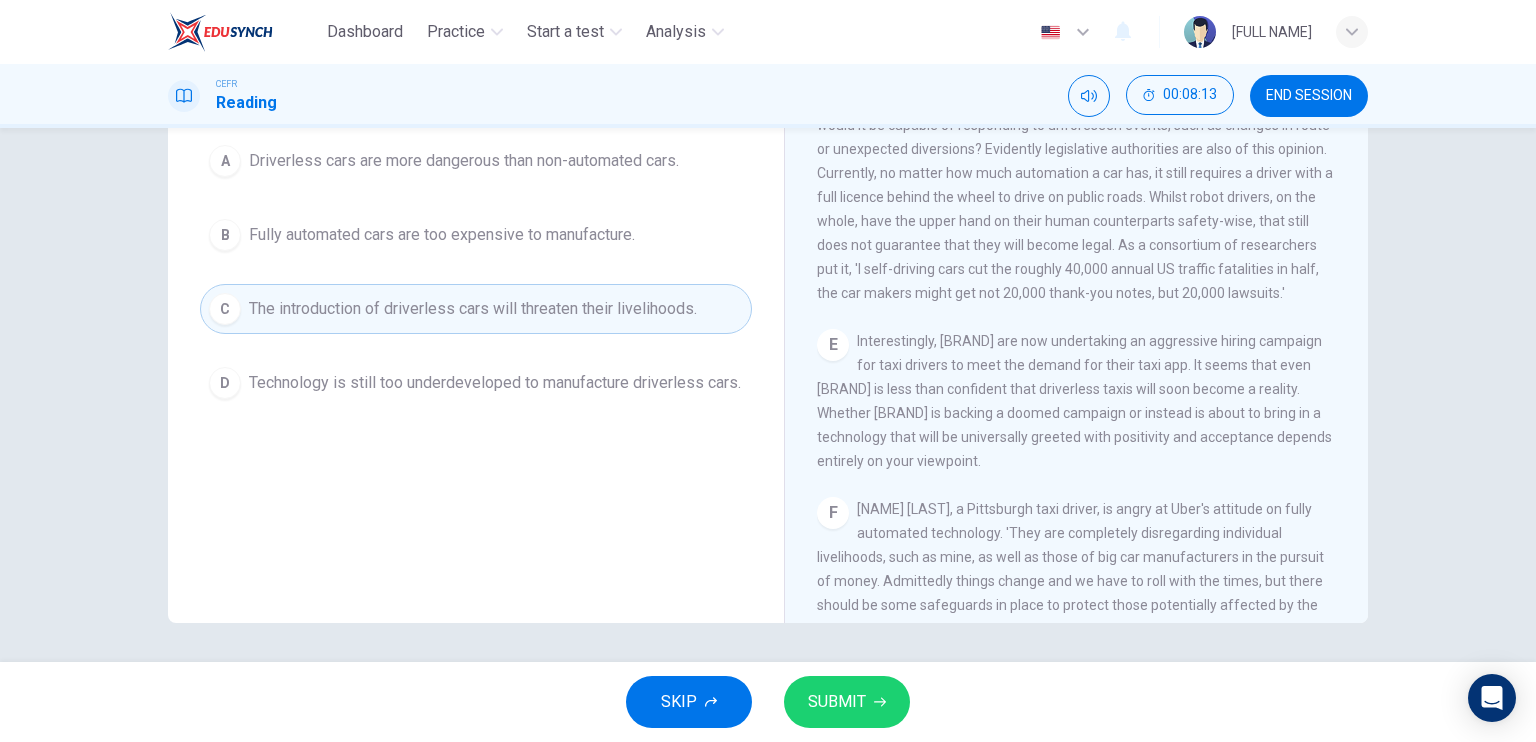 click on "The introduction of driverless cars will threaten their livelihoods." at bounding box center [473, 309] 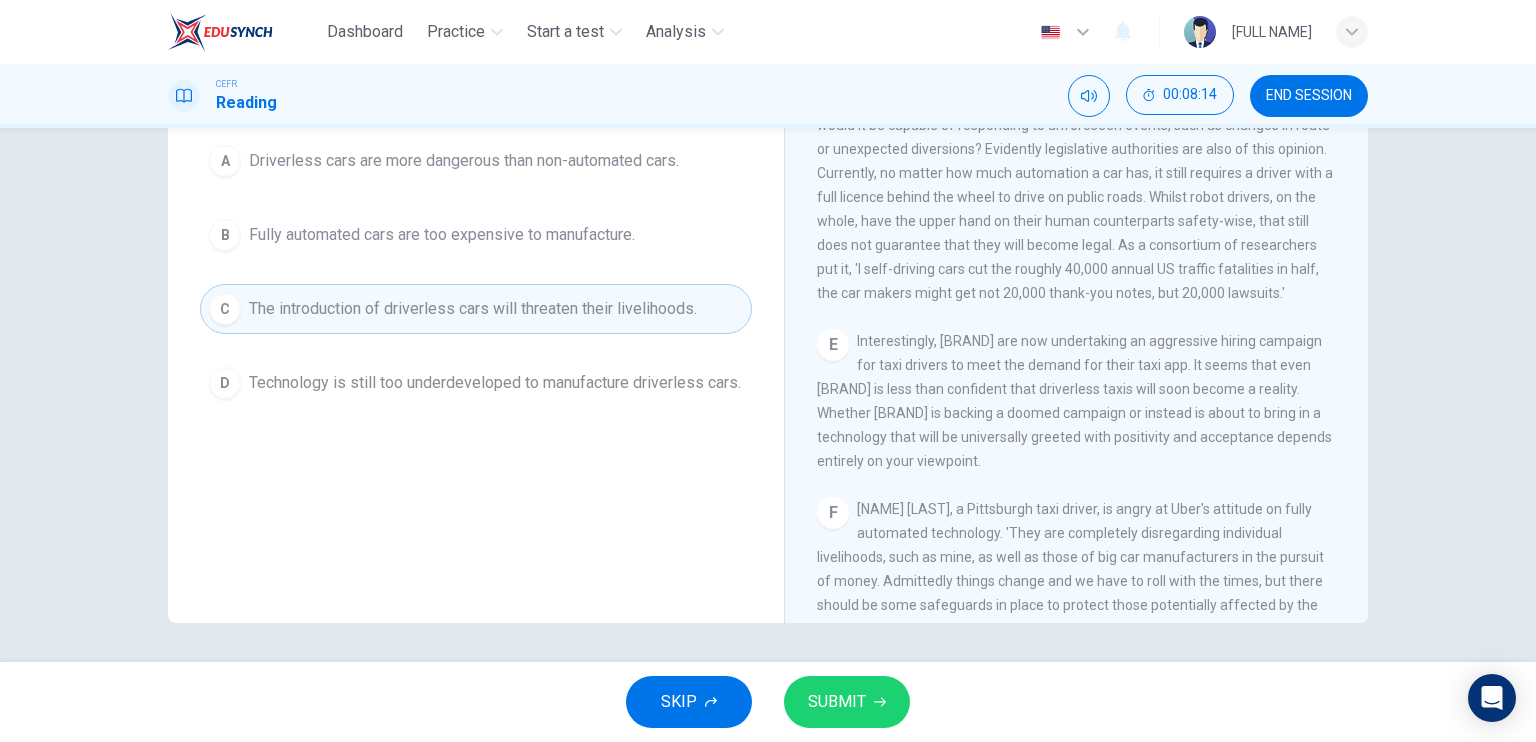 click on "SUBMIT" at bounding box center (837, 702) 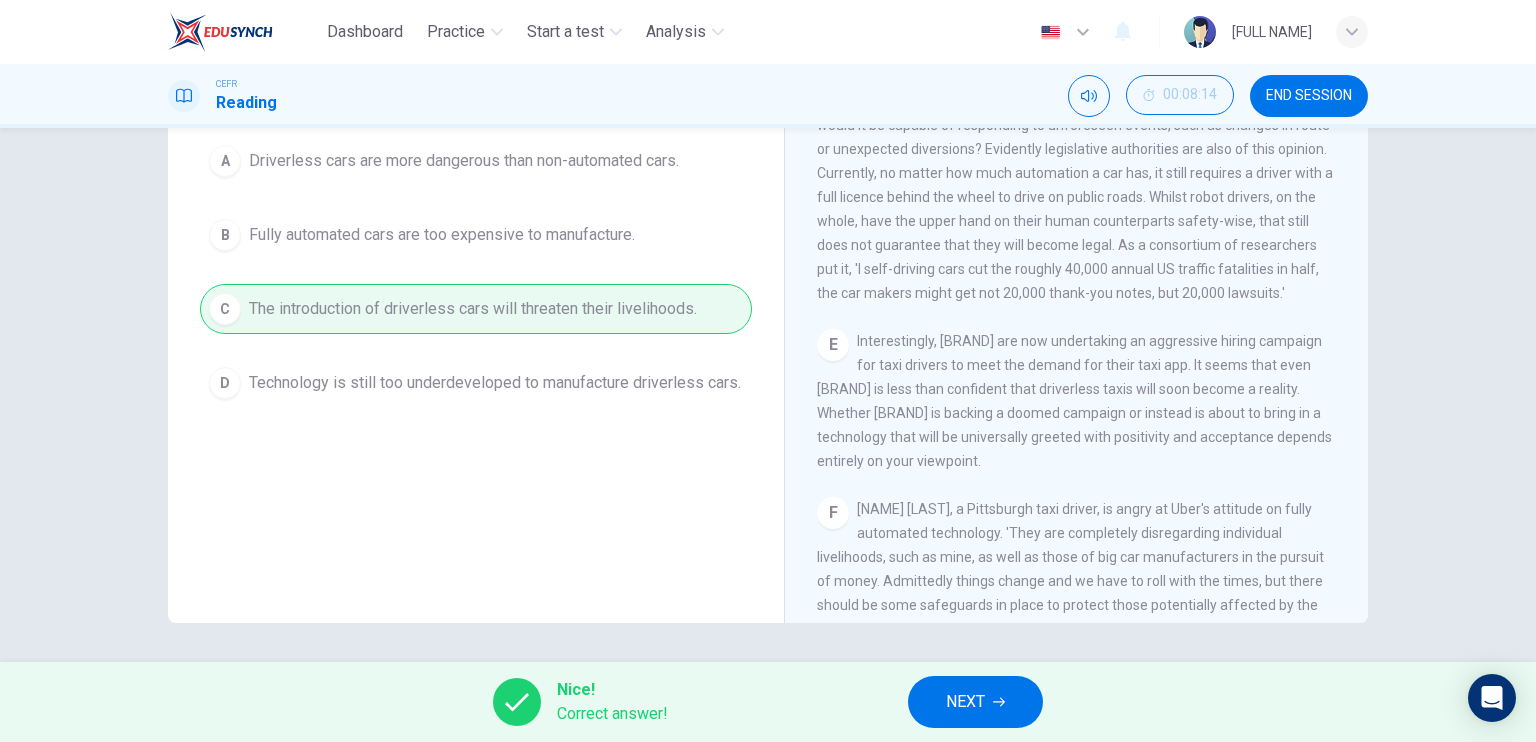 click on "NEXT" at bounding box center (965, 702) 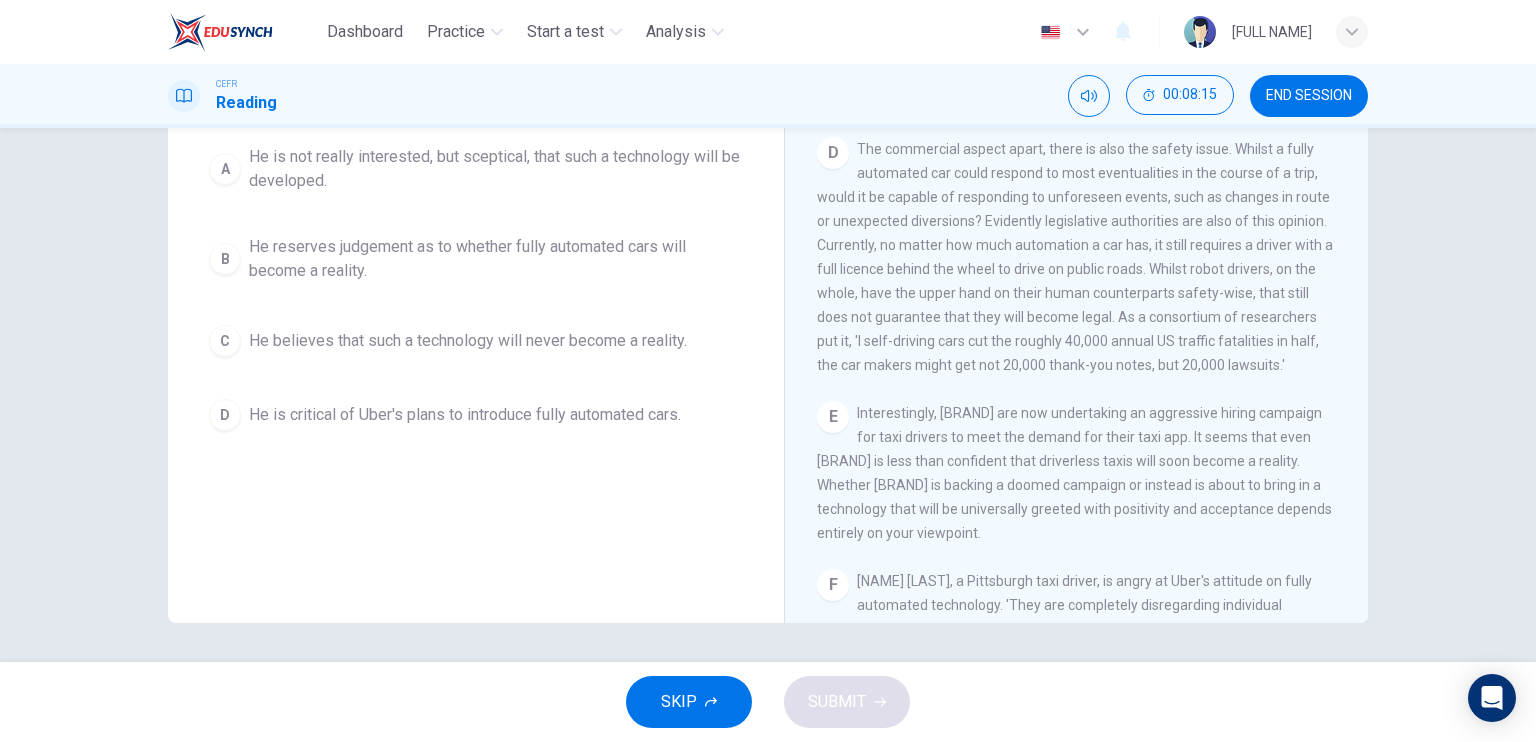 scroll, scrollTop: 868, scrollLeft: 0, axis: vertical 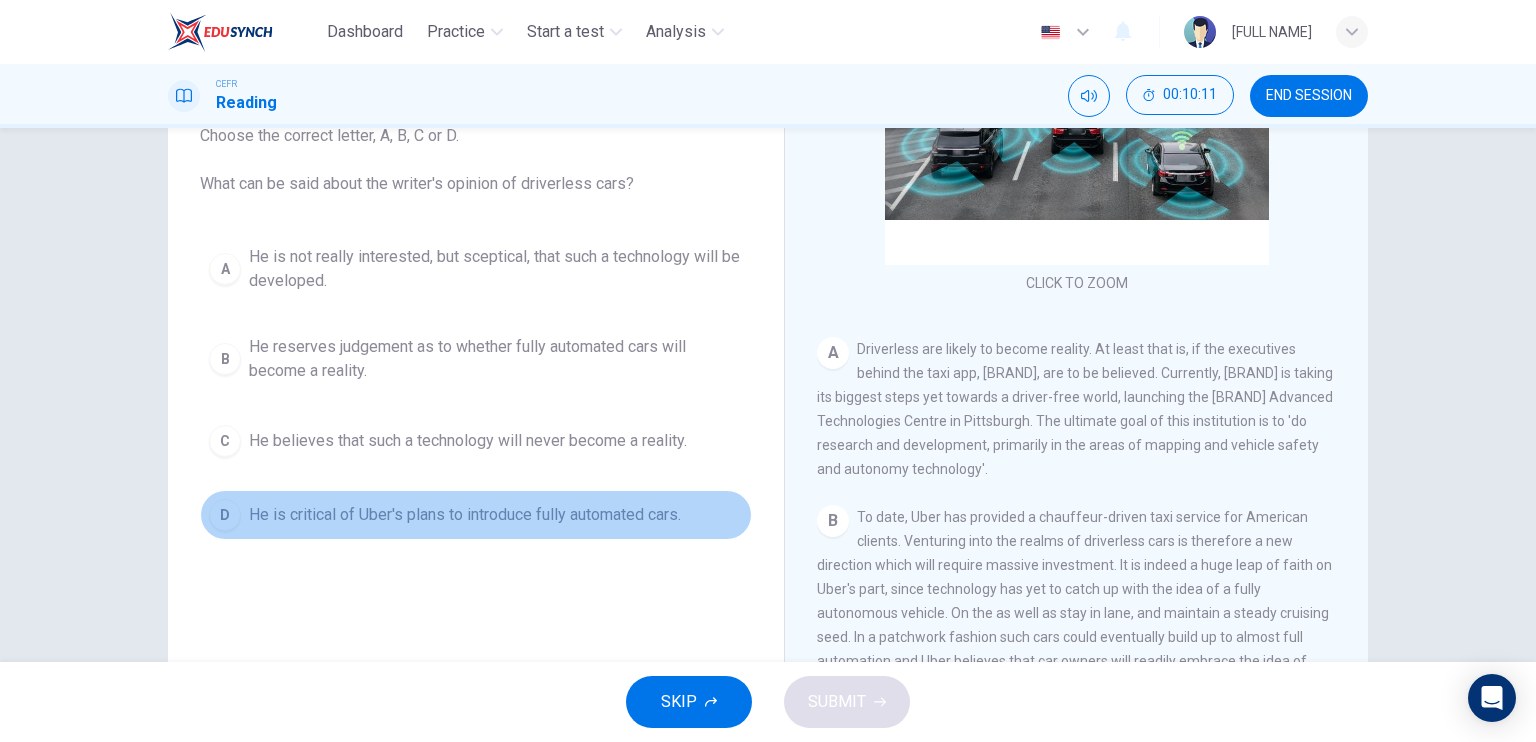 click on "He is critical of Uber's plans to introduce fully automated cars." at bounding box center (496, 269) 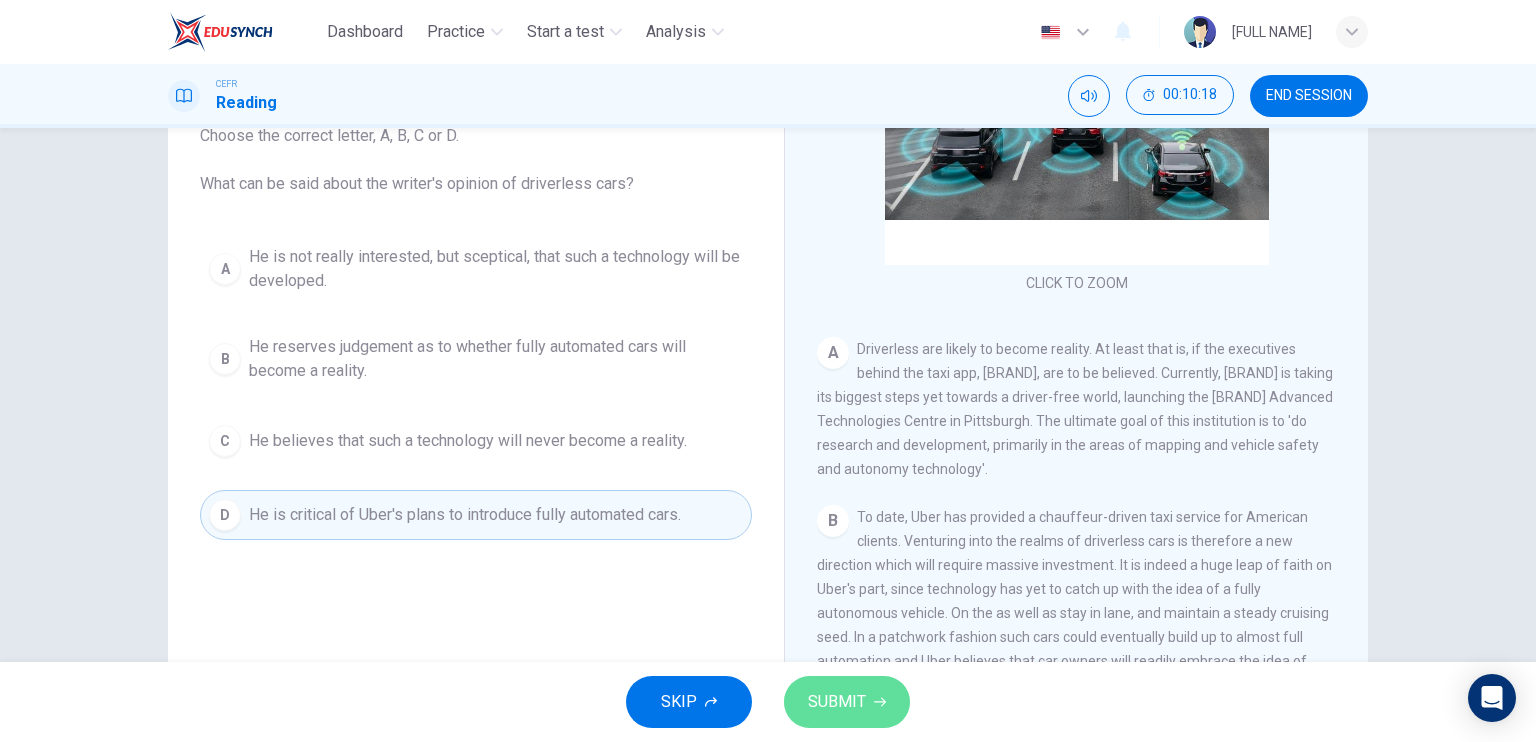 click on "SUBMIT" at bounding box center (837, 702) 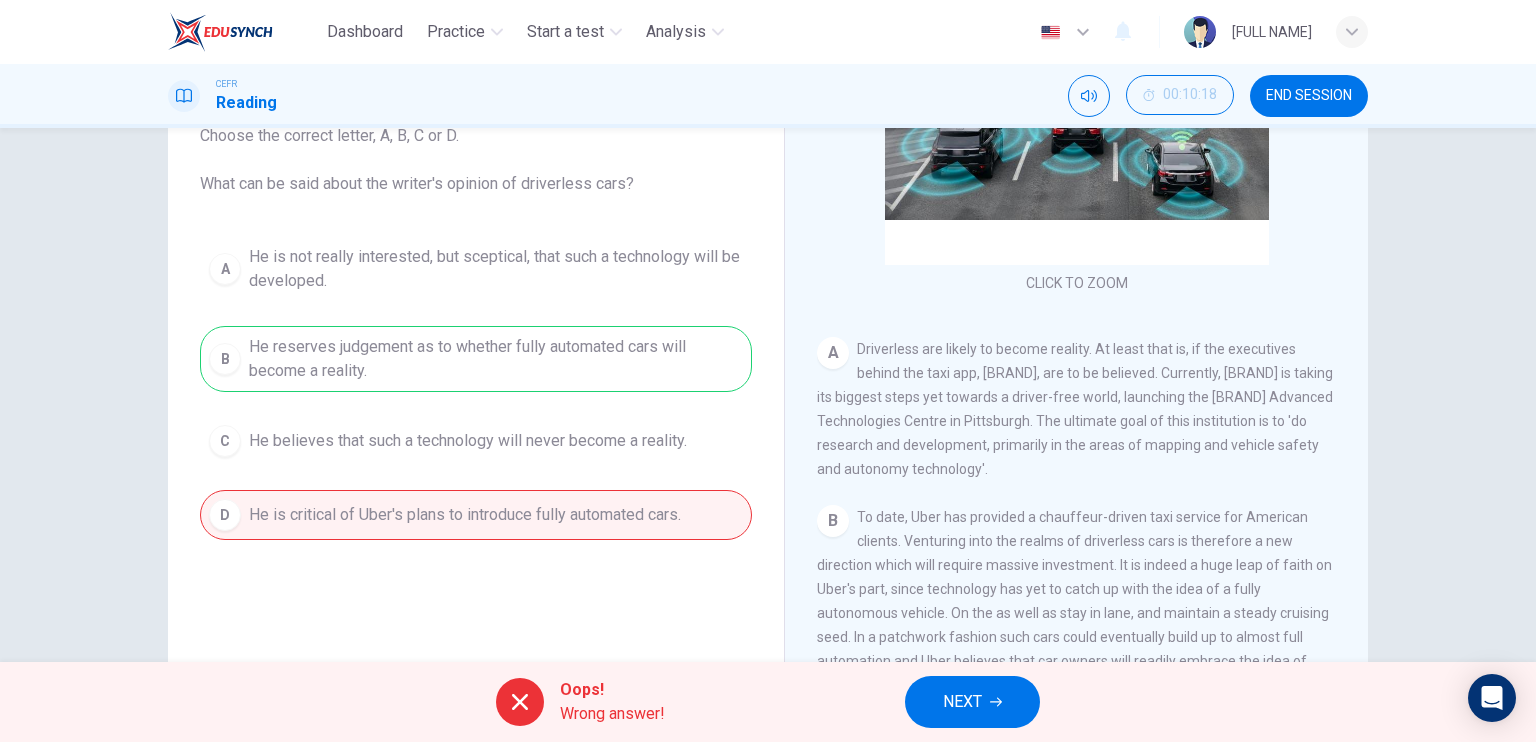 click on "NEXT" at bounding box center [962, 702] 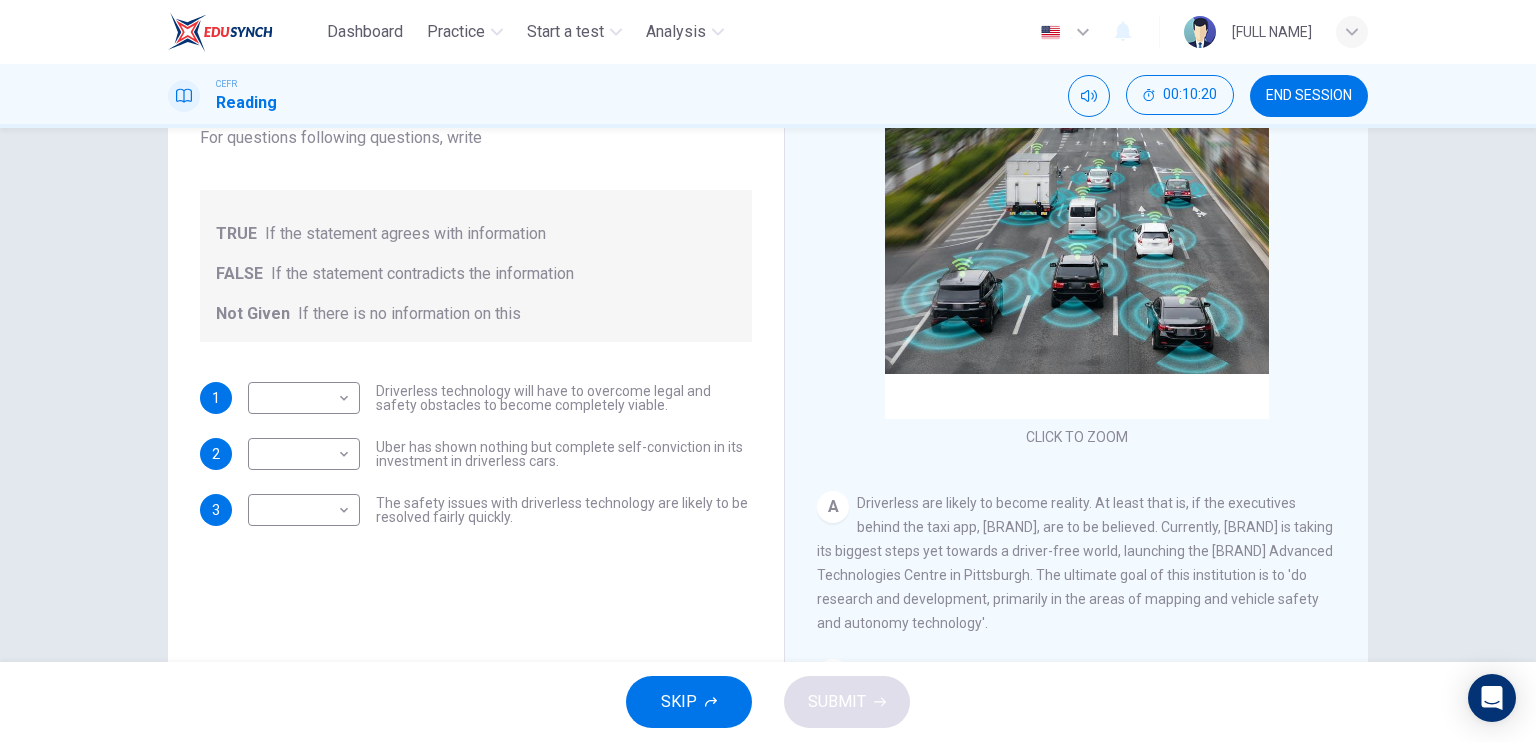 scroll, scrollTop: 240, scrollLeft: 0, axis: vertical 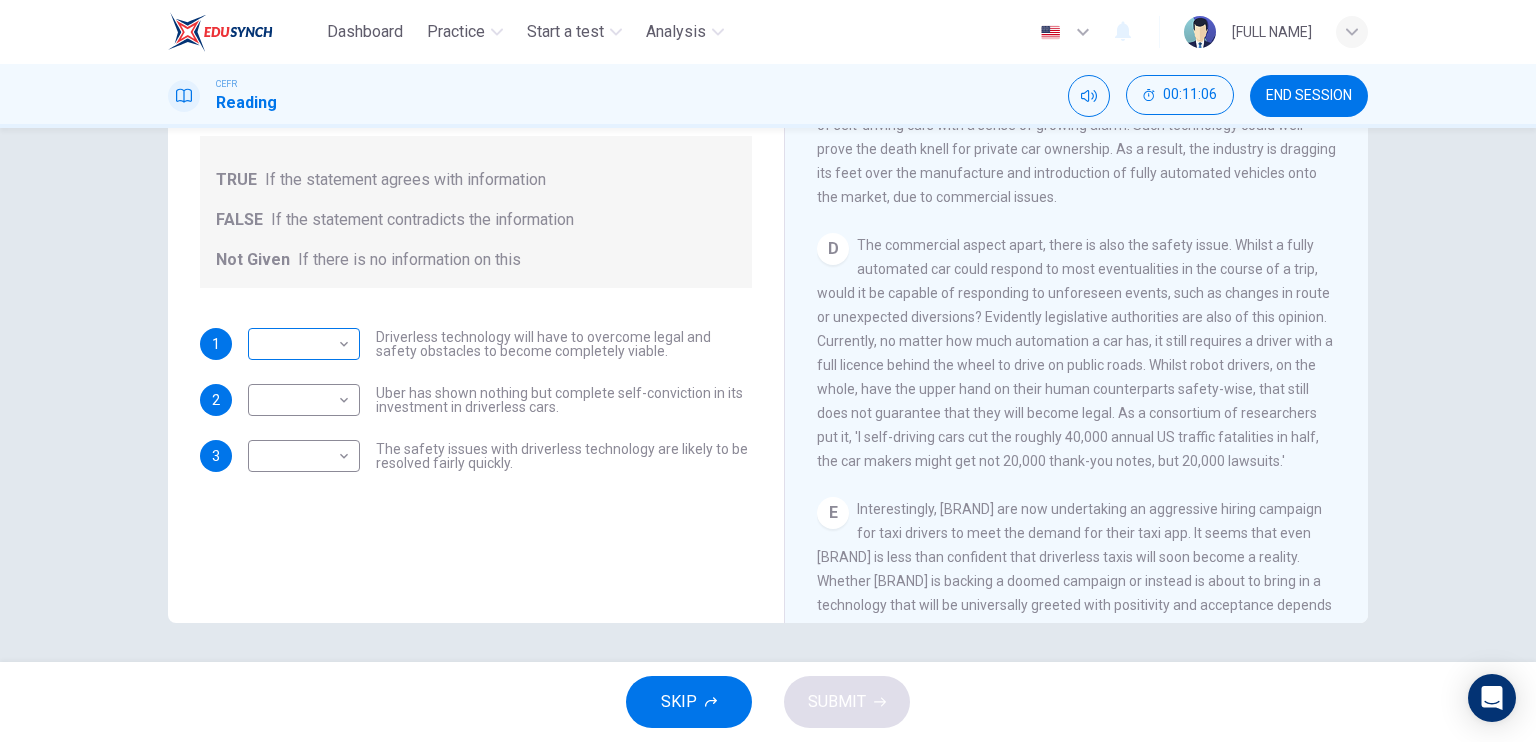 click on "Dashboard Practice Start a test Analysis English en ​ MUHAMMAD ADIBHAKIMI BIN MOHD KHAIRIE CEFR Reading 00:11:06 END SESSION Question 7 Do the following statements agree with the information given in the text? For questions following questions, write TRUE If the statement agrees with information FALSE If the statement contradicts the information Not Given If there is no information on this 1 ​ ​ Driverless technology will have to overcome legal and safety obstacles to become completely viable. 2 ​ ​ Uber has shown nothing but complete self-conviction in its investment in driverless cars. 3 ​ ​ The safety issues with driverless technology are likely to be resolved fairly quickly. Driverless cars CLICK TO ZOOM Click to Zoom A B C D E F G H SKIP SUBMIT EduSynch - Online Language Proficiency Testing
Dashboard Practice Start a test Analysis Notifications © Copyright  2025" at bounding box center [768, 371] 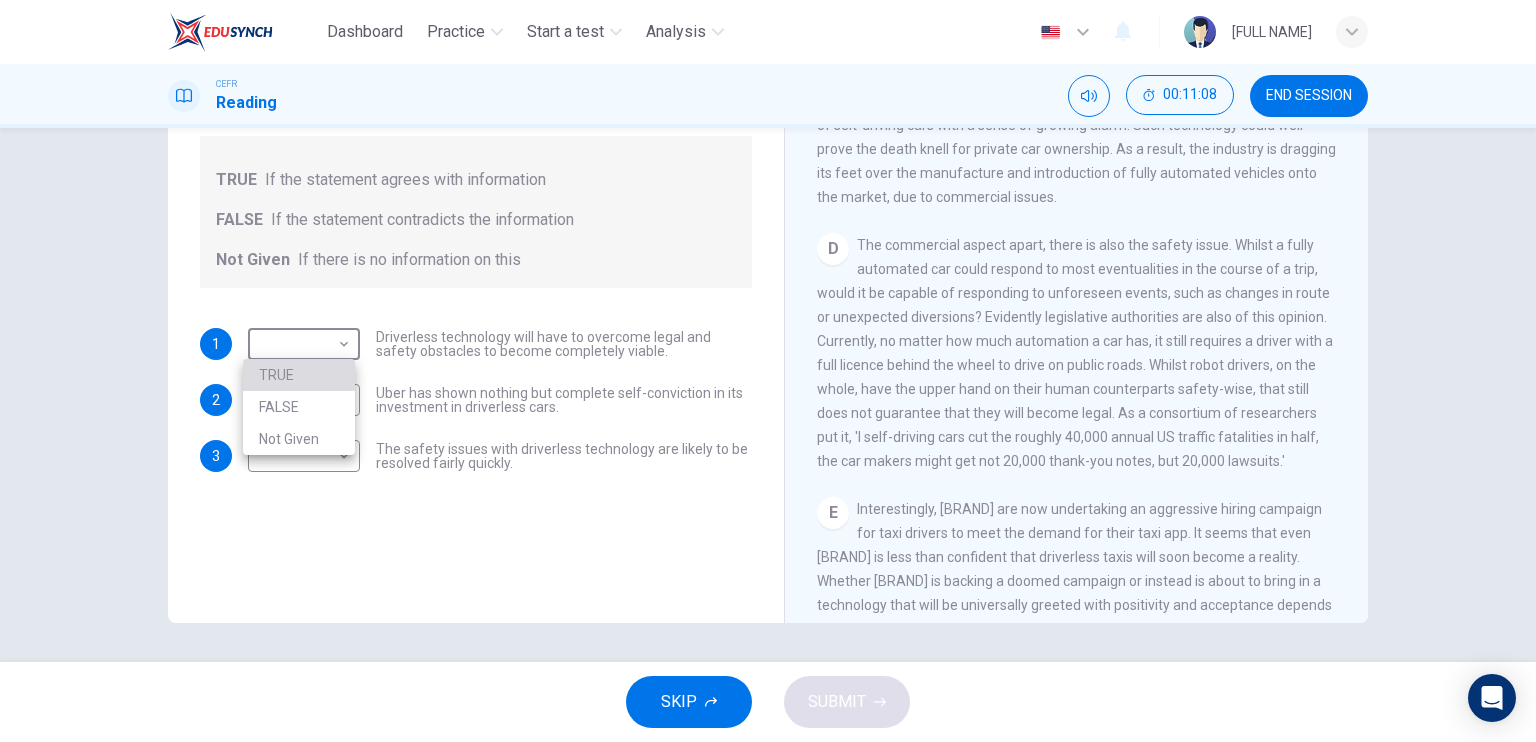 click on "TRUE" at bounding box center (299, 375) 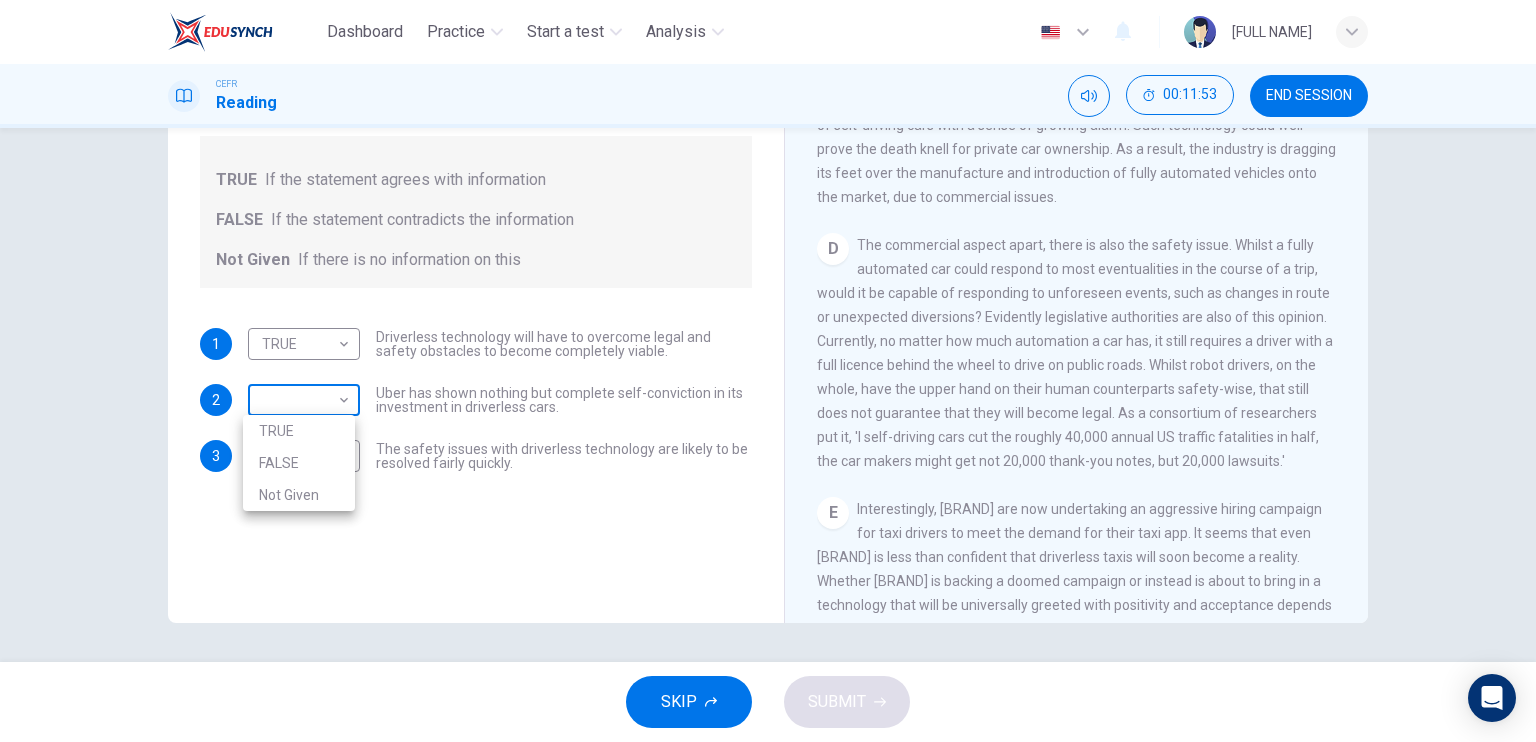 click on "Practice Start a test Analysis English en ​ [NAME] CEFR Reading 00:11:53 END SESSION Question 7 Do the following statements agree with the information given in the text? For questions following questions, write TRUE If the statement agrees with information FALSE If the statement contradicts the information Not Given If there is no information on this 1 TRUE TRUE ​ Driverless technology will have to overcome legal and safety obstacles to become completely viable. 2 ​ ​ Uber has shown nothing but complete self-conviction in its investment in driverless cars. 3 ​ ​ The safety issues with driverless technology are likely to be resolved fairly quickly. Driverless cars CLICK TO ZOOM Click to Zoom A B C D E F G H SKIP SUBMIT EduSynch - Online Language Proficiency Testing
Dashboard Practice Start a test Analysis Notifications © Copyright  2025 TRUE FALSE Not Given" at bounding box center (768, 371) 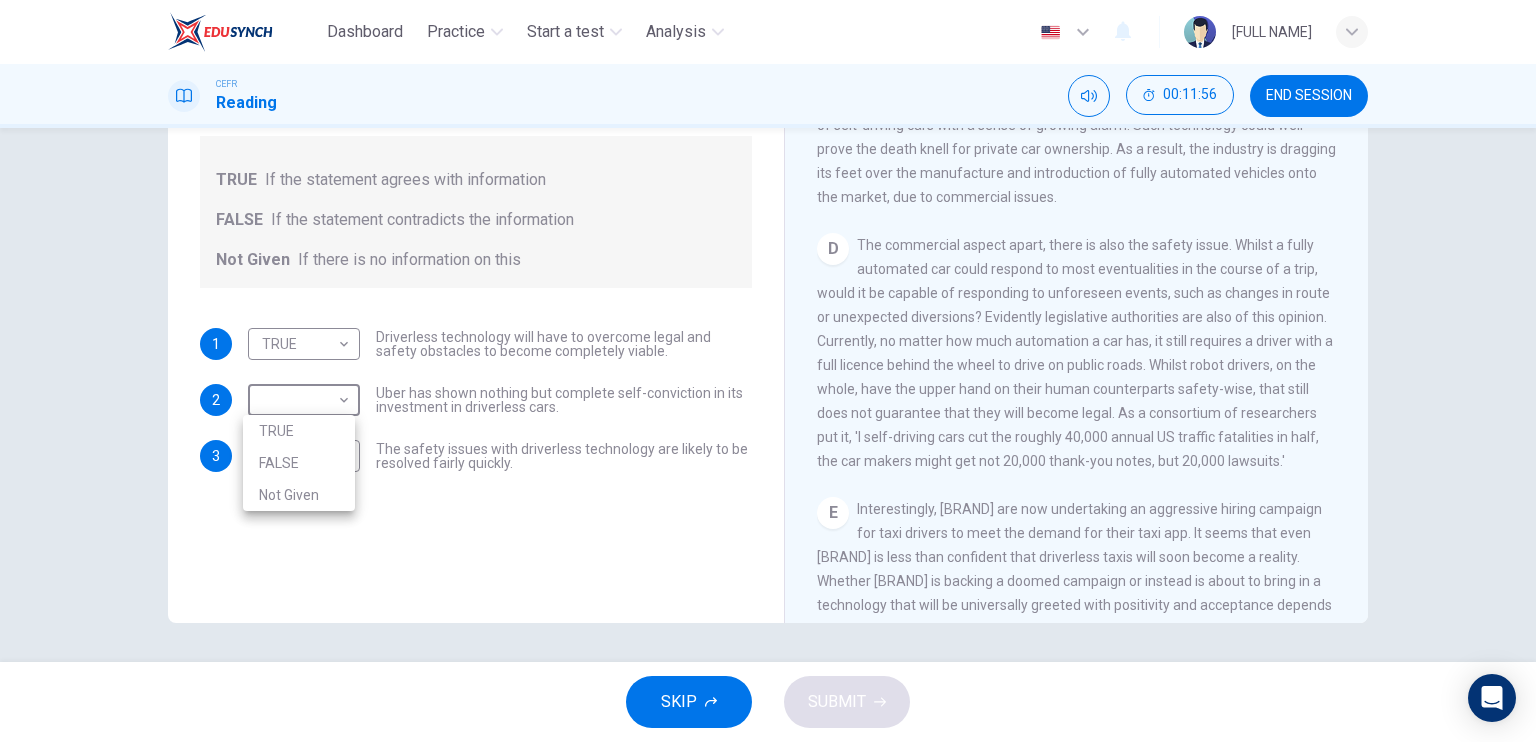 click at bounding box center [768, 371] 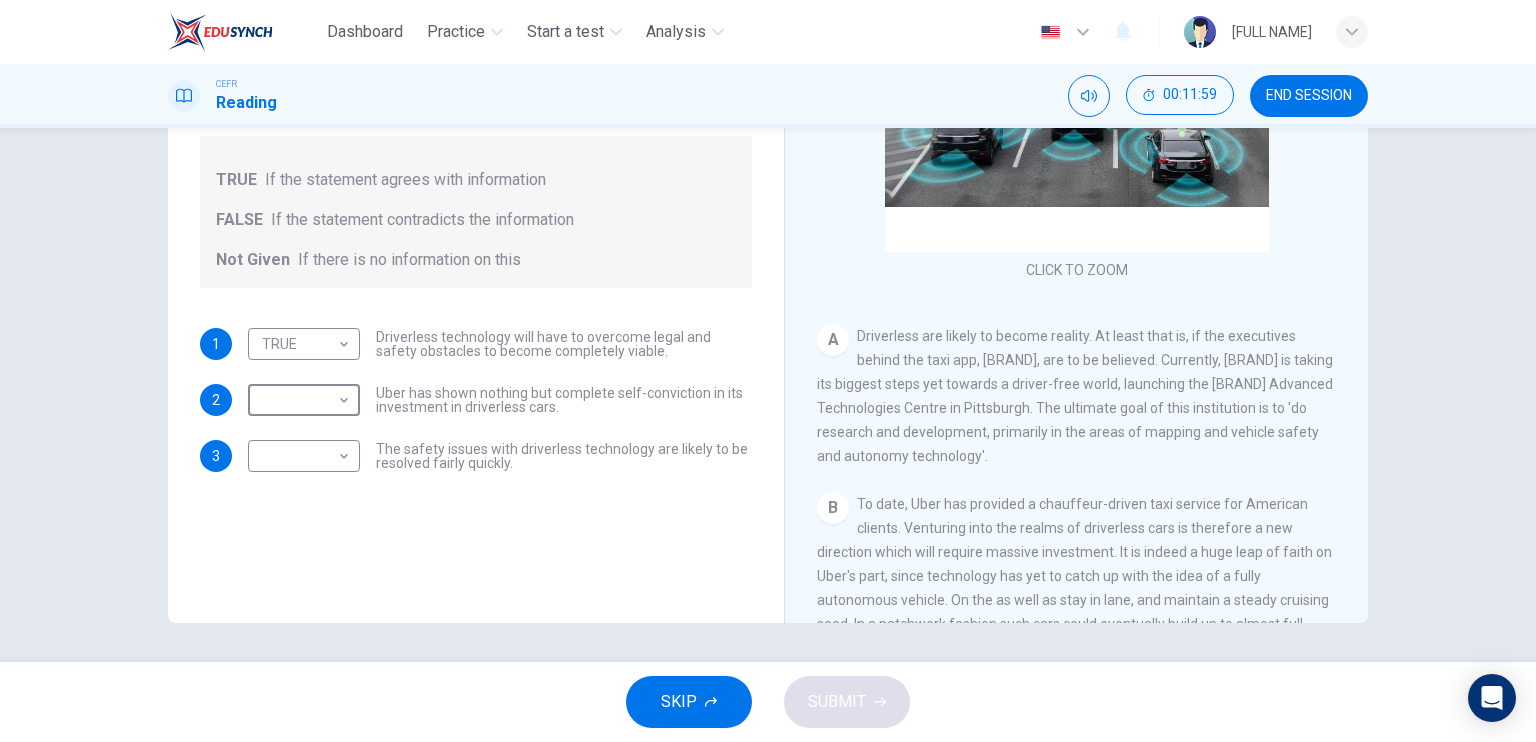 scroll, scrollTop: 100, scrollLeft: 0, axis: vertical 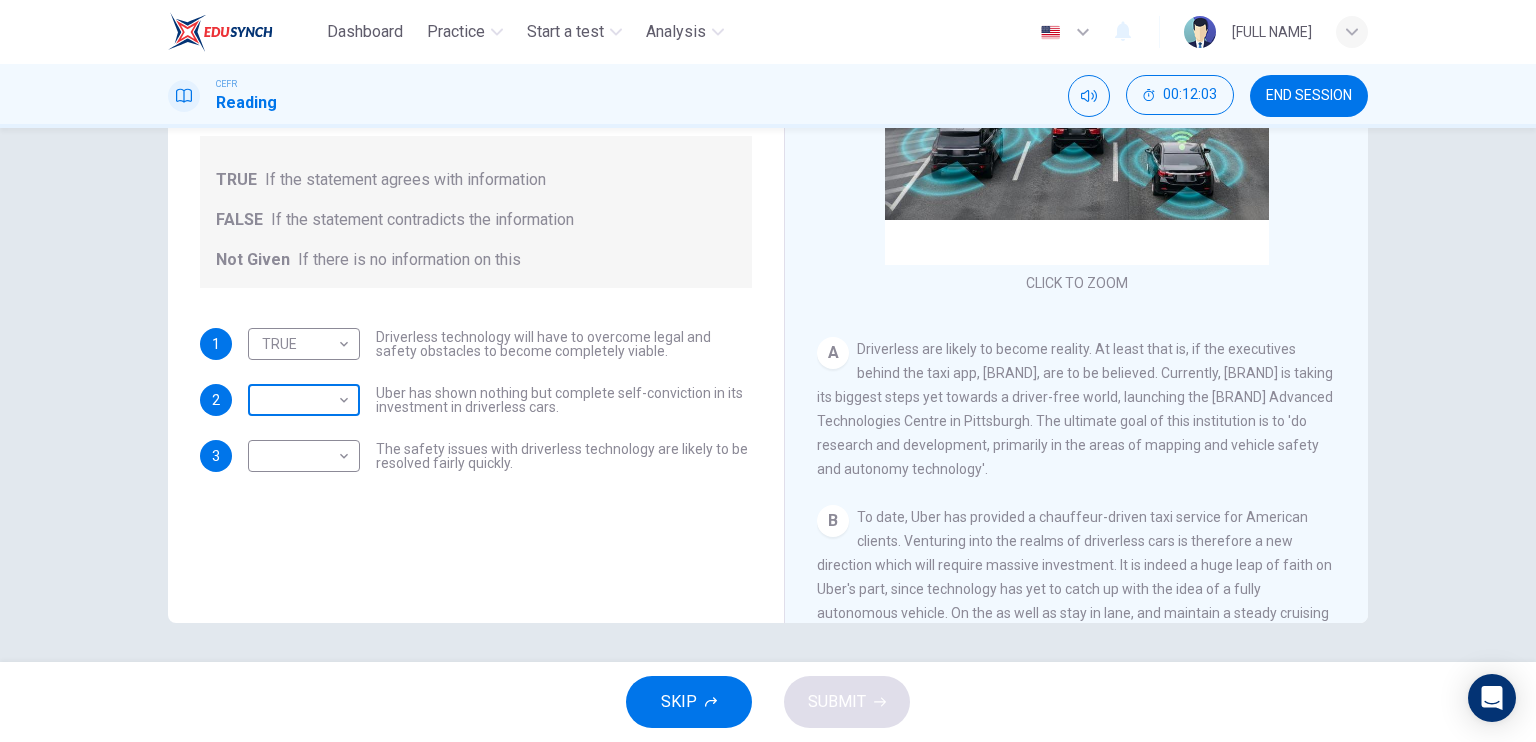click on "Dashboard Practice Start a test Analysis English en ​ [NAME] CEFR Reading 00:12:03 END SESSION Question 7 Do the following statements agree with the information given in the text? For questions following questions, write TRUE If the statement agrees with information FALSE If the statement contradicts the information Not Given If there is no information on this 1 TRUE TRUE ​ Driverless technology will have to overcome legal and safety obstacles to become completely viable. 2 ​ ​ Uber has shown nothing but complete self-conviction in its investment in driverless cars. 3 ​ ​ The safety issues with driverless technology are likely to be resolved fairly quickly. Driverless cars CLICK TO ZOOM Click to Zoom A B C D E F G H SKIP SUBMIT EduSynch - Online Language Proficiency Testing
Dashboard Practice Start a test Analysis Notifications © Copyright  2025" at bounding box center [768, 371] 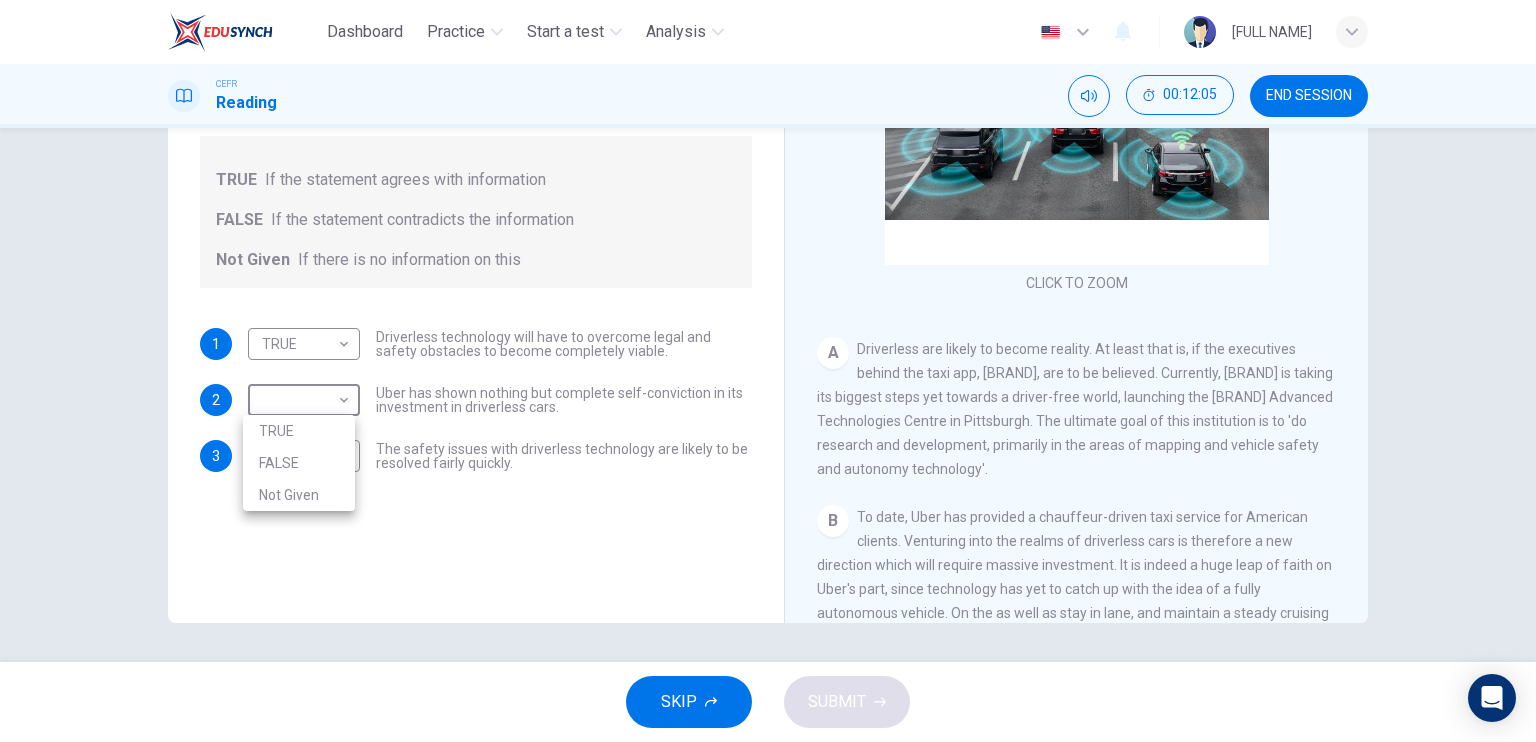 click on "TRUE" at bounding box center (299, 431) 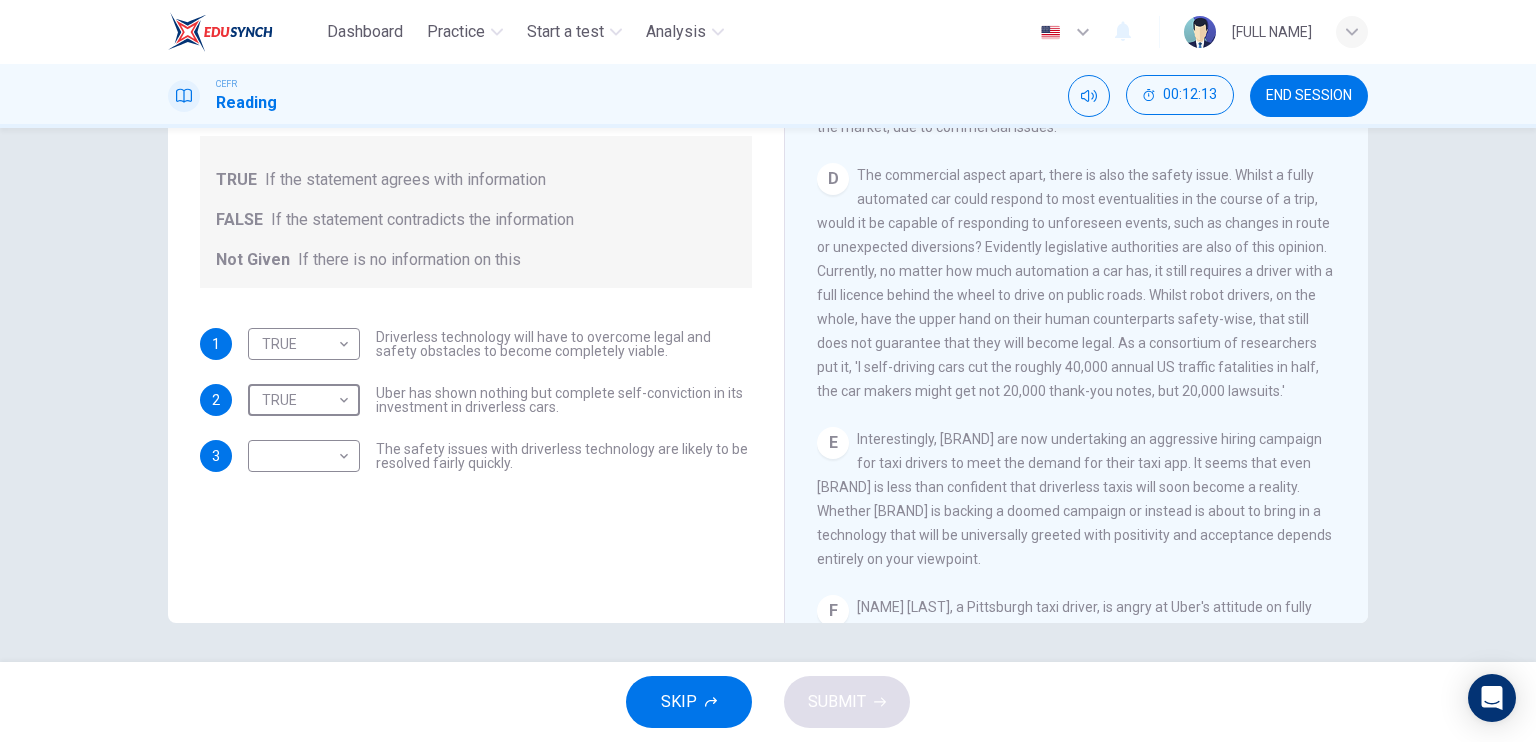 scroll, scrollTop: 1000, scrollLeft: 0, axis: vertical 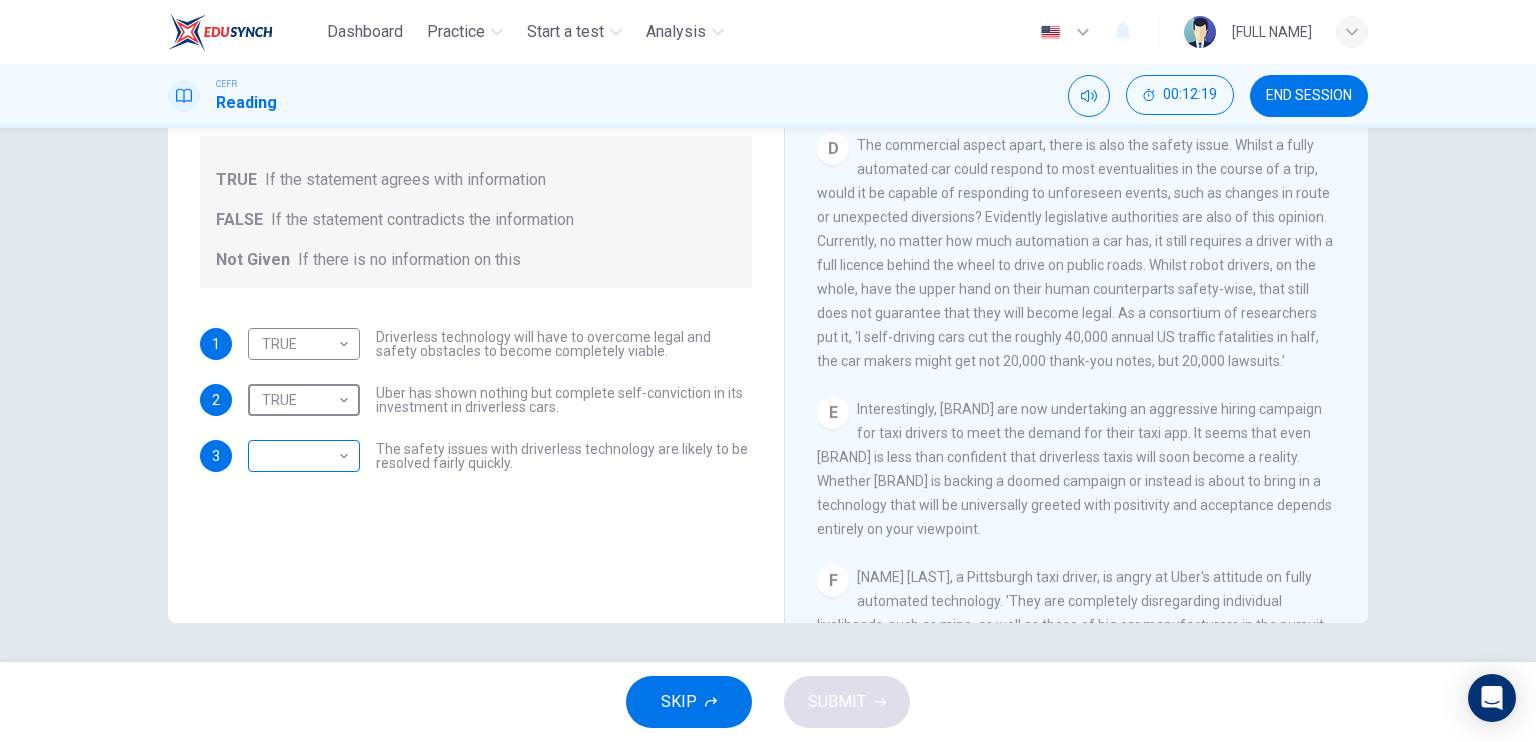 click on "Dashboard Practice Start a test Analysis English en ​ [FULL NAME] CEFR Reading 00:12:19 END SESSION Question 7 Do the following statements agree with the information given in the text? For questions following questions, write TRUE If the statement agrees with information FALSE If the statement contradicts the information Not Given If there is no information on this 1 TRUE TRUE ​ Driverless technology will have to overcome legal and safety obstacles to become completely viable. 2 TRUE TRUE ​ [BRAND] has shown nothing but complete self-conviction in its investment in driverless cars. 3 ​ ​ The safety issues with driverless technology are likely to be resolved fairly quickly. Driverless cars CLICK TO ZOOM Click to Zoom A B C D E F G H SKIP SUBMIT EduSynch - Online Language Proficiency Testing
Dashboard 2025" at bounding box center (768, 371) 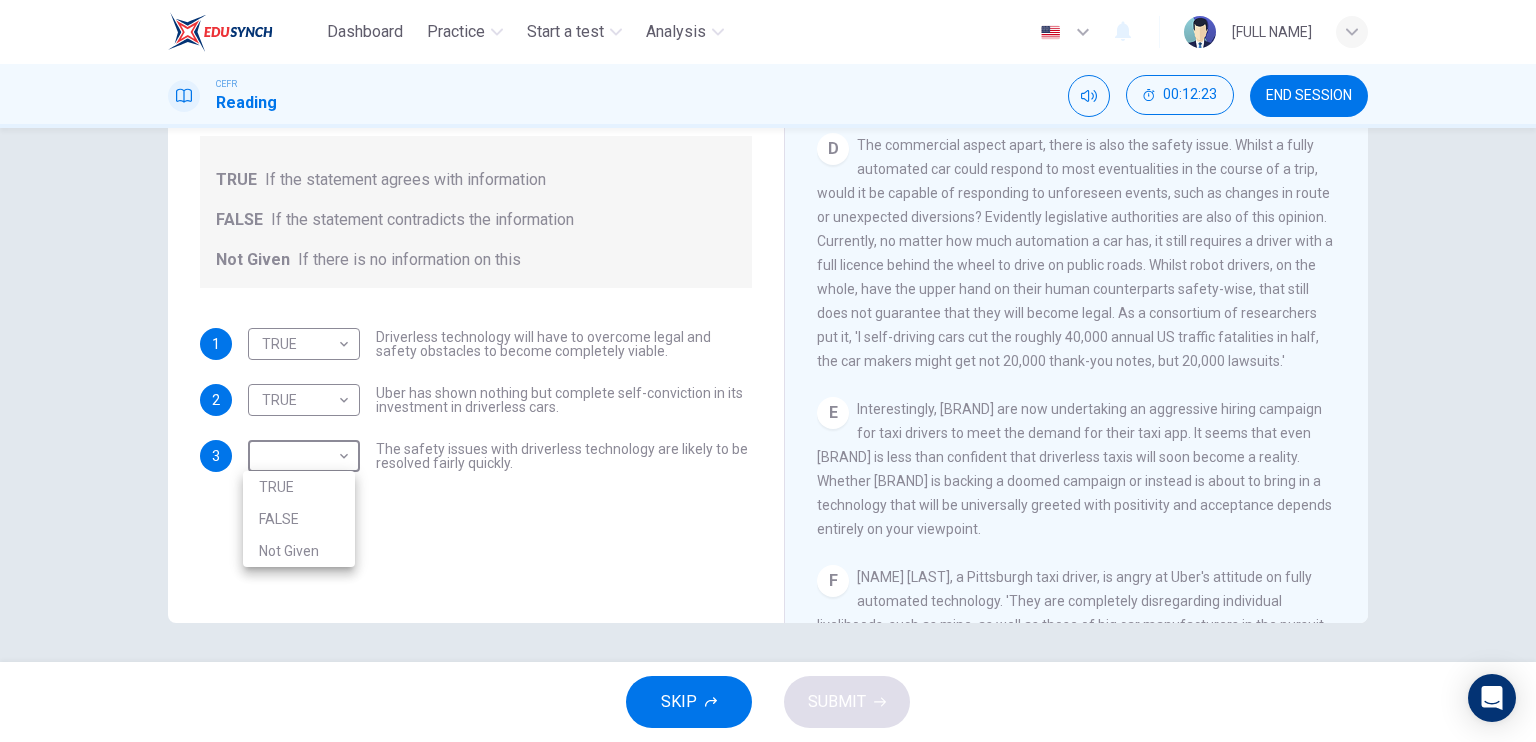 click at bounding box center (768, 371) 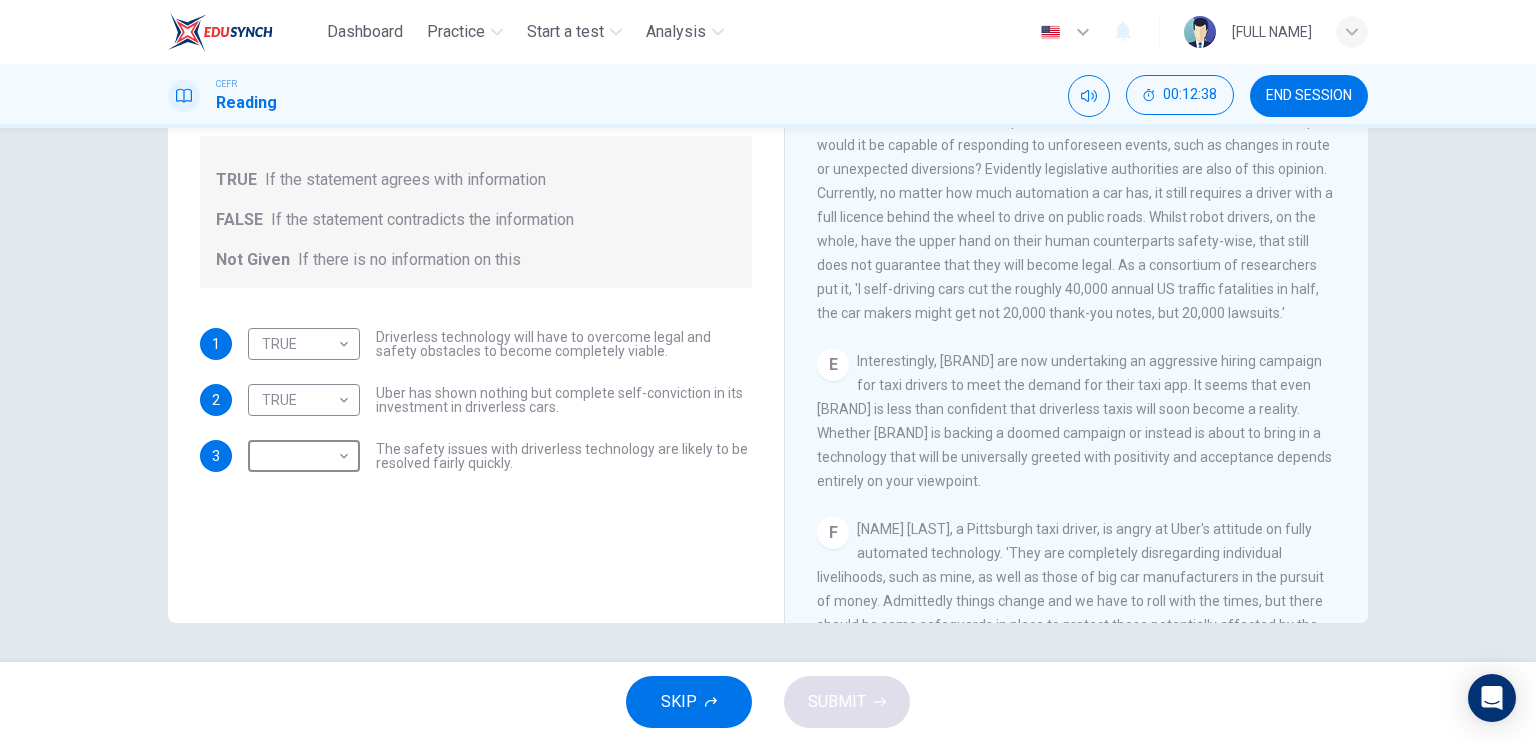 scroll, scrollTop: 1000, scrollLeft: 0, axis: vertical 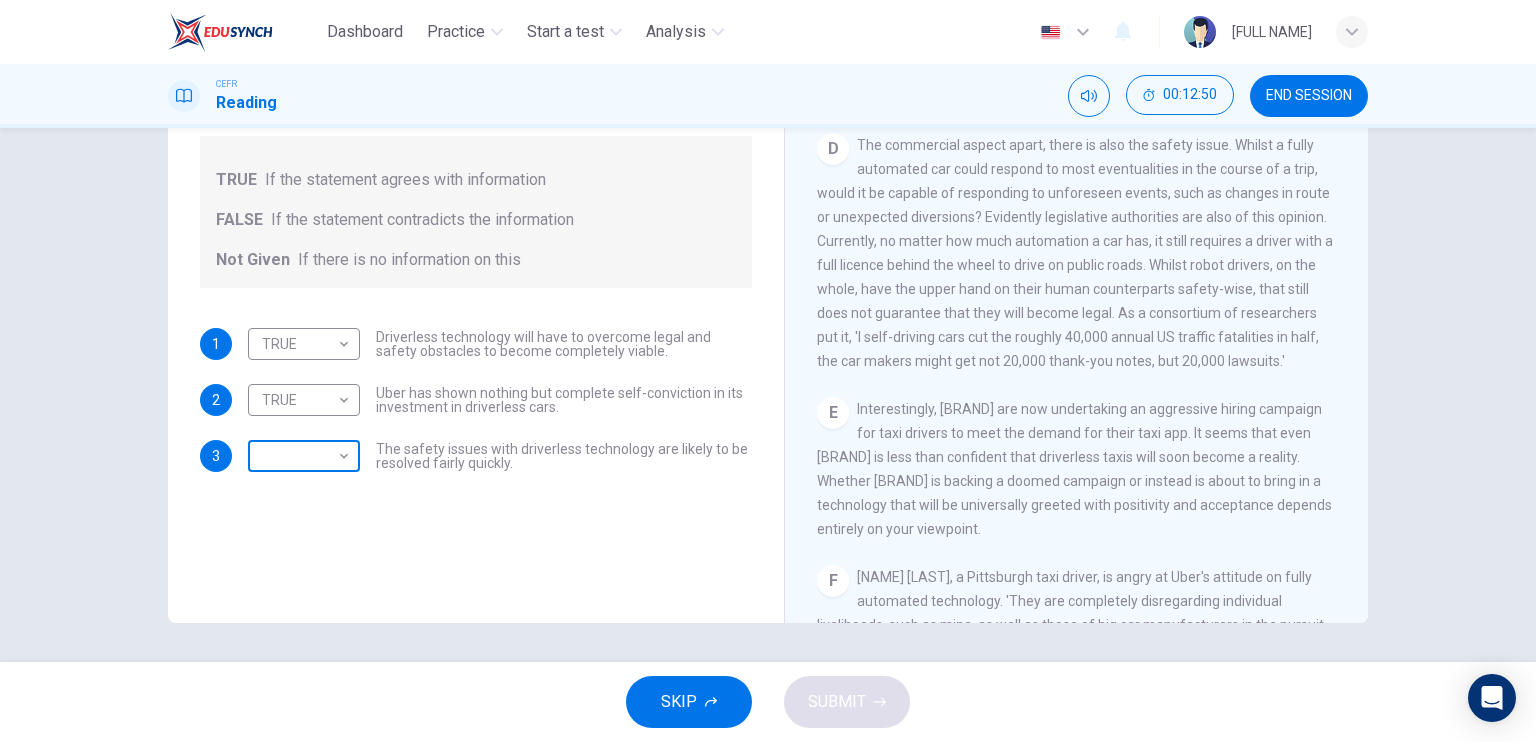click on "Dashboard Practice Start a test Analysis English en ​ MUHAMMAD ADIBHAKIMI BIN MOHD KHAIRIE CEFR Reading 00:12:50 END SESSION Question 7 Do the following statements agree with the information given in the text? For questions following questions, write TRUE If the statement agrees with information FALSE If the statement contradicts the information Not Given If there is no information on this 1 TRUE TRUE ​ Driverless technology will have to overcome legal and safety obstacles to become completely viable. 2 TRUE TRUE ​ Uber has shown nothing but complete self-conviction in its investment in driverless cars. 3 ​ ​ The safety issues with driverless technology are likely to be resolved fairly quickly. Driverless cars CLICK TO ZOOM Click to Zoom A B C D E F G H SKIP SUBMIT EduSynch - Online Language Proficiency Testing
Dashboard Practice Start a test Analysis Notifications © Copyright  2025" at bounding box center [768, 371] 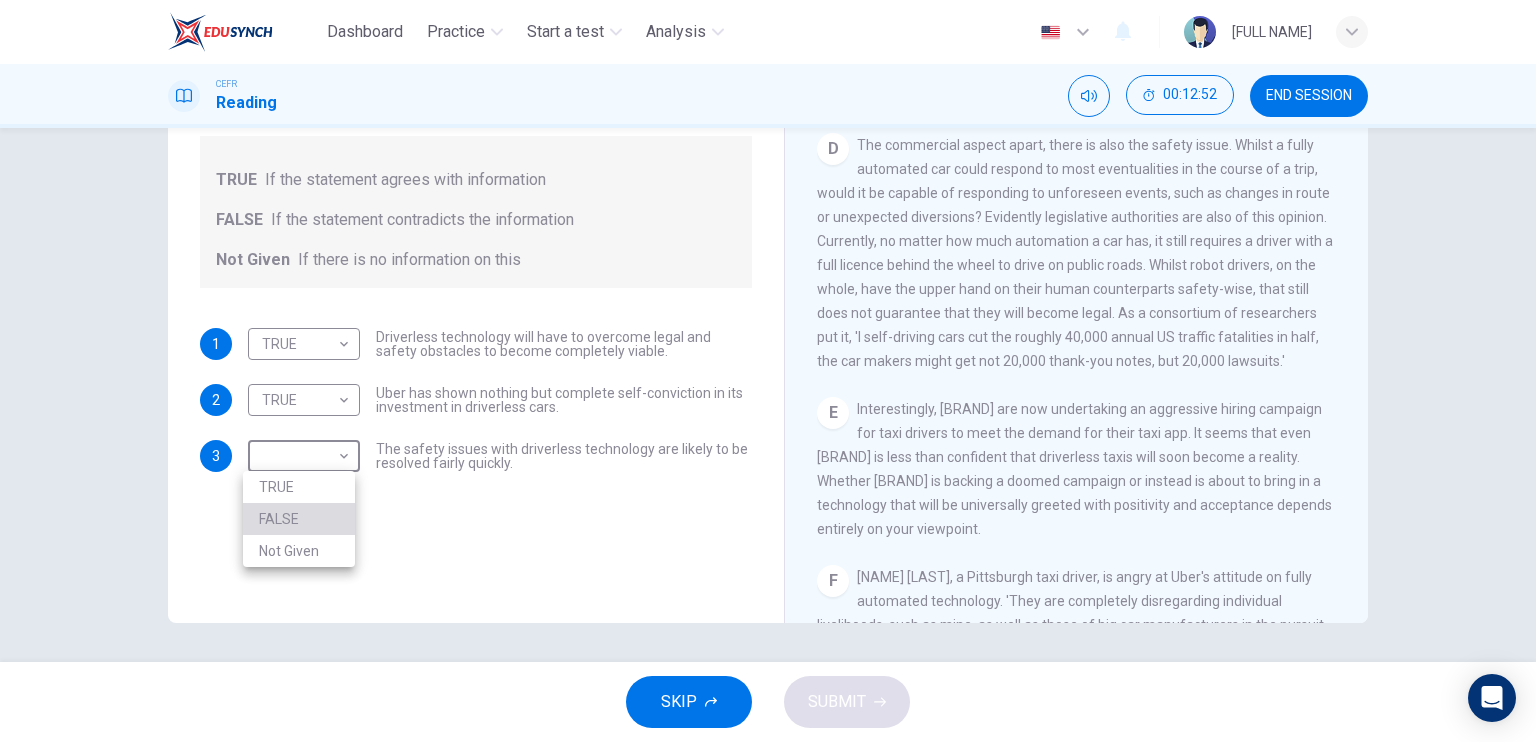 click on "FALSE" at bounding box center (299, 519) 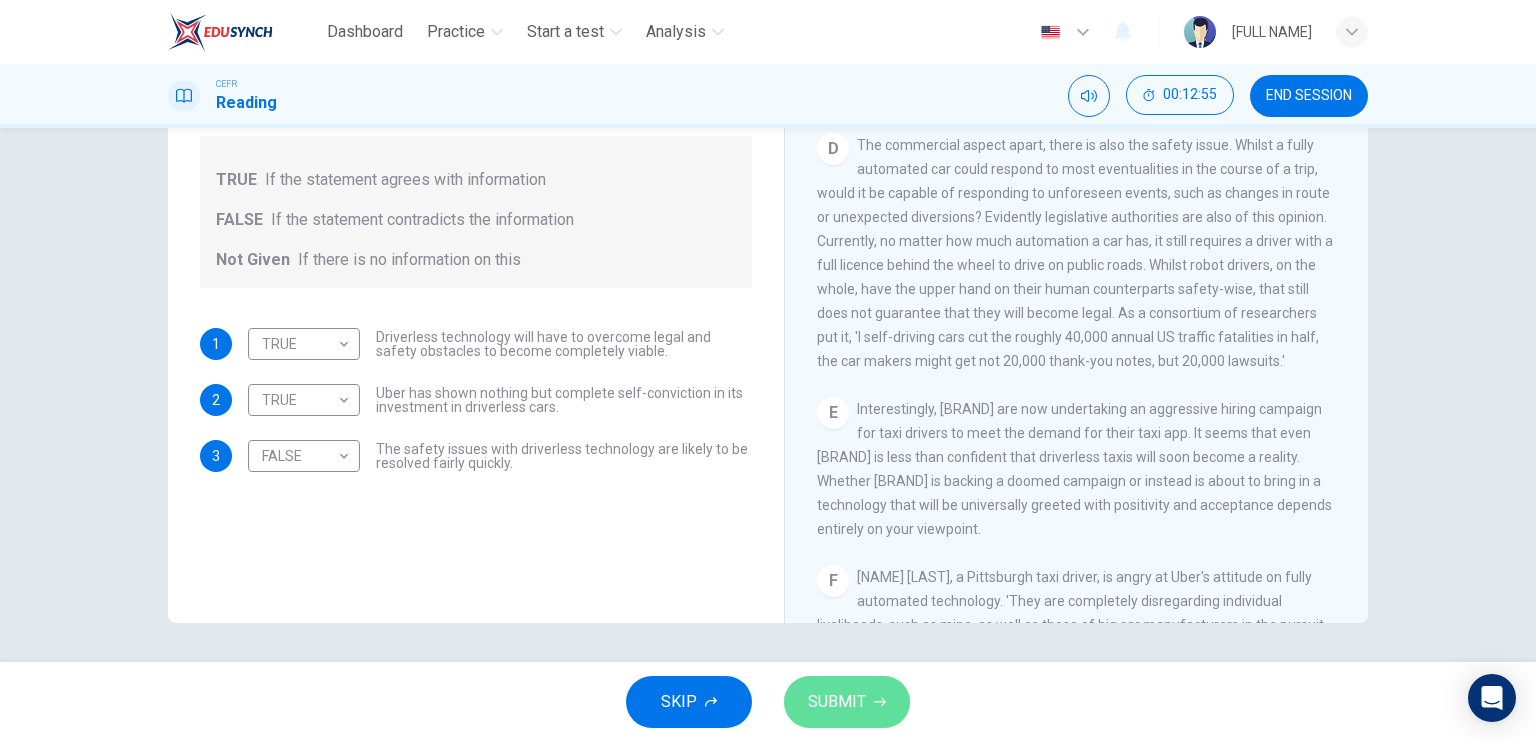click on "SUBMIT" at bounding box center (837, 702) 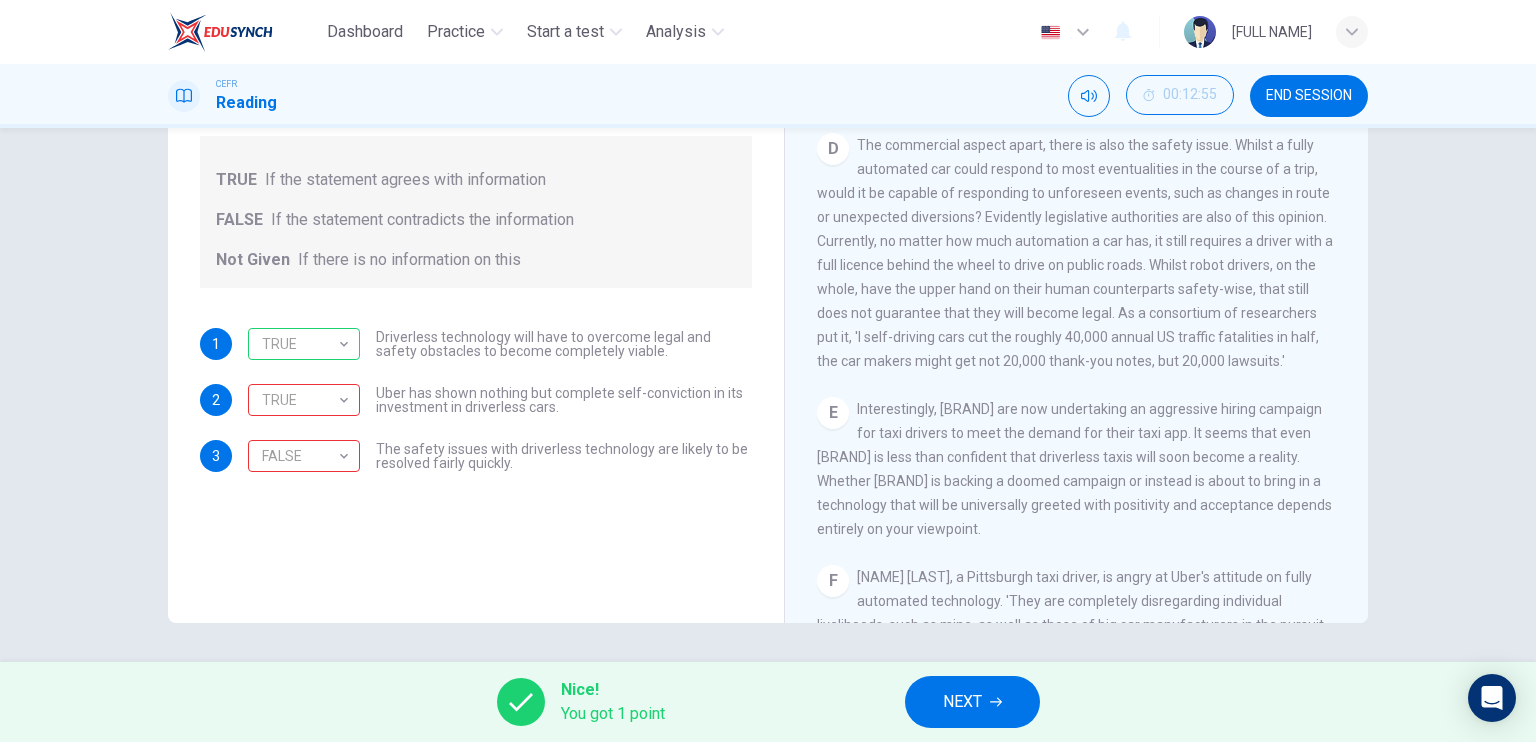 click on "Nice! You got 1
point NEXT" at bounding box center (768, 702) 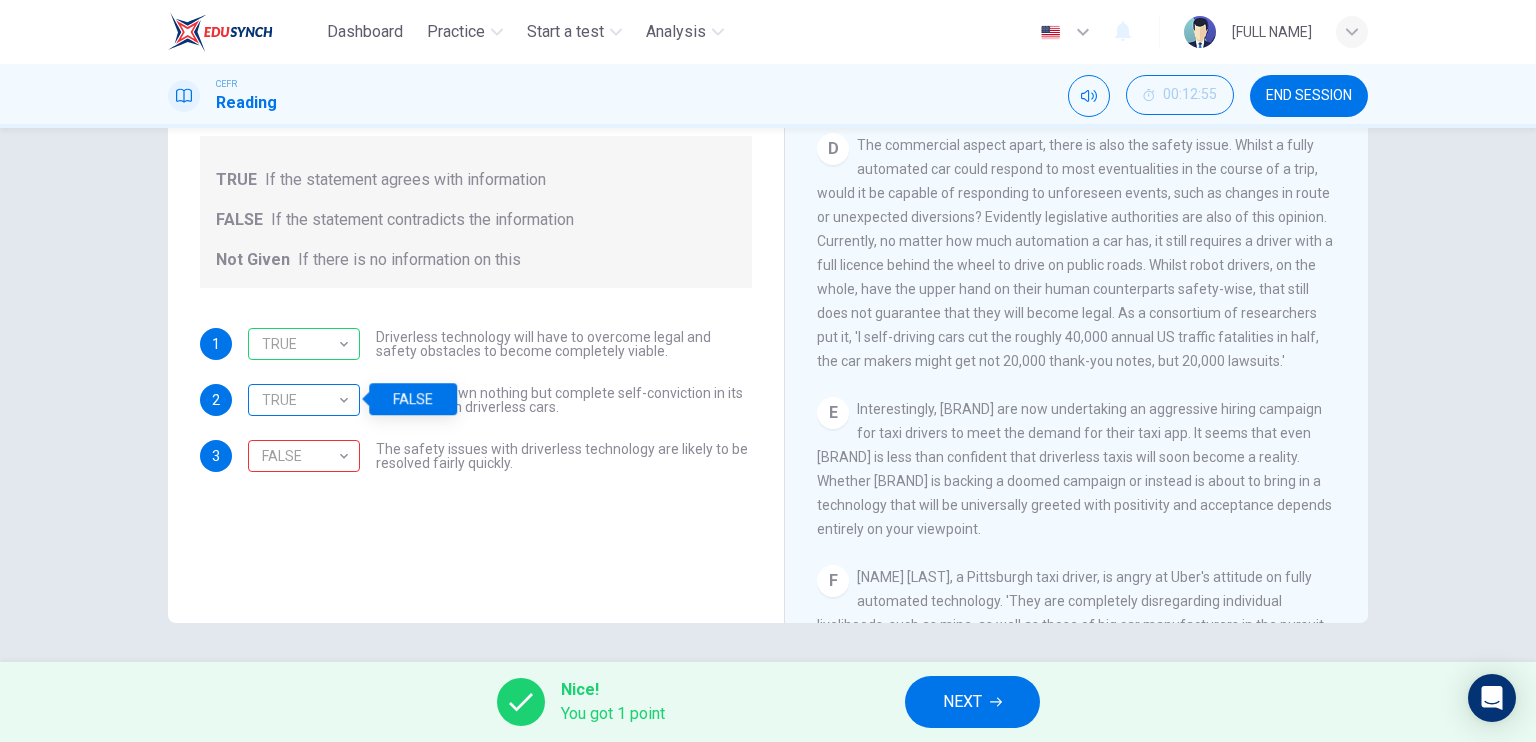 click on "TRUE TRUE ​" at bounding box center [304, 400] 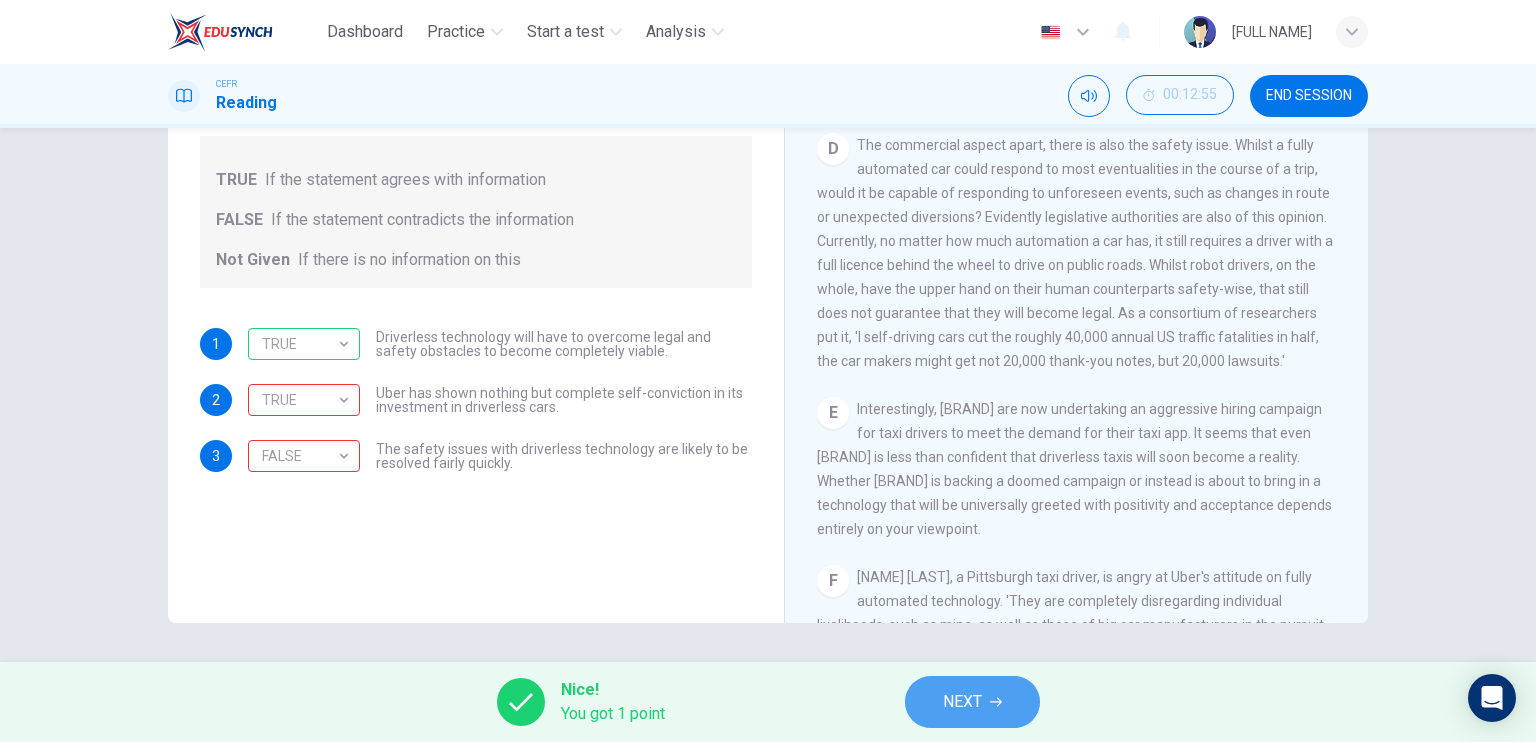 click at bounding box center (996, 702) 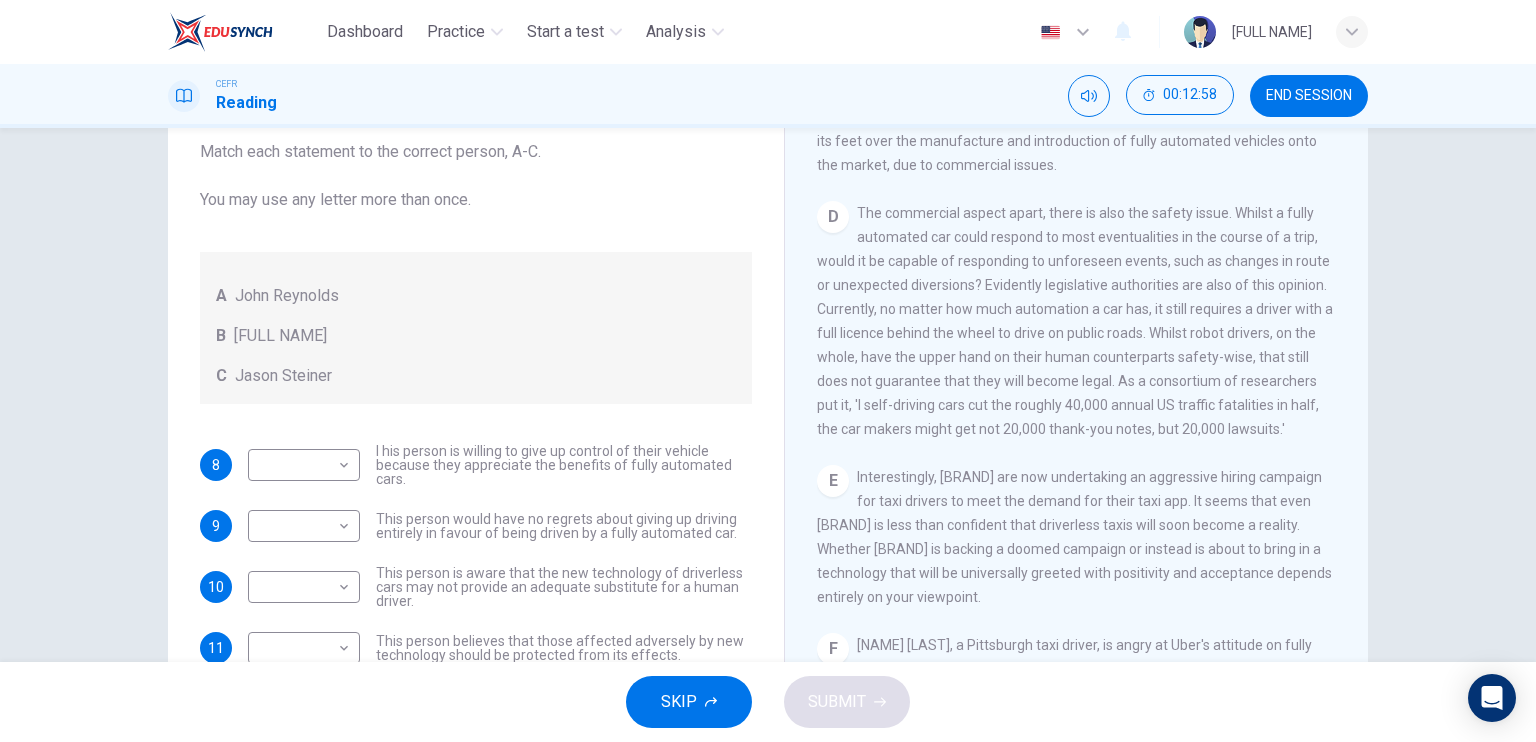 scroll, scrollTop: 140, scrollLeft: 0, axis: vertical 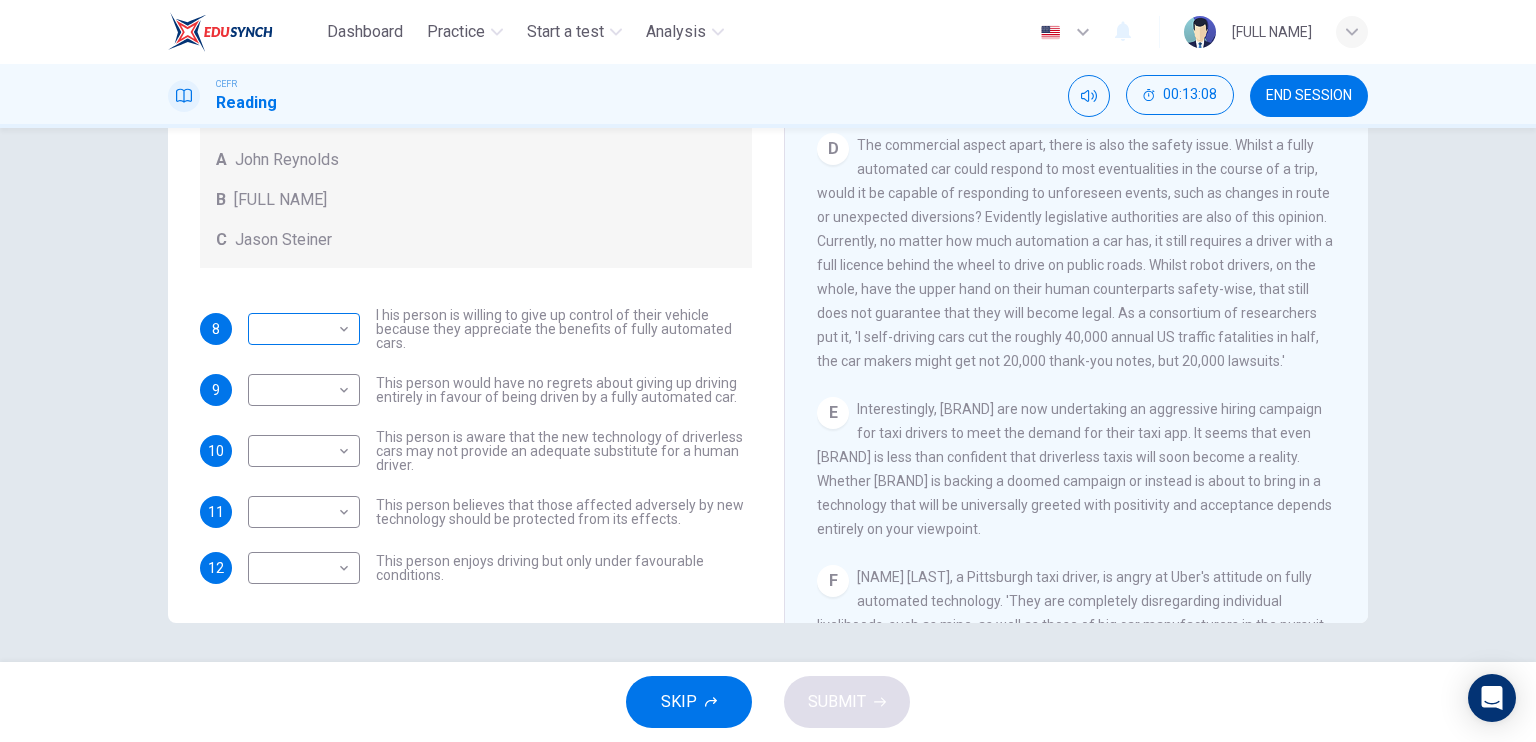 click on "Dashboard Practice Start a test Analysis English en ​ MUHAMMAD ADIBHAKIMI BIN MOHD KHAIRIE CEFR Reading 00:13:08 END SESSION Questions 8 - 12 Look at the following statements, and the list of people. Match each statement to the correct person, A-C. You may use any letter more than once.
A [NAME] [LAST] B [NAME] [LAST] C [NAME] [LAST] 8 ​ ​ I his person is willing to give up control of their vehicle because they appreciate the benefits of fully automated cars. 9 ​ ​ This person would have no regrets about giving up driving entirely in favour of being driven by a fully automated car. 10 ​ ​ This person is aware that the new technology of driverless cars may not provide an adequate substitute for a human driver. 11 ​ ​ This person believes that those affected adversely by new technology should be protected from its effects. 12 ​ ​ This person enjoys driving but only under favourable conditions. Driverless cars CLICK TO ZOOM Click to Zoom A B C D E F G H SKIP SUBMIT
Dashboard 2025" at bounding box center (768, 371) 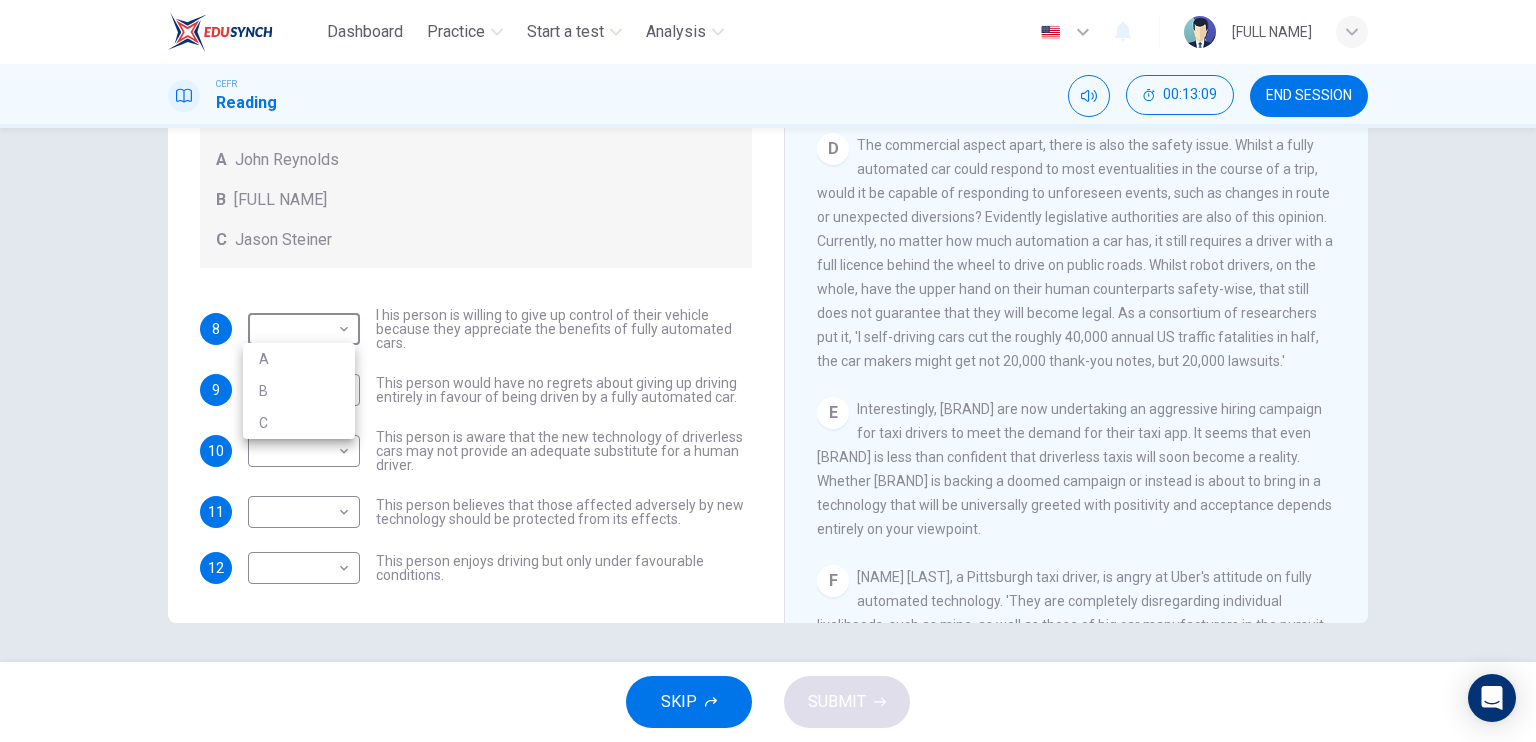 click at bounding box center [768, 371] 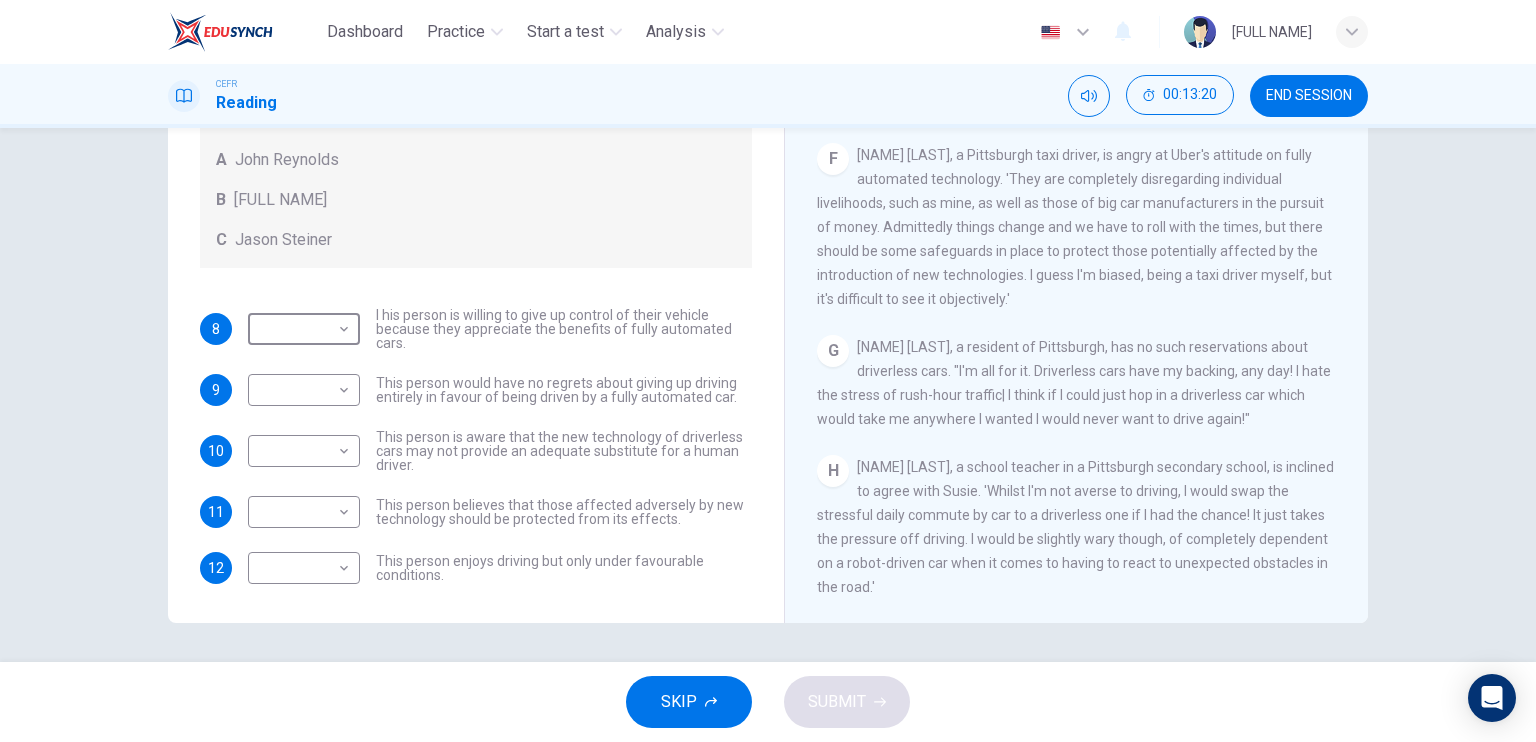 scroll, scrollTop: 1468, scrollLeft: 0, axis: vertical 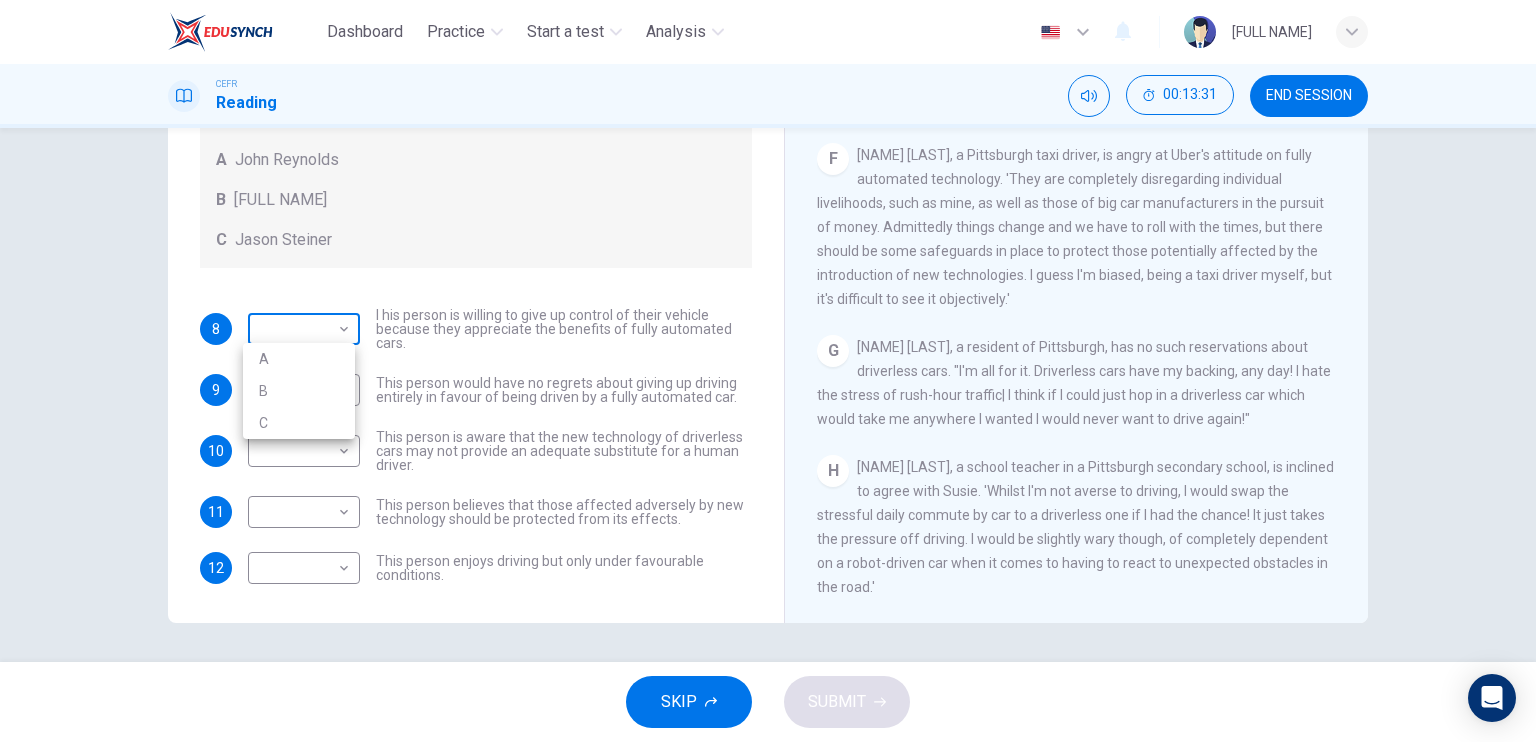 click on "Dashboard Practice Start a test Analysis English en ​ [FULL NAME] CEFR Reading 00:13:31 END SESSION Questions 8 - 12 Look at the following statements, and the list of people. Match each statement to the correct person, A-C. You may use any letter more than once.
A [FULL NAME] B [FULL NAME] C [FULL NAME] 8 C C ​ I his person is willing to give up control of their vehicle because they appreciate the benefits of fully automated cars. 9 C C ​ This person would have no regrets about giving up driving entirely in favour of being driven by a fully automated car. 10 C C ​ This person is aware that the new technology of driverless cars may not provide an adequate substitute for a human driver. 11 A A ​ This person believes that those affected adversely by new technology should be protected from its effects. 12 ​ ​ This person enjoys driving but only under favourable conditions. Driverless cars CLICK TO ZOOM Click to Zoom A B C D E F G H SKIP SUBMIT
Dashboard 2025" at bounding box center (768, 371) 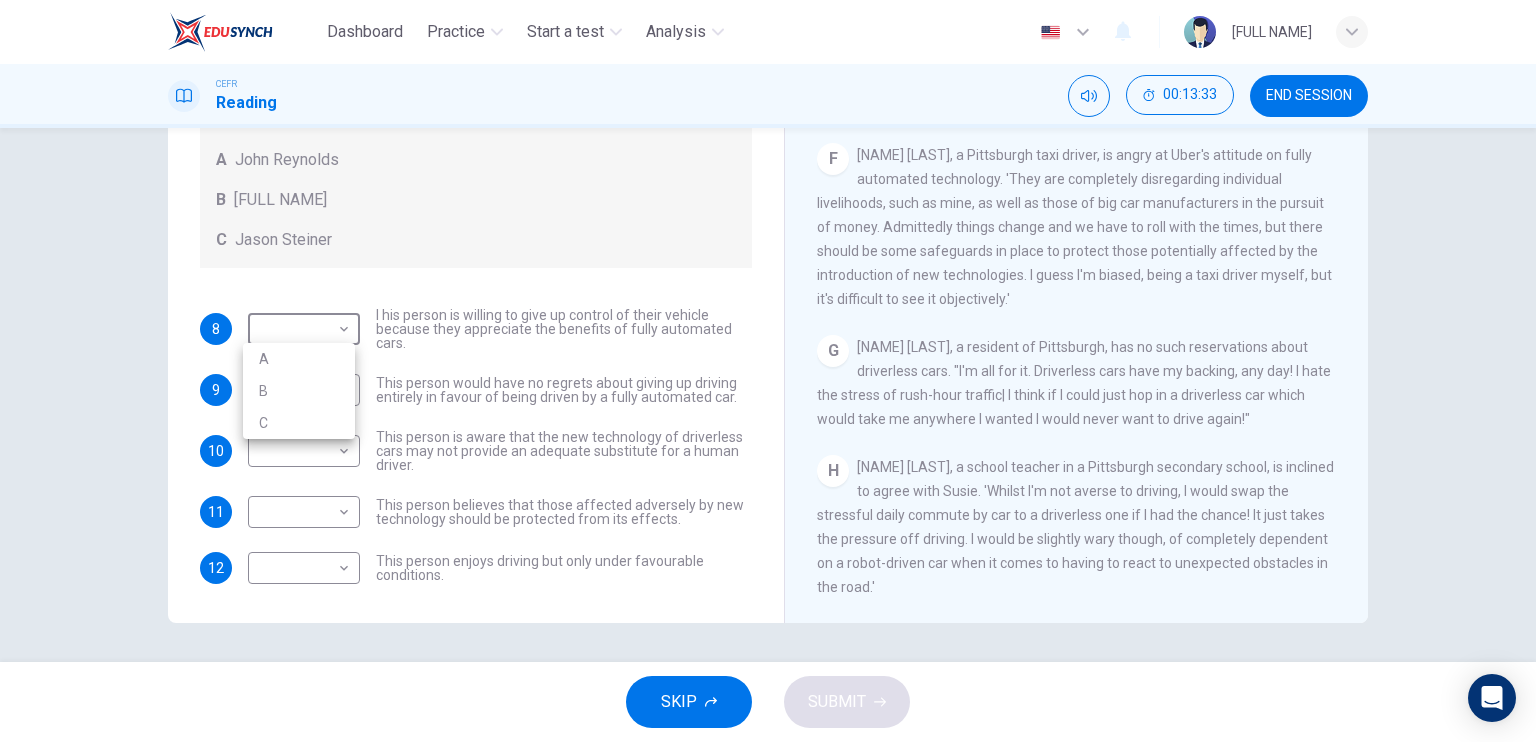 click on "C" at bounding box center [299, 423] 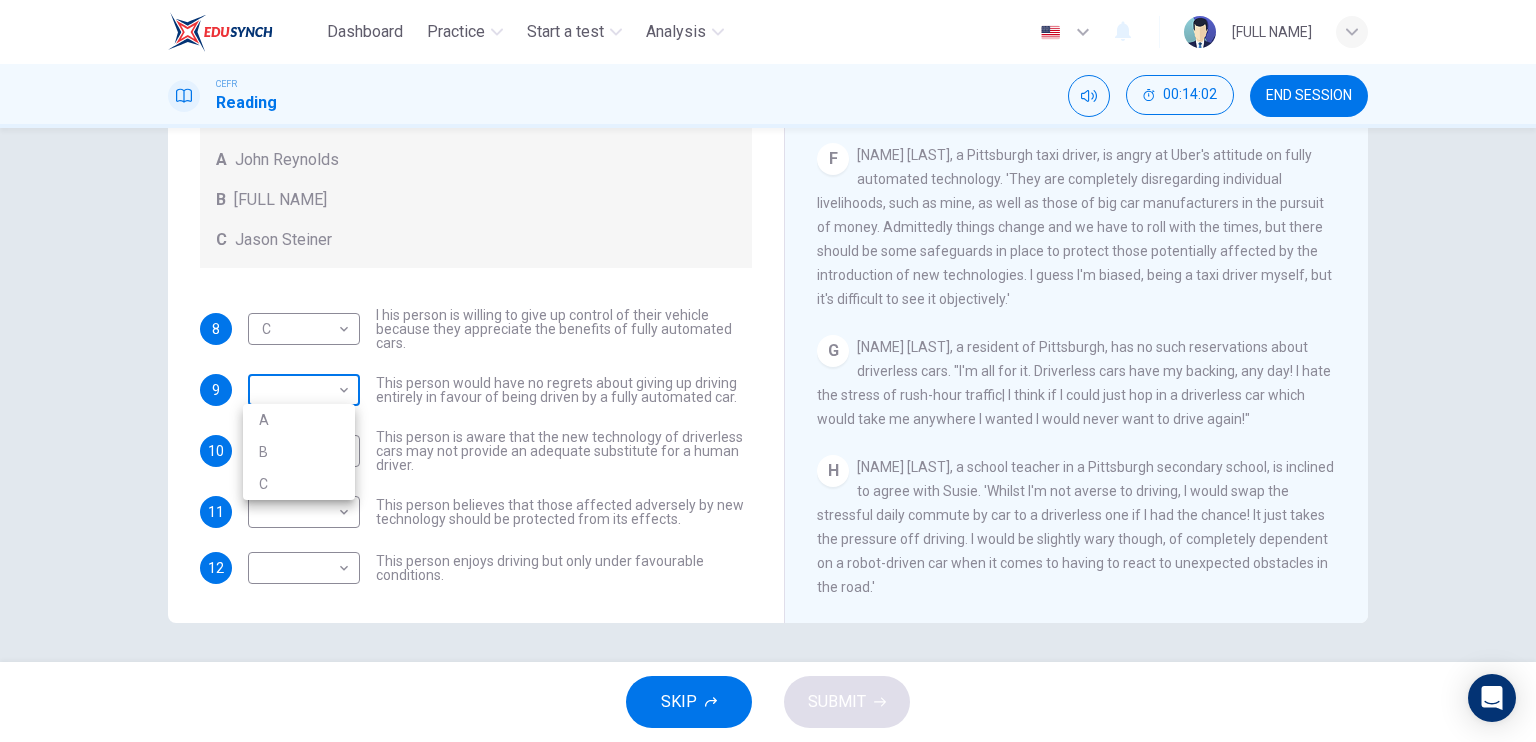 click on "Dashboard Practice Start a test Analysis English en ​ [NAME] CEFR Reading 00:14:02 END SESSION Questions 8 - 12 Look at the following statements, and the list of people. Match each statement to the correct person, A-C. You may use any letter more than once.
A John Reynolds B Susie Greenacre C Jason Steiner 8 C C ​ I his person is willing to give up control of their vehicle because they appreciate the benefits of fully automated cars. 9 ​ ​ This person would have no regrets about giving up driving entirely in favour of being driven by a fully automated car. 10 ​ ​ This person is aware that the new technology of driverless cars may not provide an adequate substitute for a human driver. 11 ​ ​ This person believes that those affected adversely by new technology should be protected from its effects. 12 ​ ​ This person enjoys driving but only under favourable conditions. Driverless cars CLICK TO ZOOM Click to Zoom A B C D E F G H SKIP SUBMIT
Dashboard 2025" at bounding box center [768, 371] 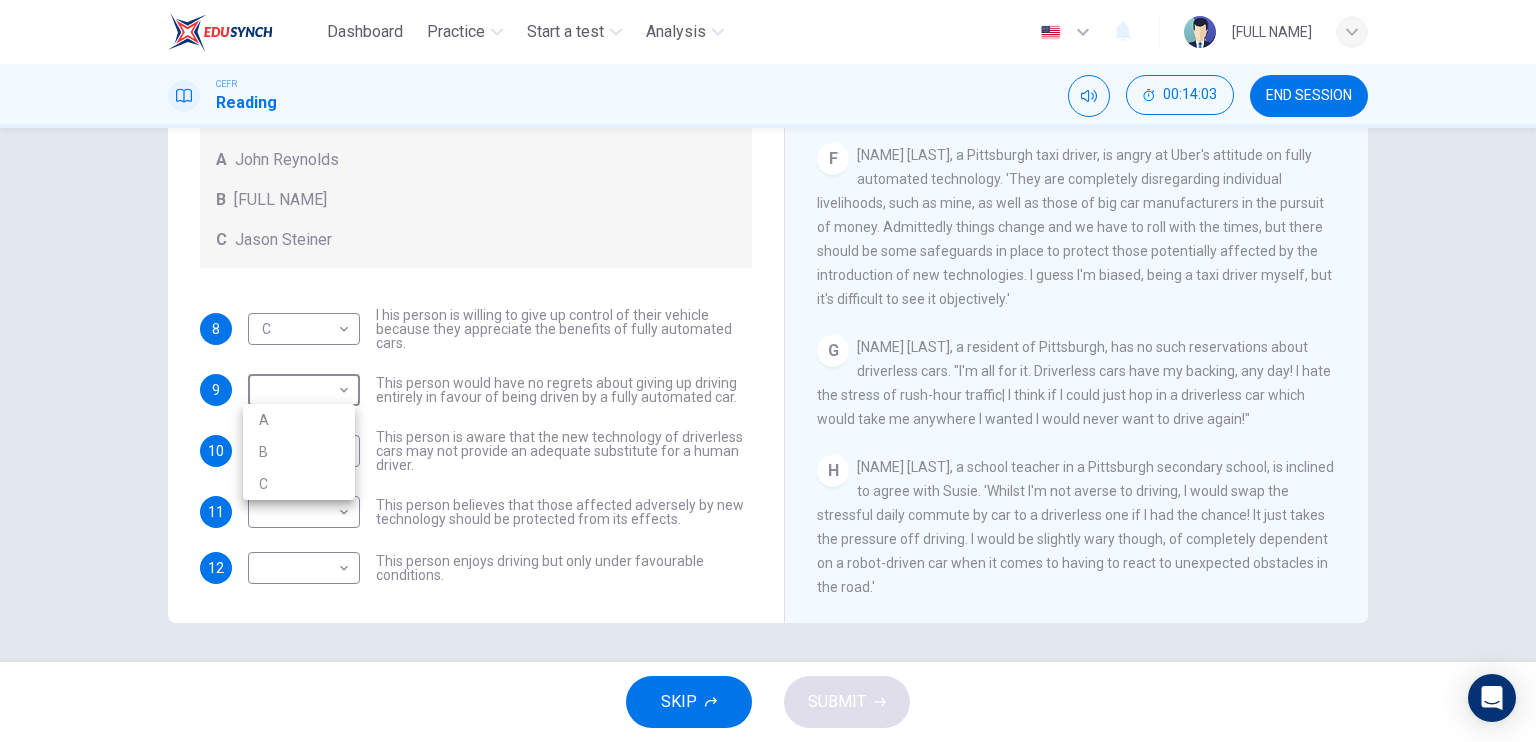 click on "C" at bounding box center (299, 484) 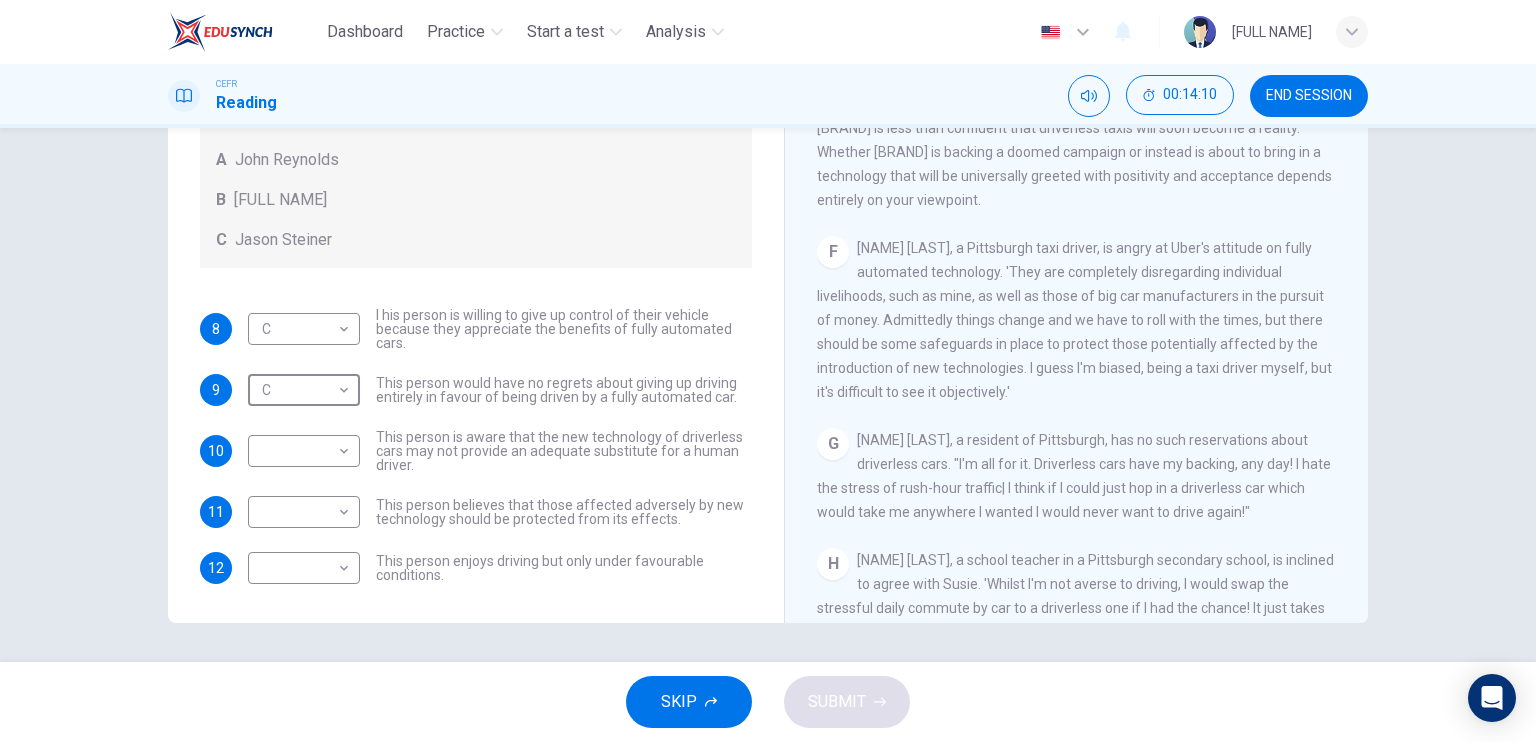 scroll, scrollTop: 1468, scrollLeft: 0, axis: vertical 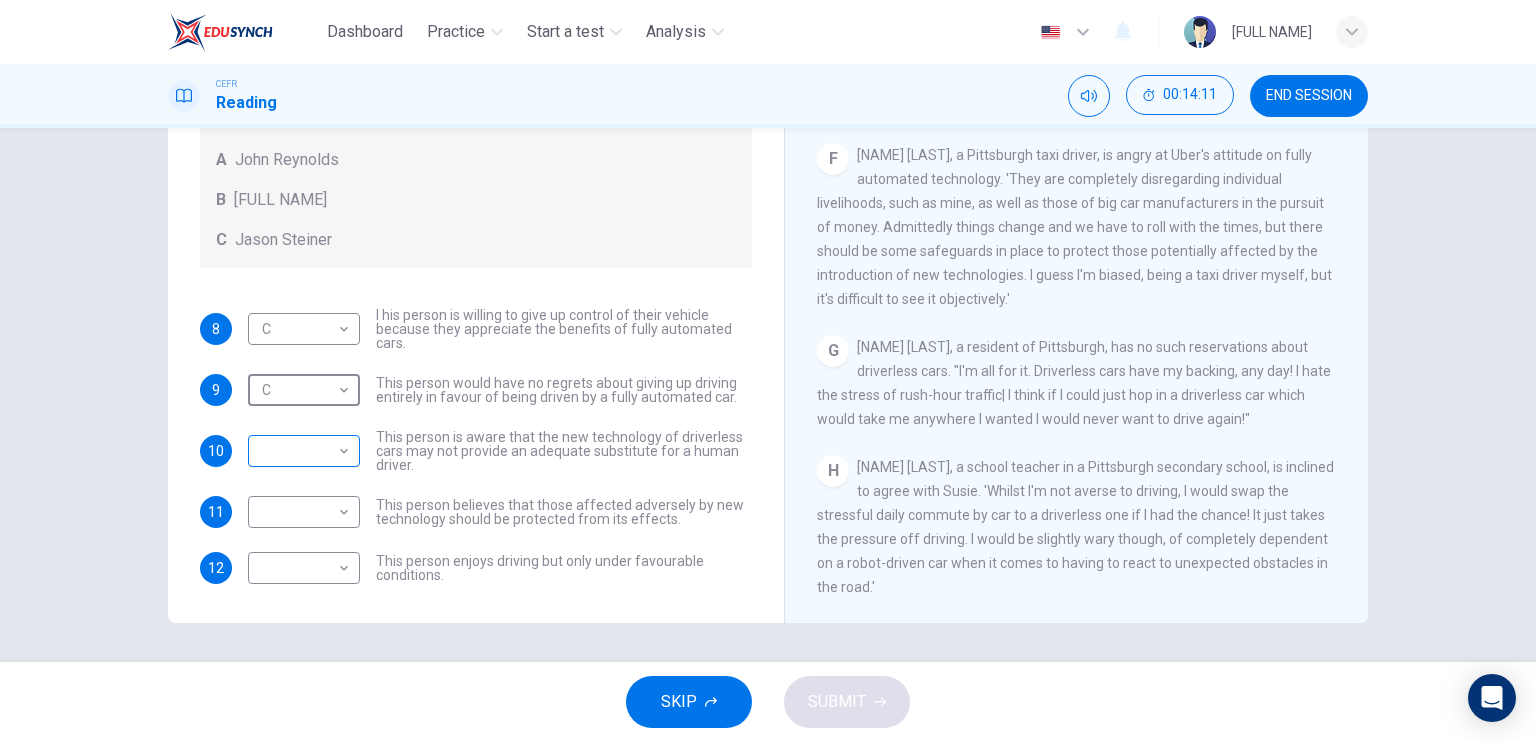 click on "Dashboard Practice Start a test Analysis English en ​ [NAME] CEFR Reading 00:14:11 END SESSION Questions 8 - 12 Look at the following statements, and the list of people. Match each statement to the correct person, A-C. You may use any letter more than once.
A John Reynolds B Susie Greenacre C Jason Steiner 8 C C ​ I his person is willing to give up control of their vehicle because they appreciate the benefits of fully automated cars. 9 C C ​ This person would have no regrets about giving up driving entirely in favour of being driven by a fully automated car. 10 ​ ​ This person is aware that the new technology of driverless cars may not provide an adequate substitute for a human driver. 11 ​ ​ This person believes that those affected adversely by new technology should be protected from its effects. 12 ​ ​ This person enjoys driving but only under favourable conditions. Driverless cars CLICK TO ZOOM Click to Zoom A B C D E F G H SKIP SUBMIT
Dashboard 2025" at bounding box center (768, 371) 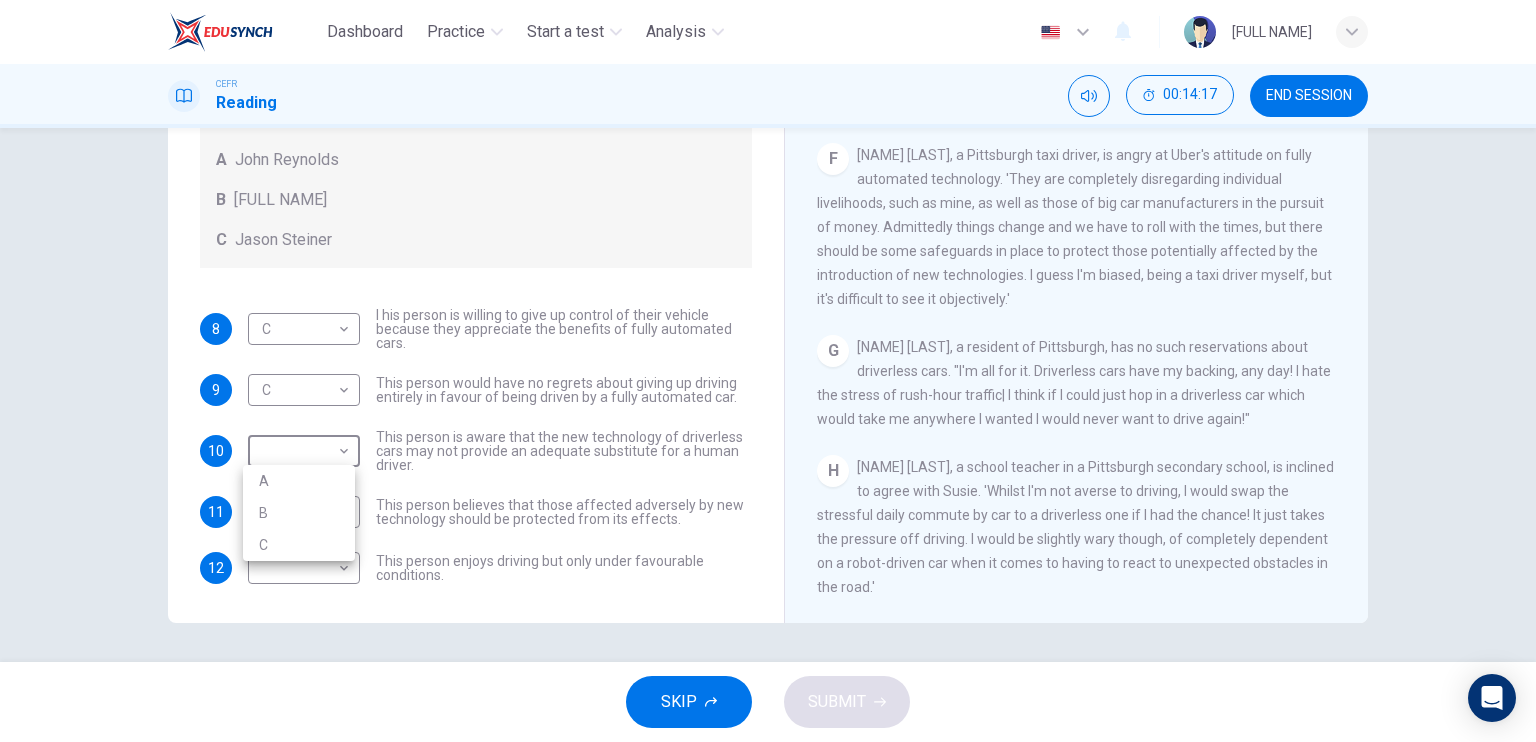 click on "C" at bounding box center [299, 545] 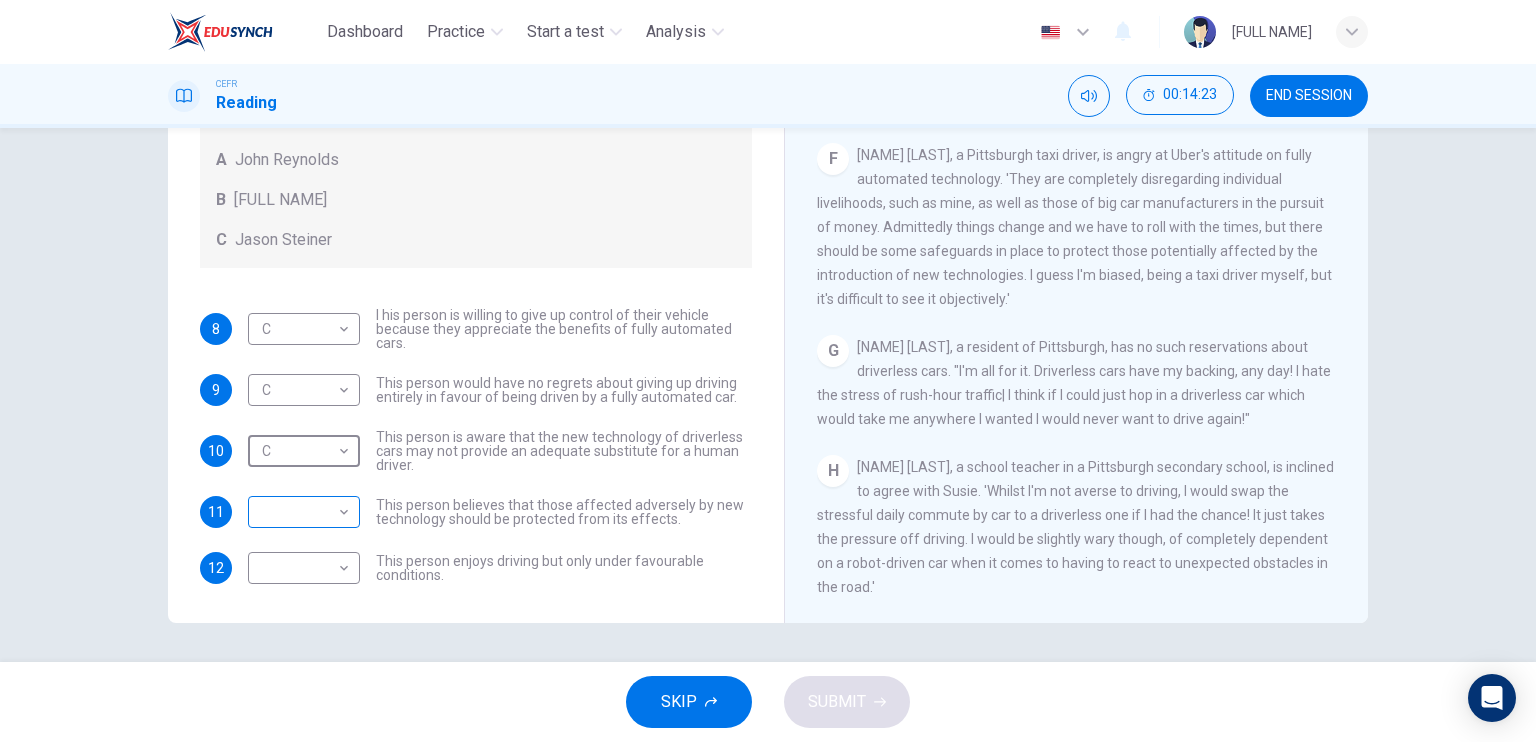 click on "Dashboard Practice Start a test Analysis English en ​ MUHAMMAD ADIBHAKIMI BIN MOHD KHAIRIE CEFR Reading 00:14:23 END SESSION Questions 8 - 12 Look at the following statements, and the list of people. Match each statement to the correct person, A-C. You may use any letter more than once.
A John Reynolds B Susie Greenacre C Jason Steiner 8 C C ​ I his person is willing to give up control of their vehicle because they appreciate the benefits of fully automated cars. 9 C C ​ This person would have no regrets about giving up driving entirely in favour of being driven by a fully automated car. 10 C C ​ This person is aware that the new technology of driverless cars may not provide an adequate substitute for a human driver. 11 ​ ​ This person believes that those affected adversely by new technology should be protected from its effects. 12 ​ ​ This person enjoys driving but only under favourable conditions. Driverless cars CLICK TO ZOOM Click to Zoom A B C D E F G H SKIP SUBMIT
Dashboard 2025" at bounding box center (768, 371) 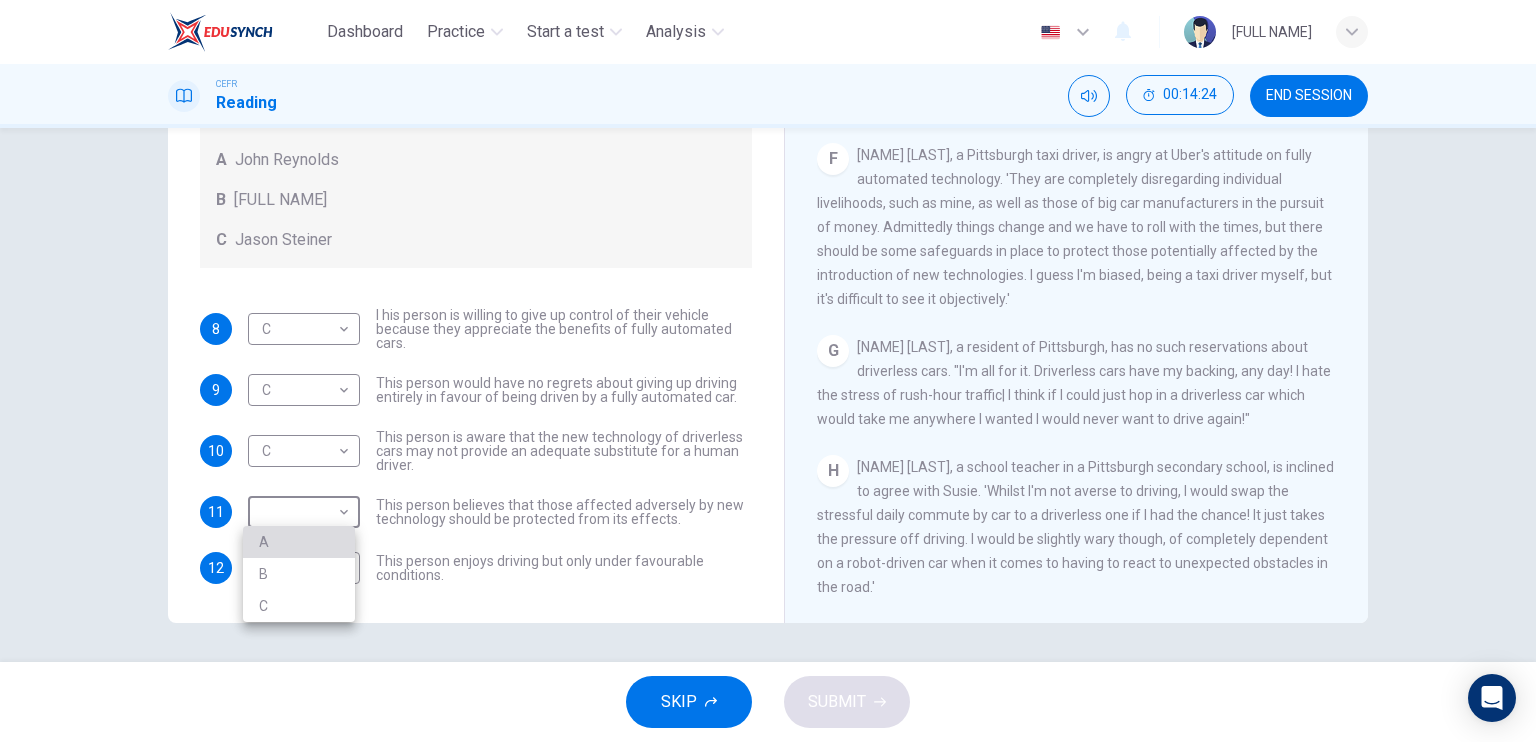 click on "A" at bounding box center [299, 542] 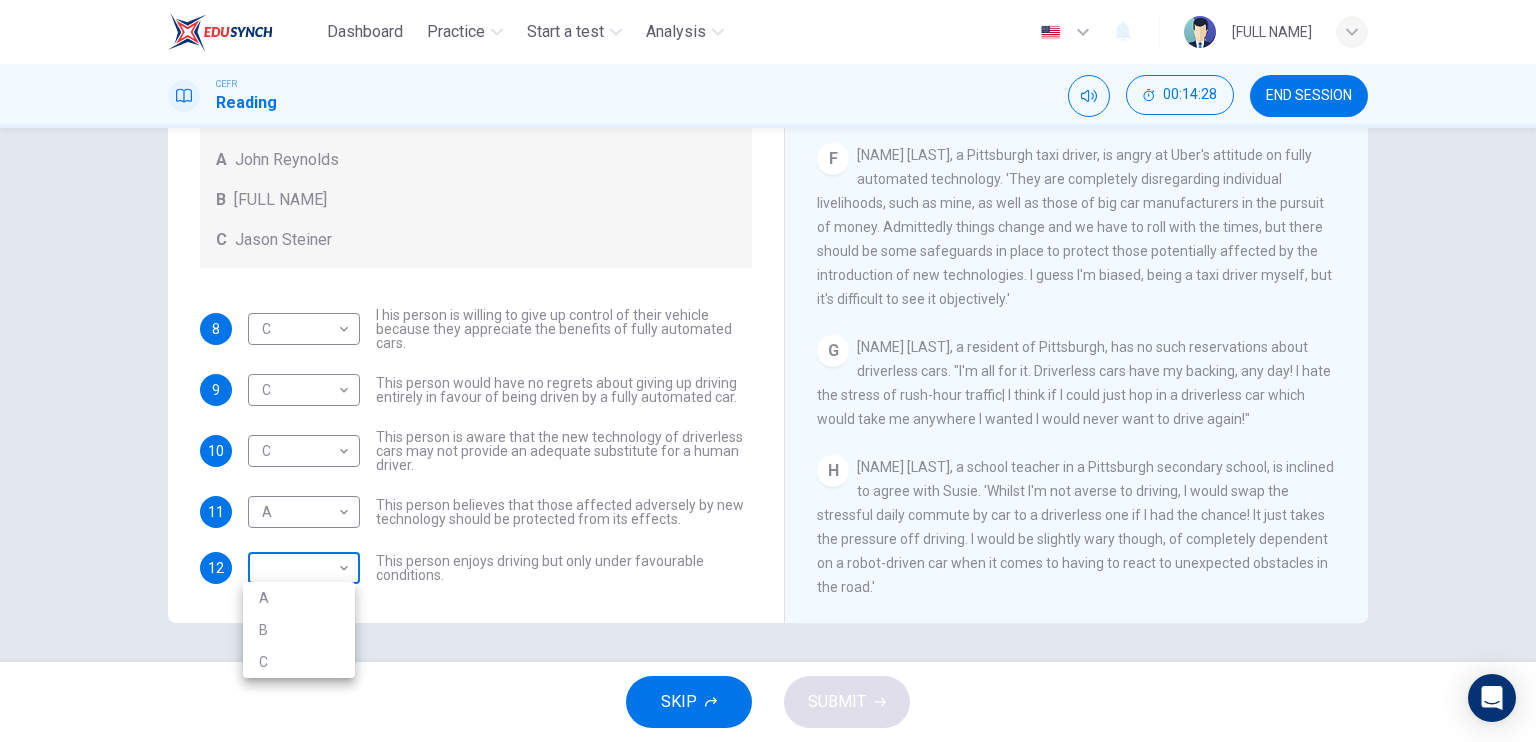 click on "Dashboard Practice Start a test Analysis English en ​ [FULL NAME] CEFR Reading 00:14:28 END SESSION Questions 8 - 12 Look at the following statements, and the list of people. Match each statement to the correct person, A-C. You may use any letter more than once.
A [FULL NAME] B [FULL NAME] C [FULL NAME] 8 C C ​ I his person is willing to give up control of their vehicle because they appreciate the benefits of fully automated cars. 9 C C ​ This person would have no regrets about giving up driving entirely in favour of being driven by a fully automated car. 10 C C ​ This person is aware that the new technology of driverless cars may not provide an adequate substitute for a human driver. 11 A A ​ This person believes that those affected adversely by new technology should be protected from its effects. 12 ​ ​ This person enjoys driving but only under favourable conditions. Driverless cars CLICK TO ZOOM Click to Zoom A B C D E F G H SKIP SUBMIT
Dashboard 2025" at bounding box center (768, 371) 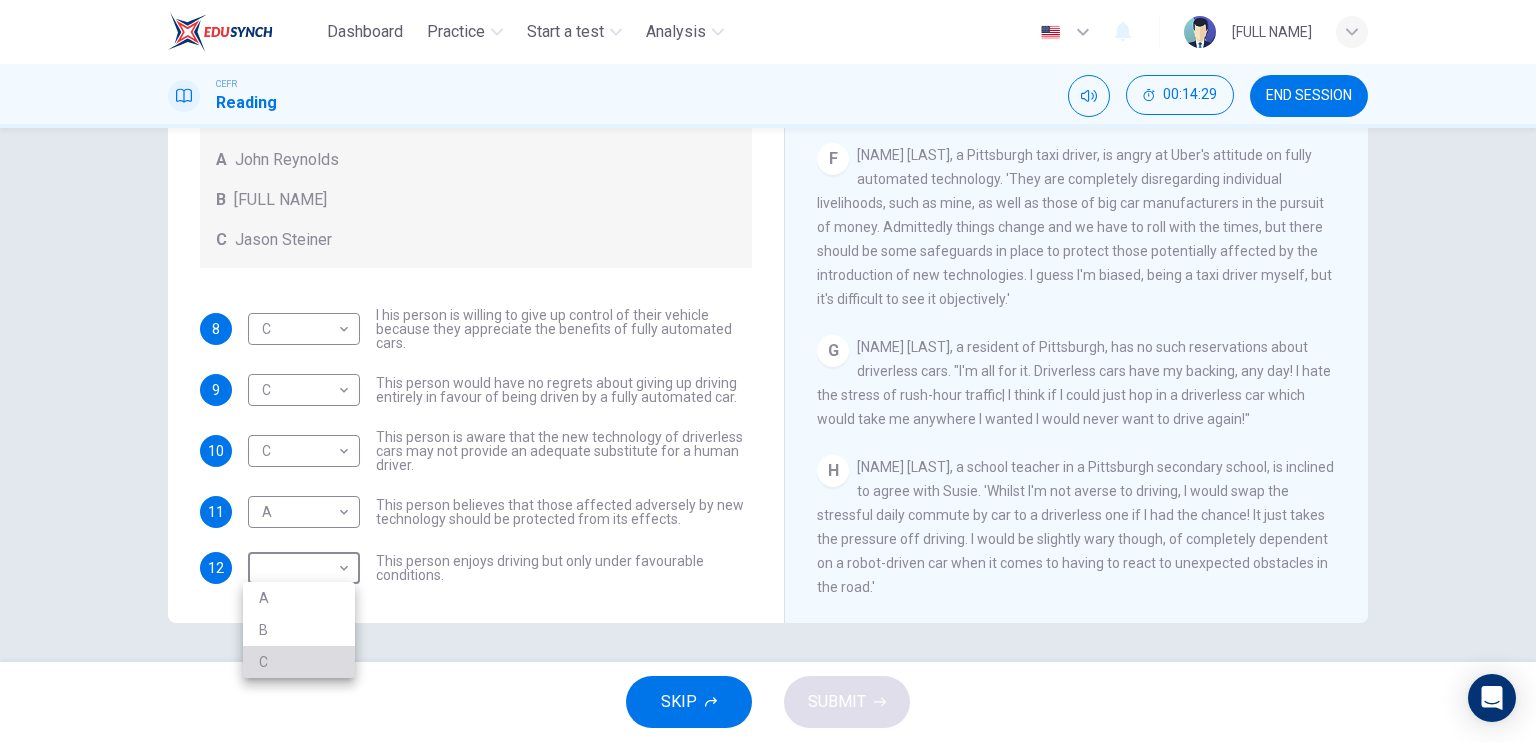 click on "C" at bounding box center (299, 662) 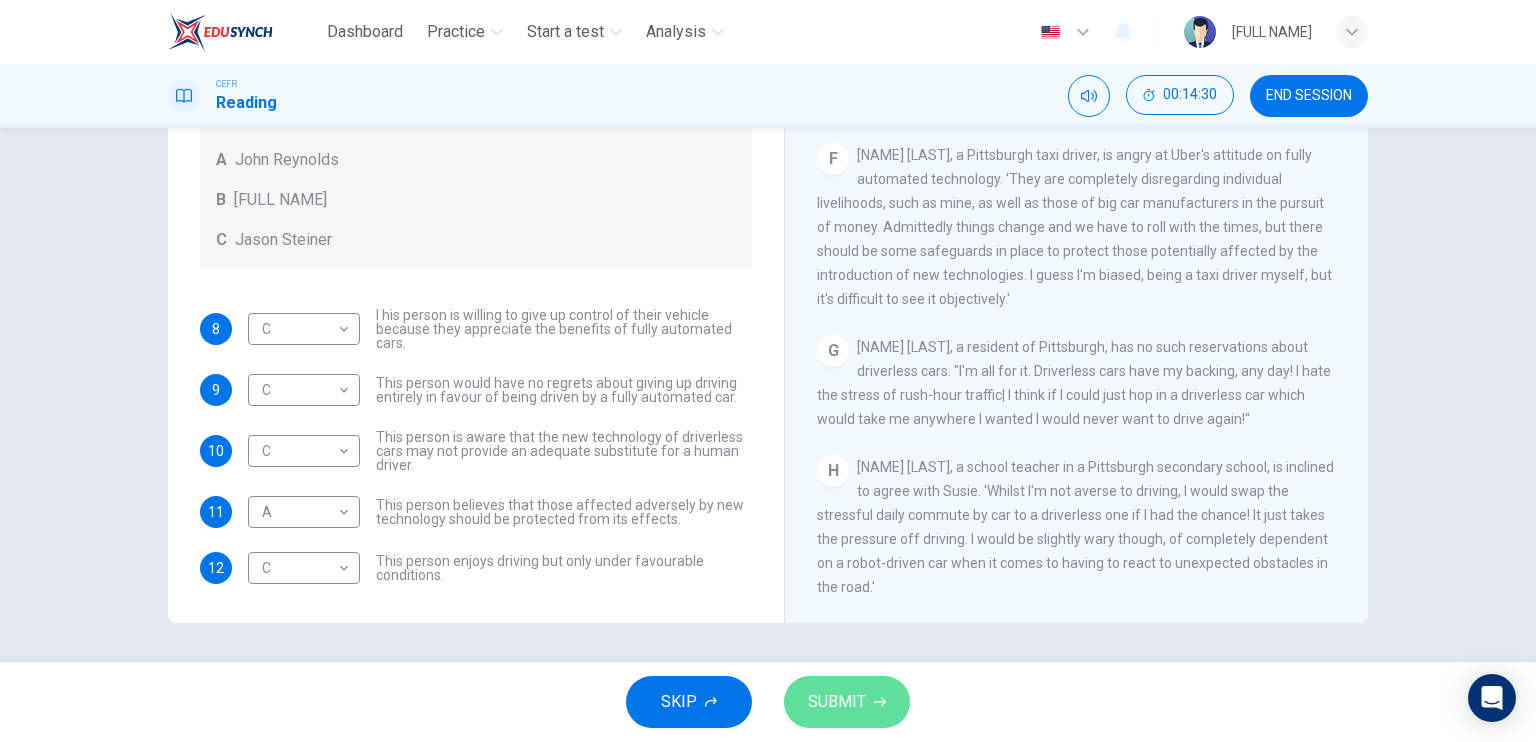 click on "SUBMIT" at bounding box center (837, 702) 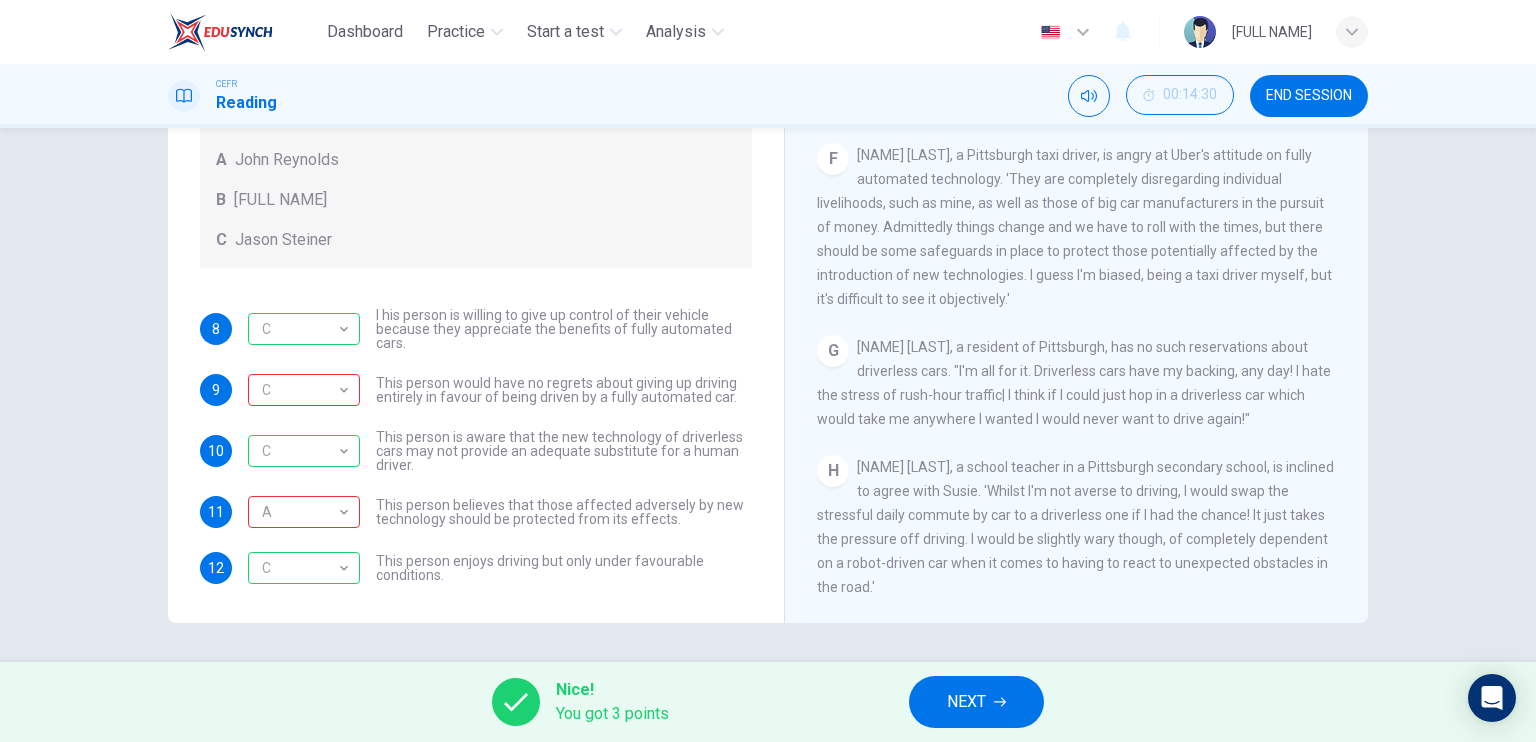 click on "END SESSION" at bounding box center [1309, 96] 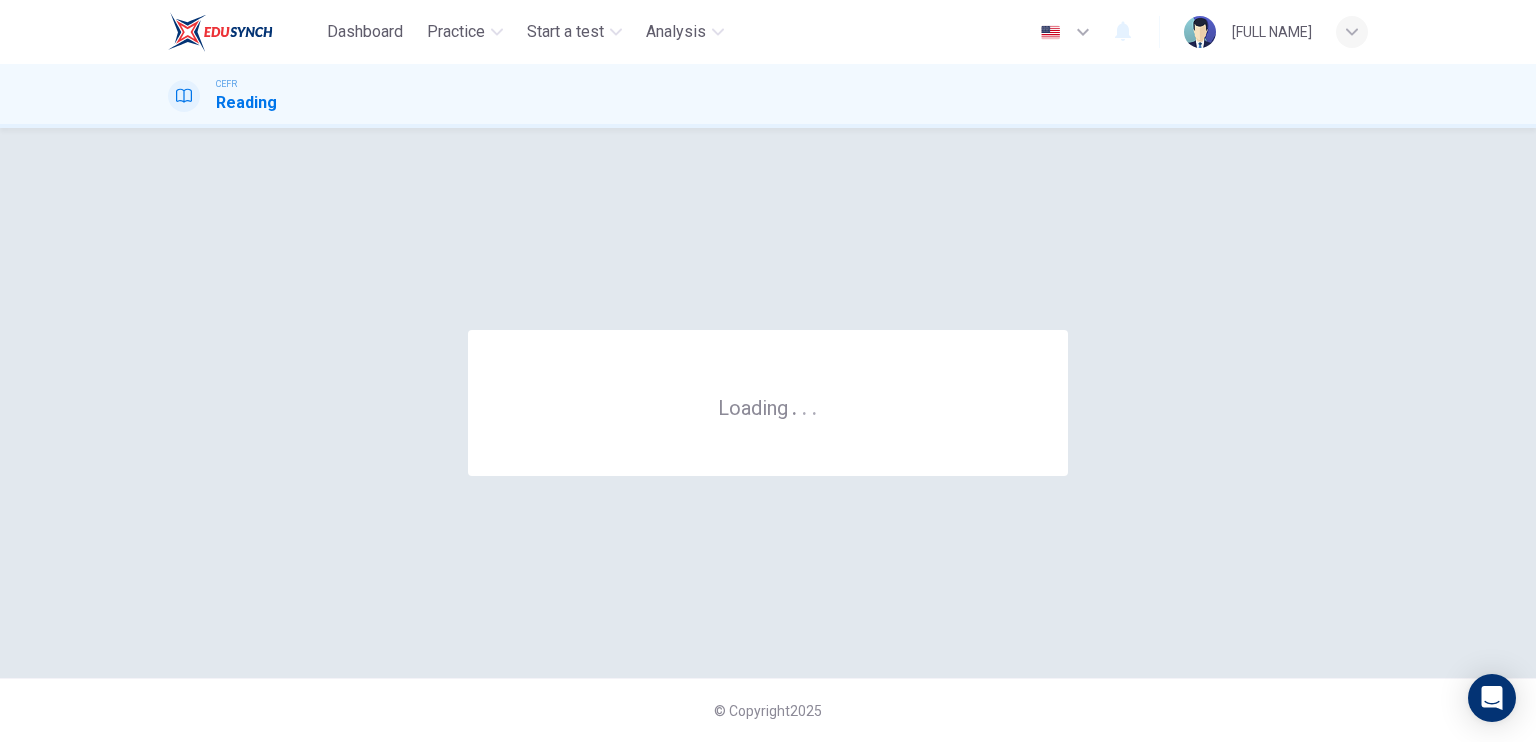 scroll, scrollTop: 0, scrollLeft: 0, axis: both 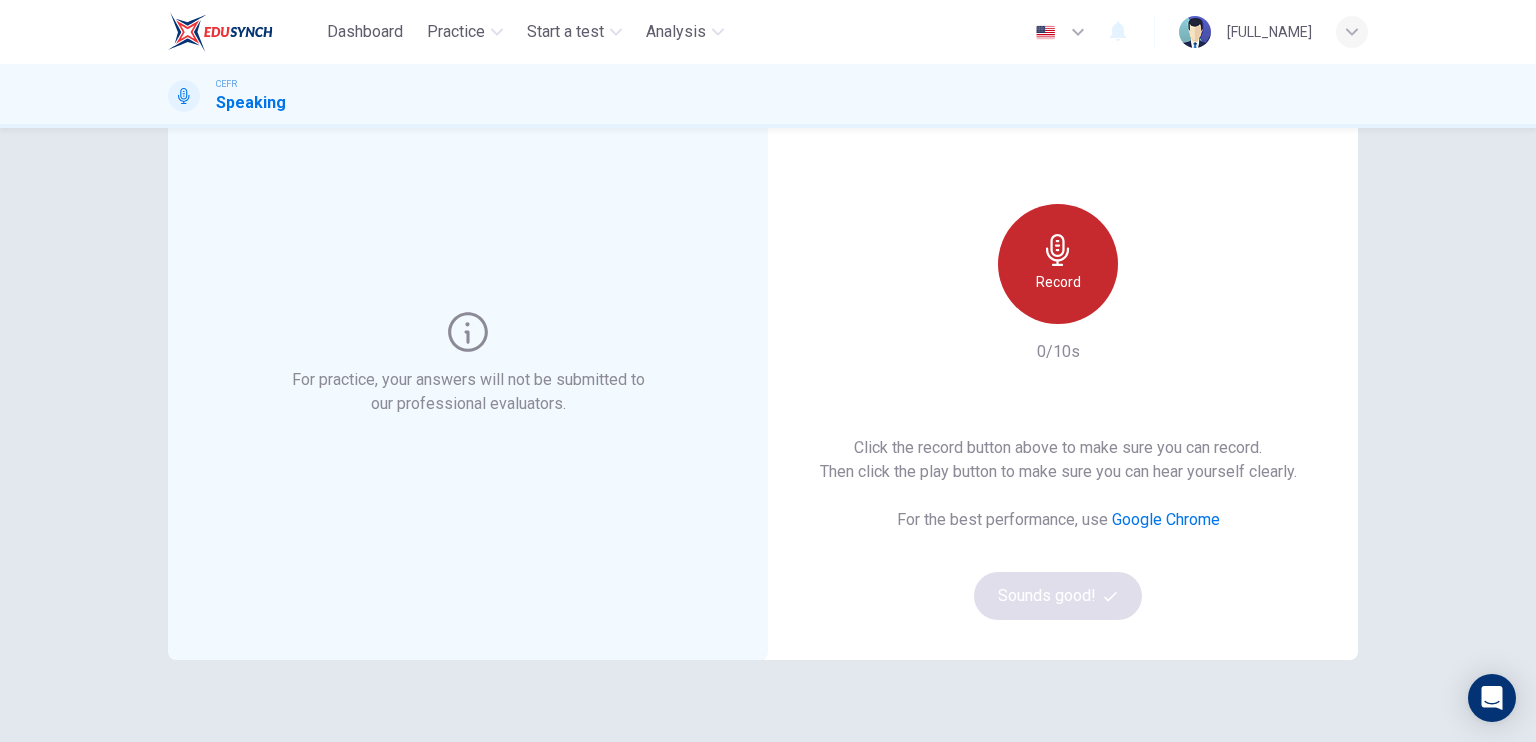 click at bounding box center [1058, 250] 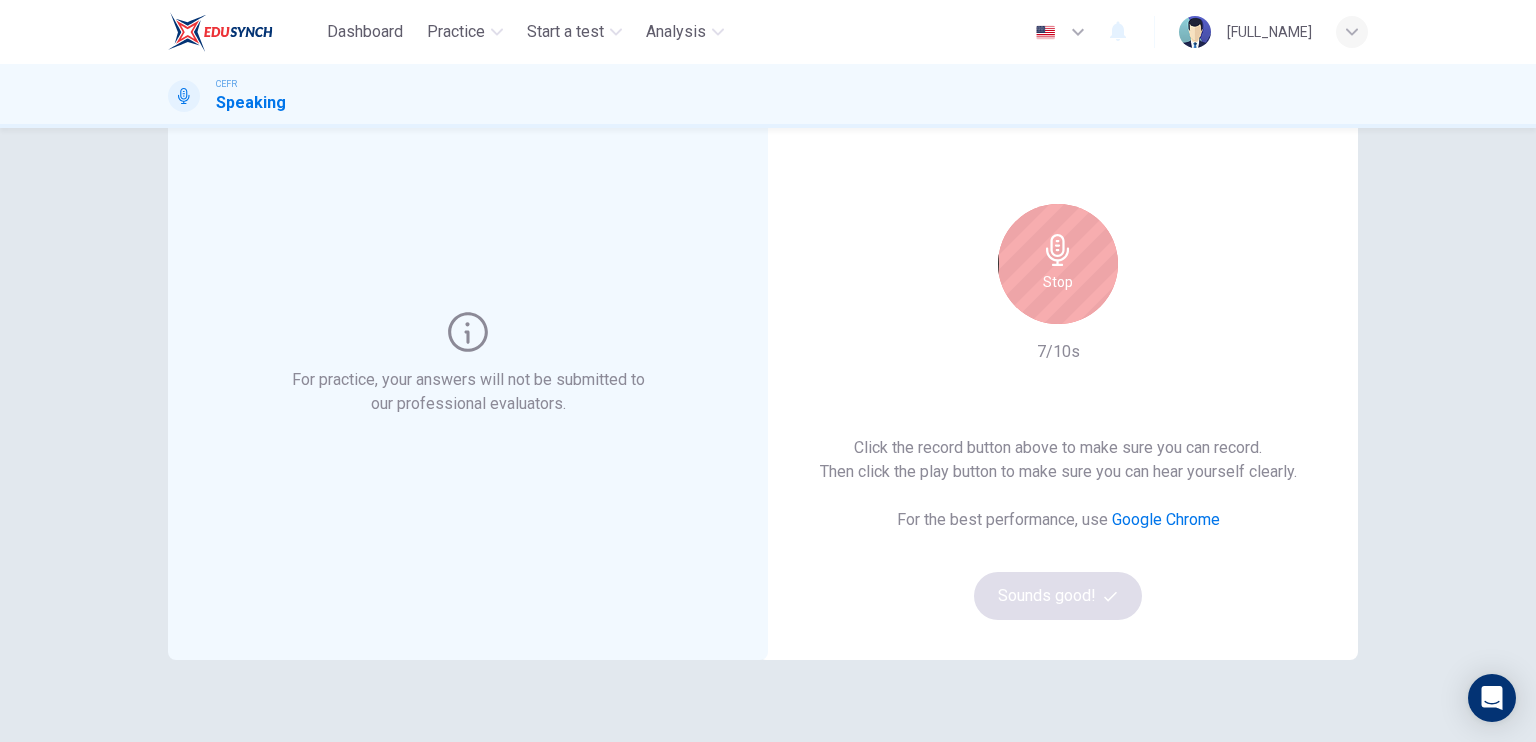 click on "Stop" at bounding box center (1058, 264) 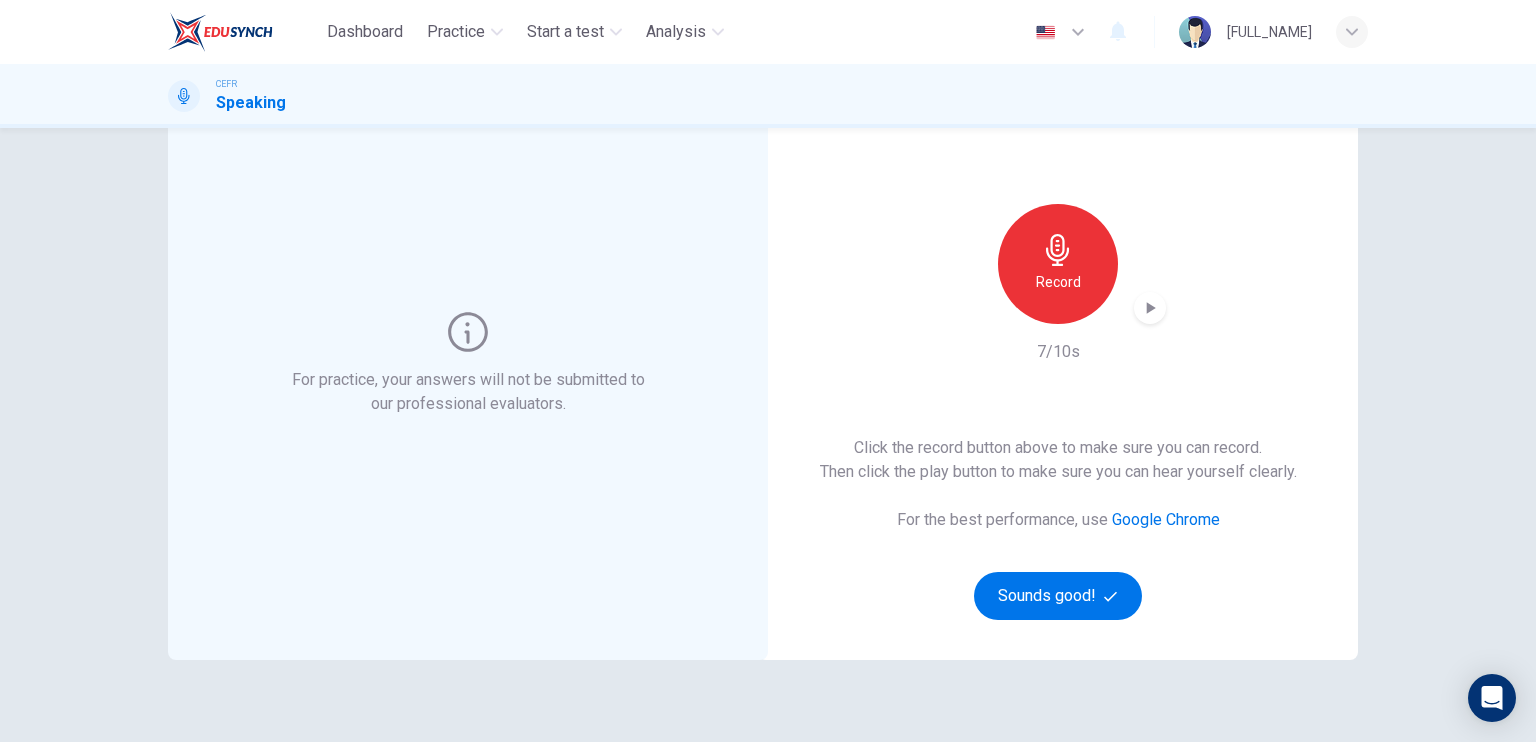 click on "This Section Requires a Microphone Record [FRACTION] Click the record button above to make sure you can record. Then click the play button to make sure you can hear yourself clearly. For the best performance, use Google Chrome Sounds good!" at bounding box center [1058, 364] 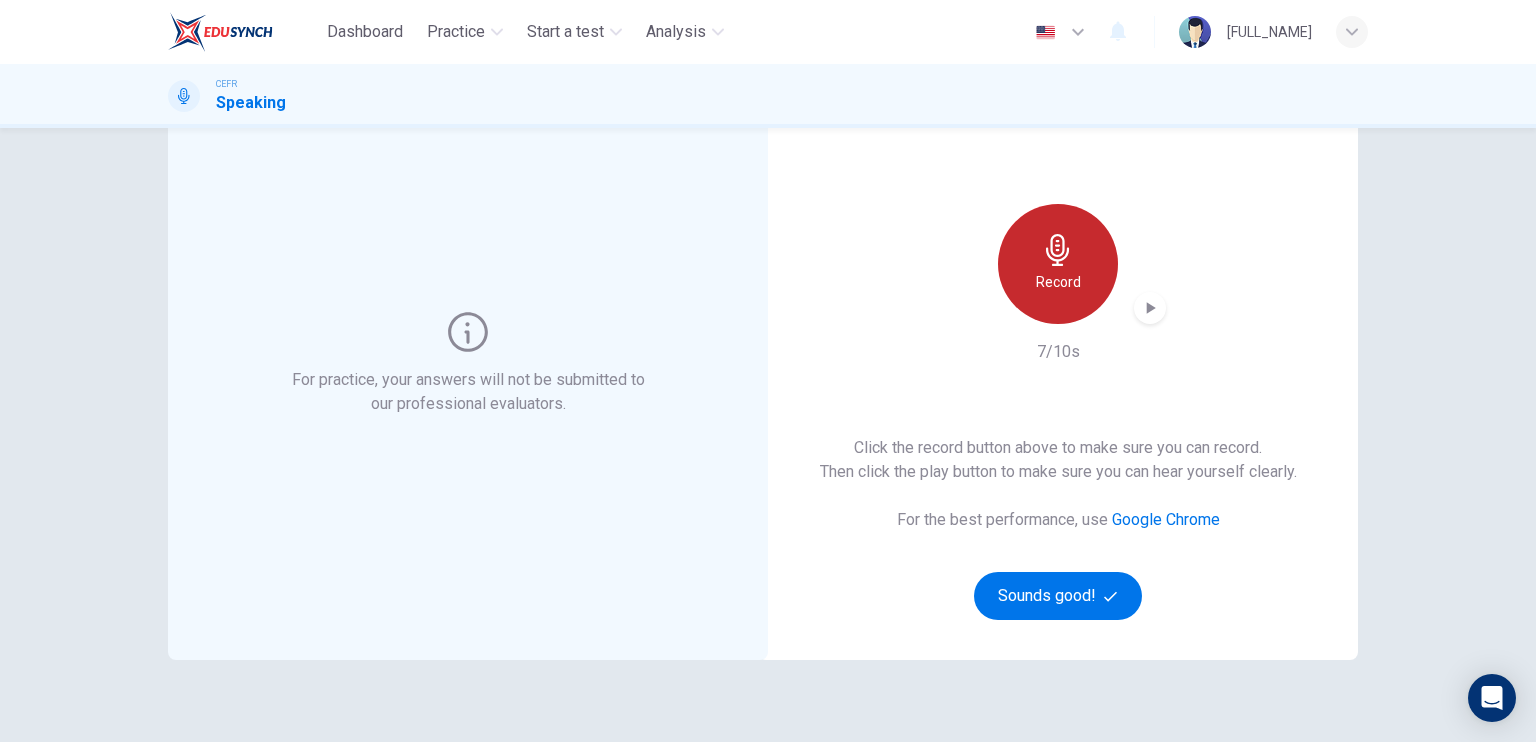 click on "Record" at bounding box center [1058, 264] 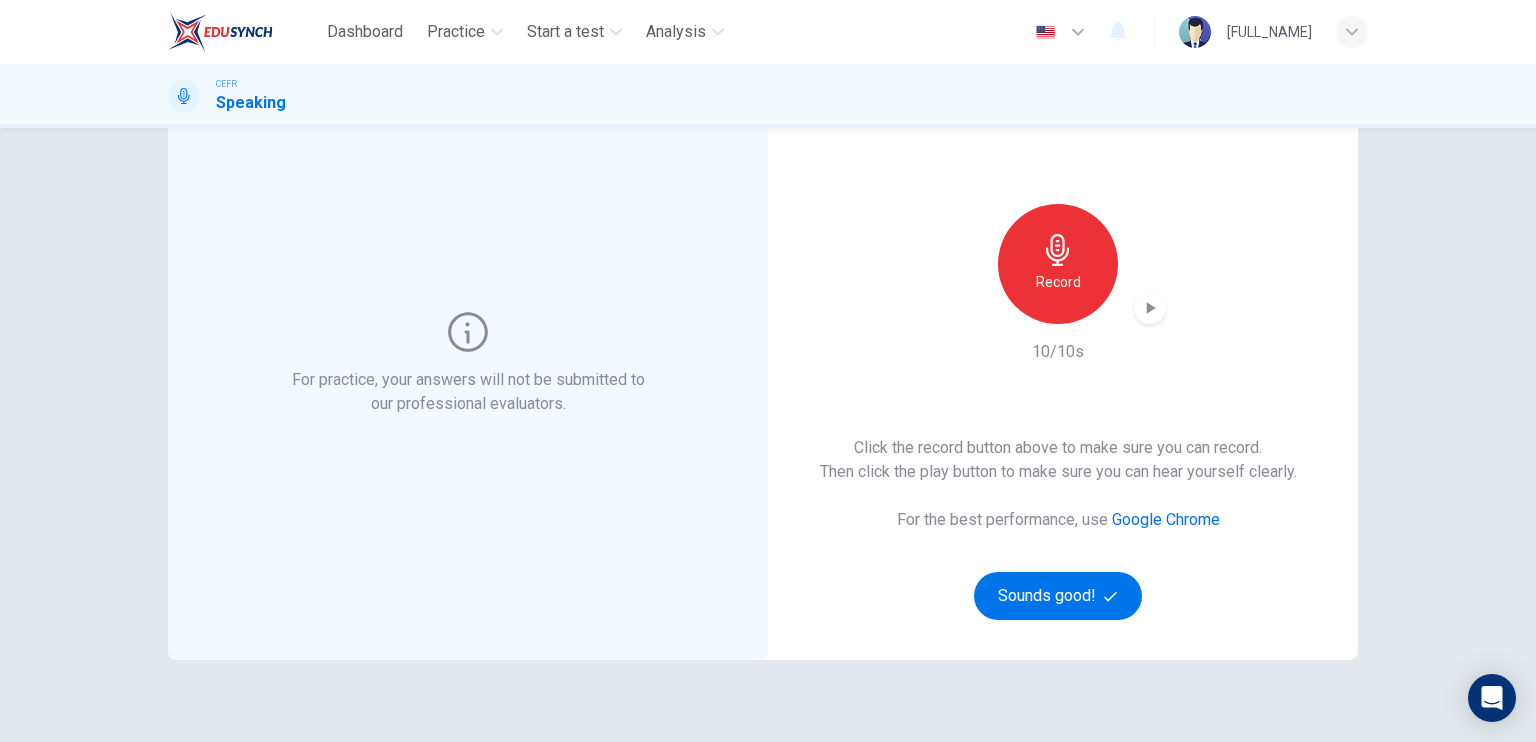 click at bounding box center [1150, 308] 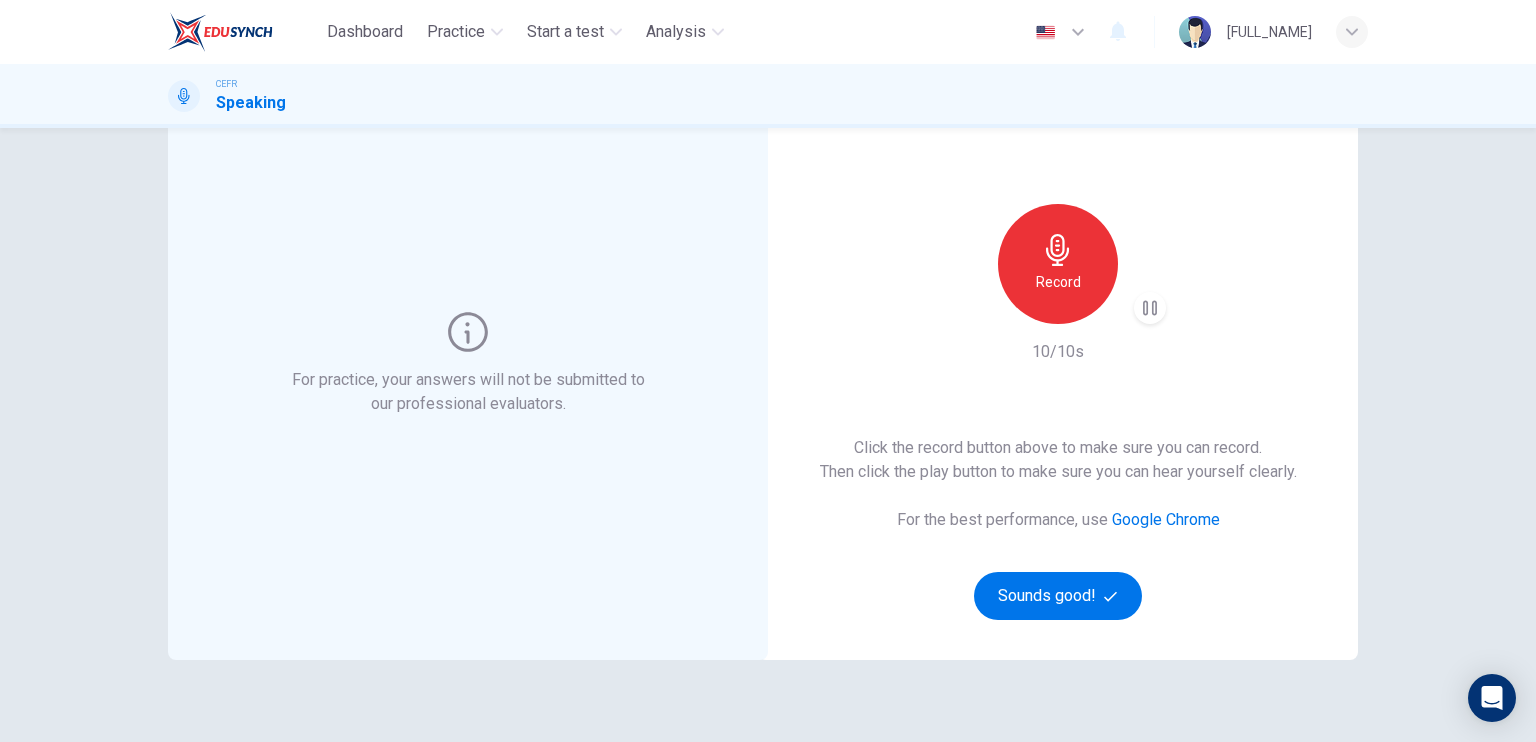 type 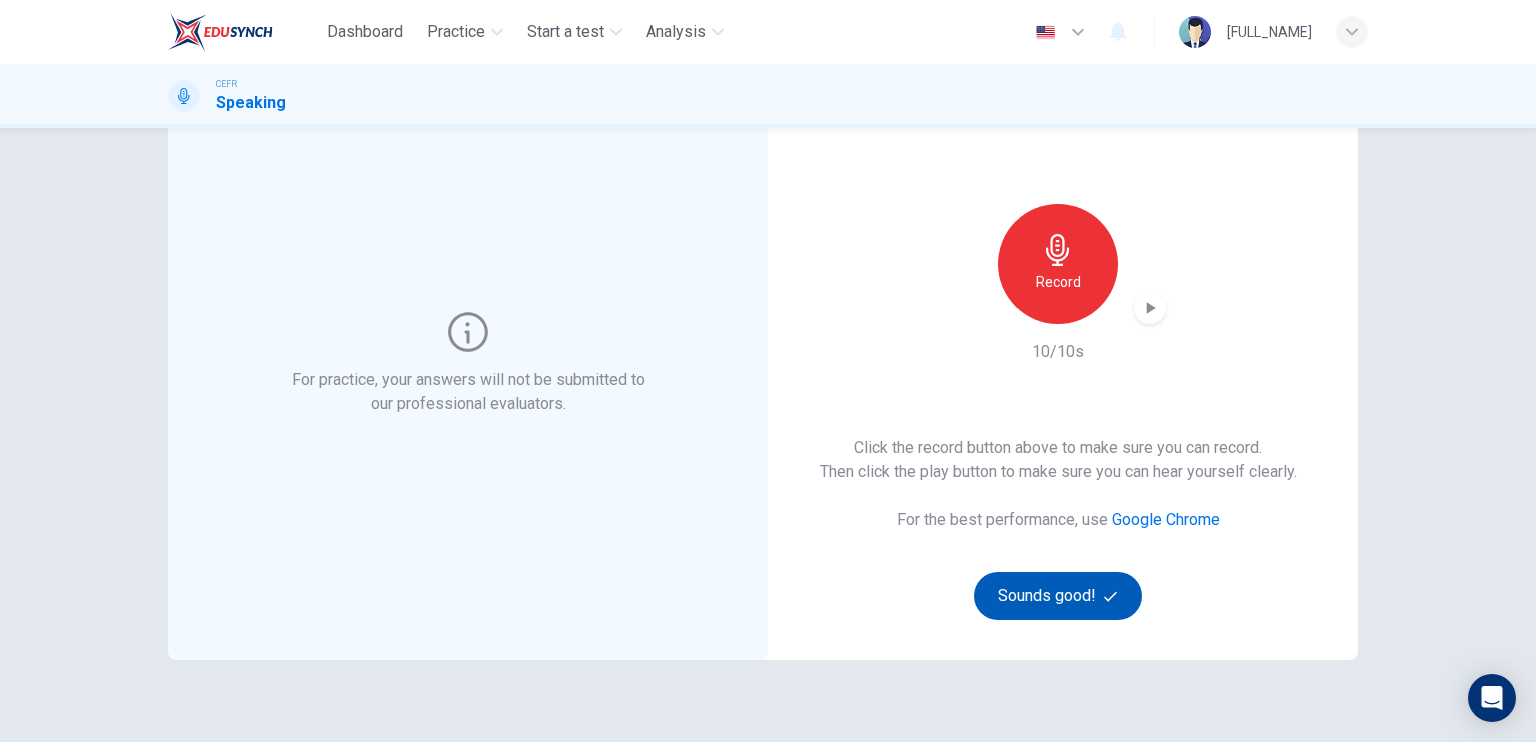 click on "Sounds good!" at bounding box center [1058, 596] 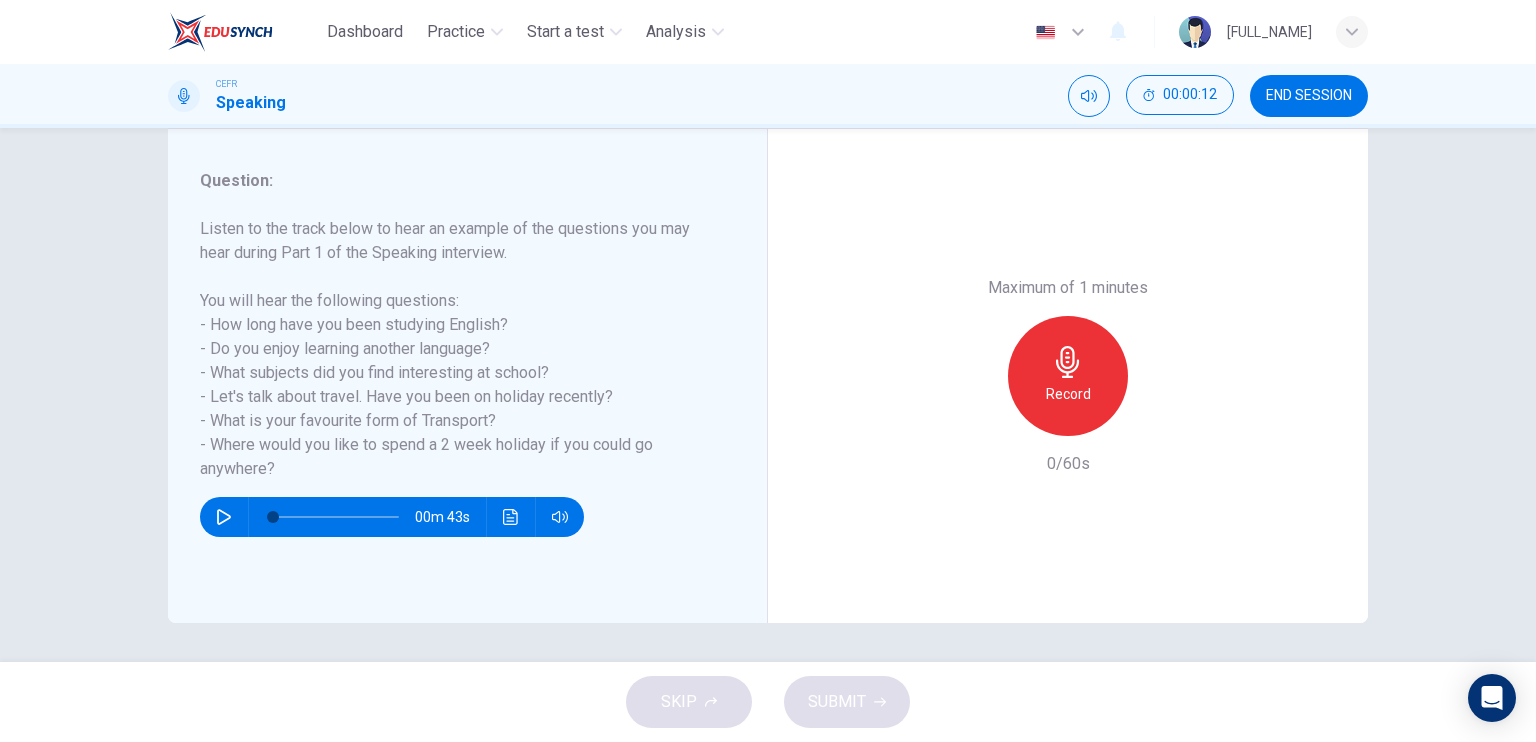 scroll, scrollTop: 240, scrollLeft: 0, axis: vertical 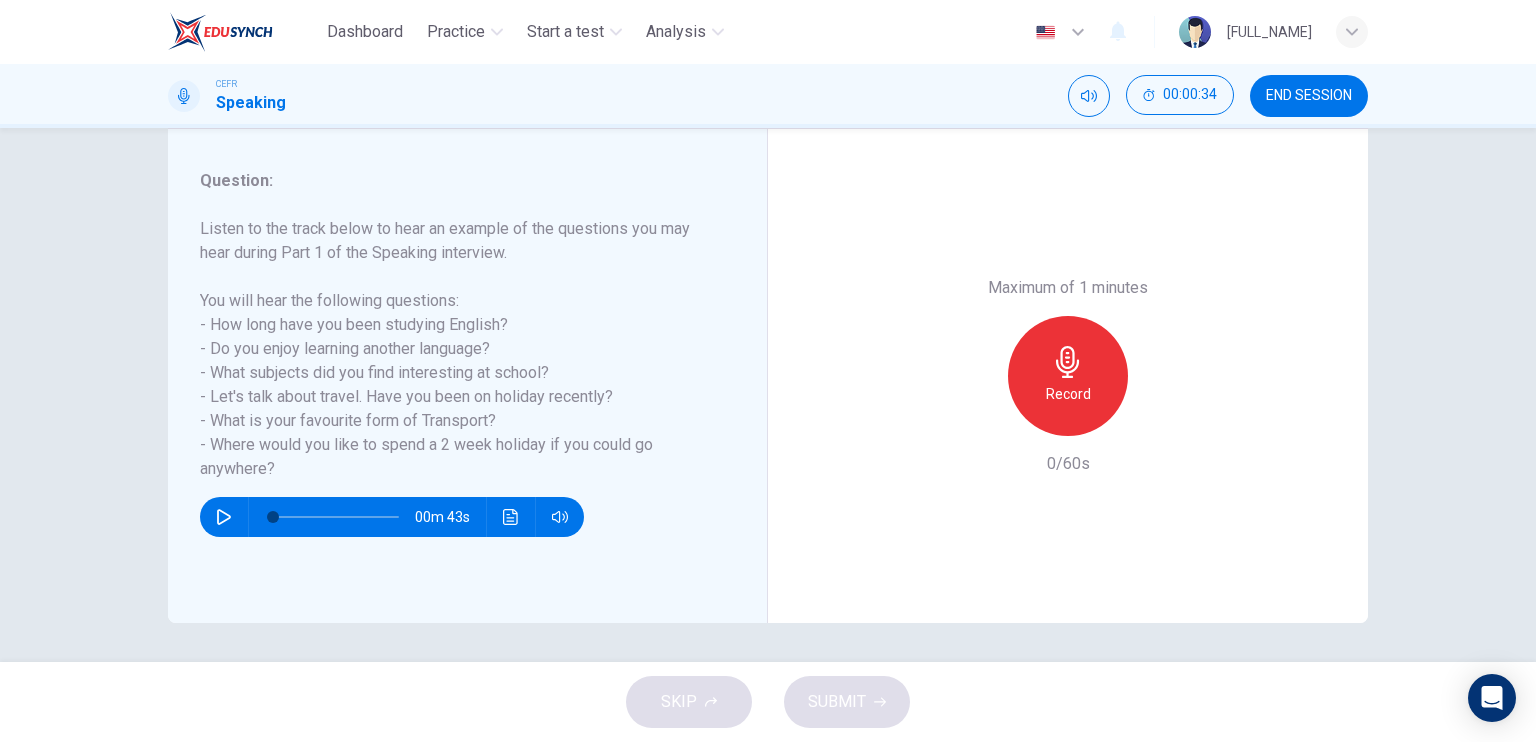 click at bounding box center (224, 517) 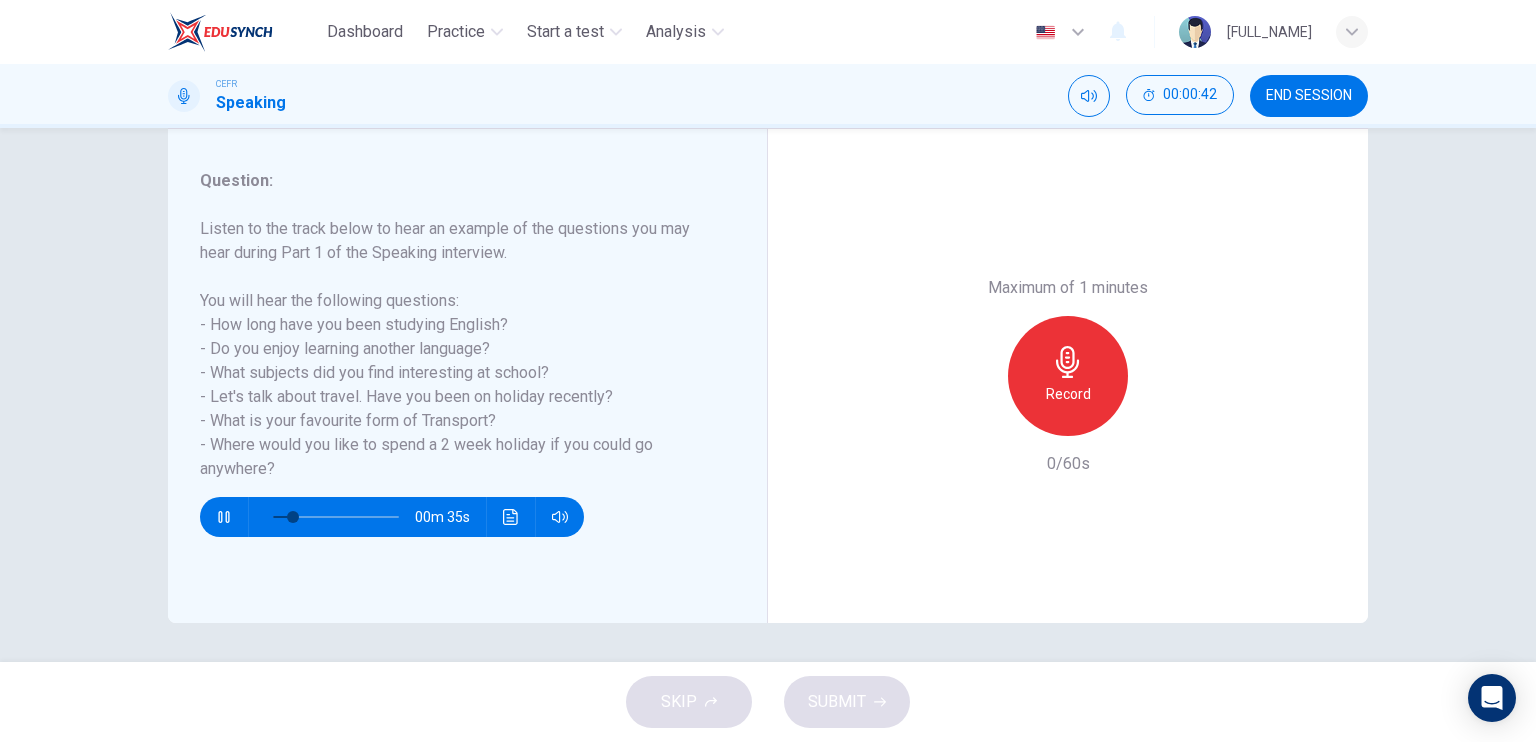 type 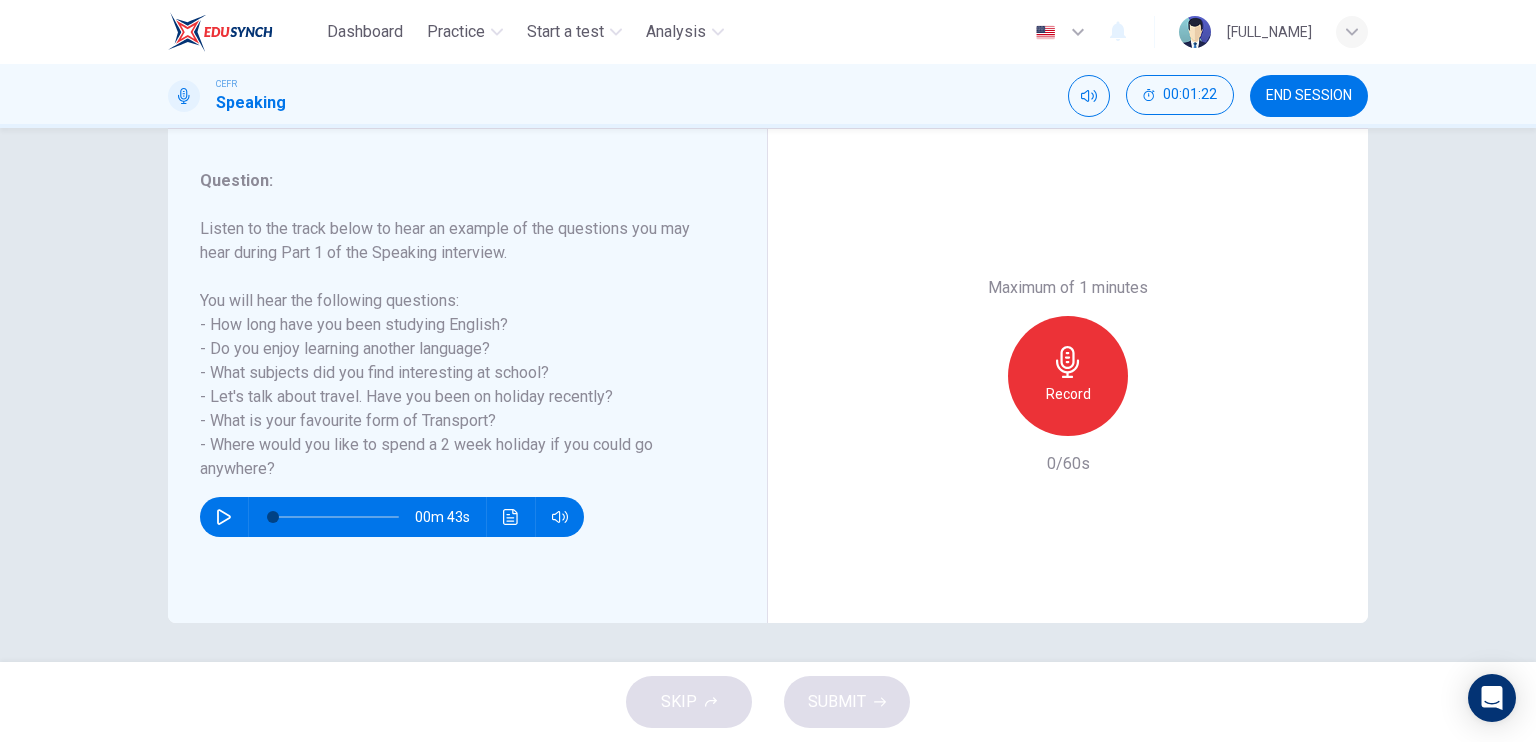 click on "Record" at bounding box center (1068, 376) 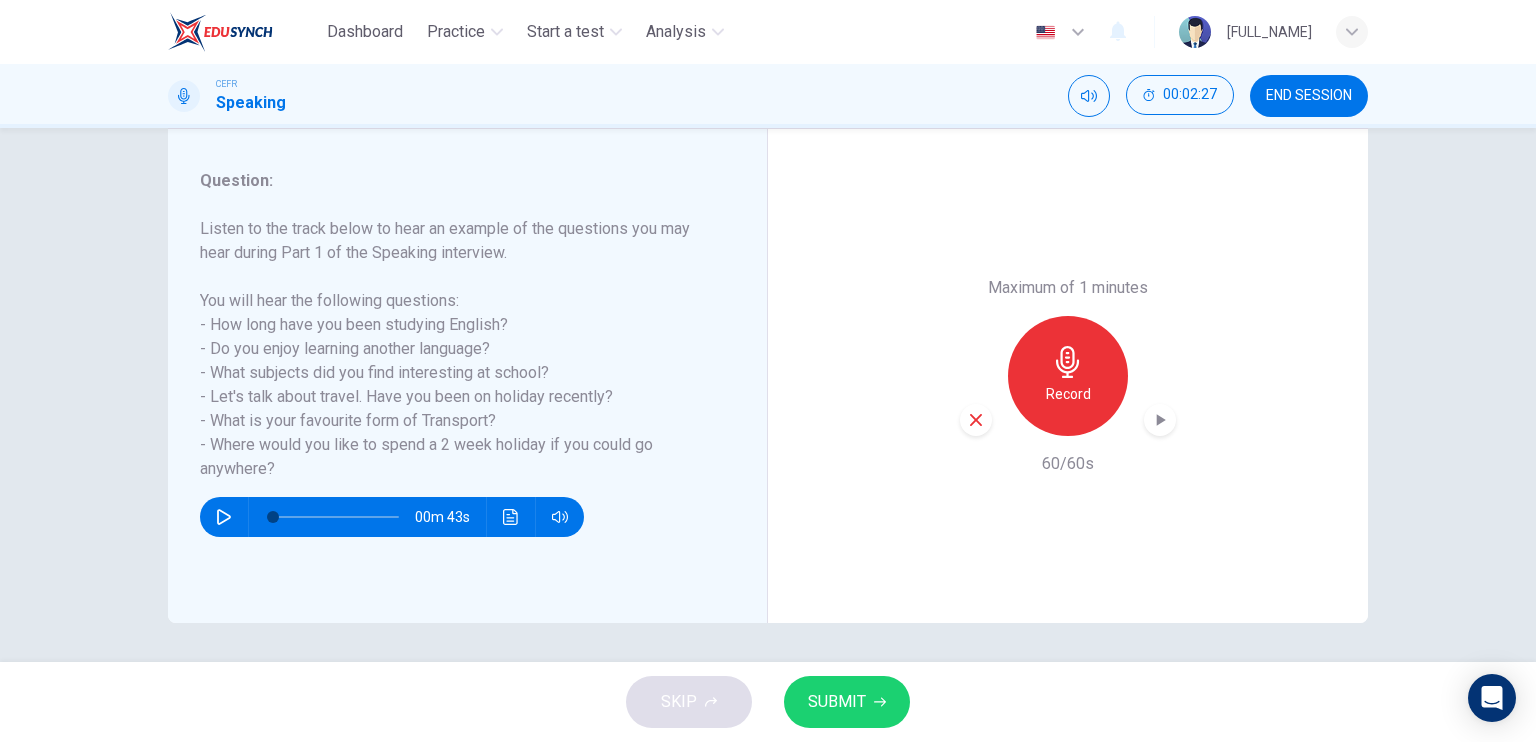 click on "SUBMIT" at bounding box center (837, 702) 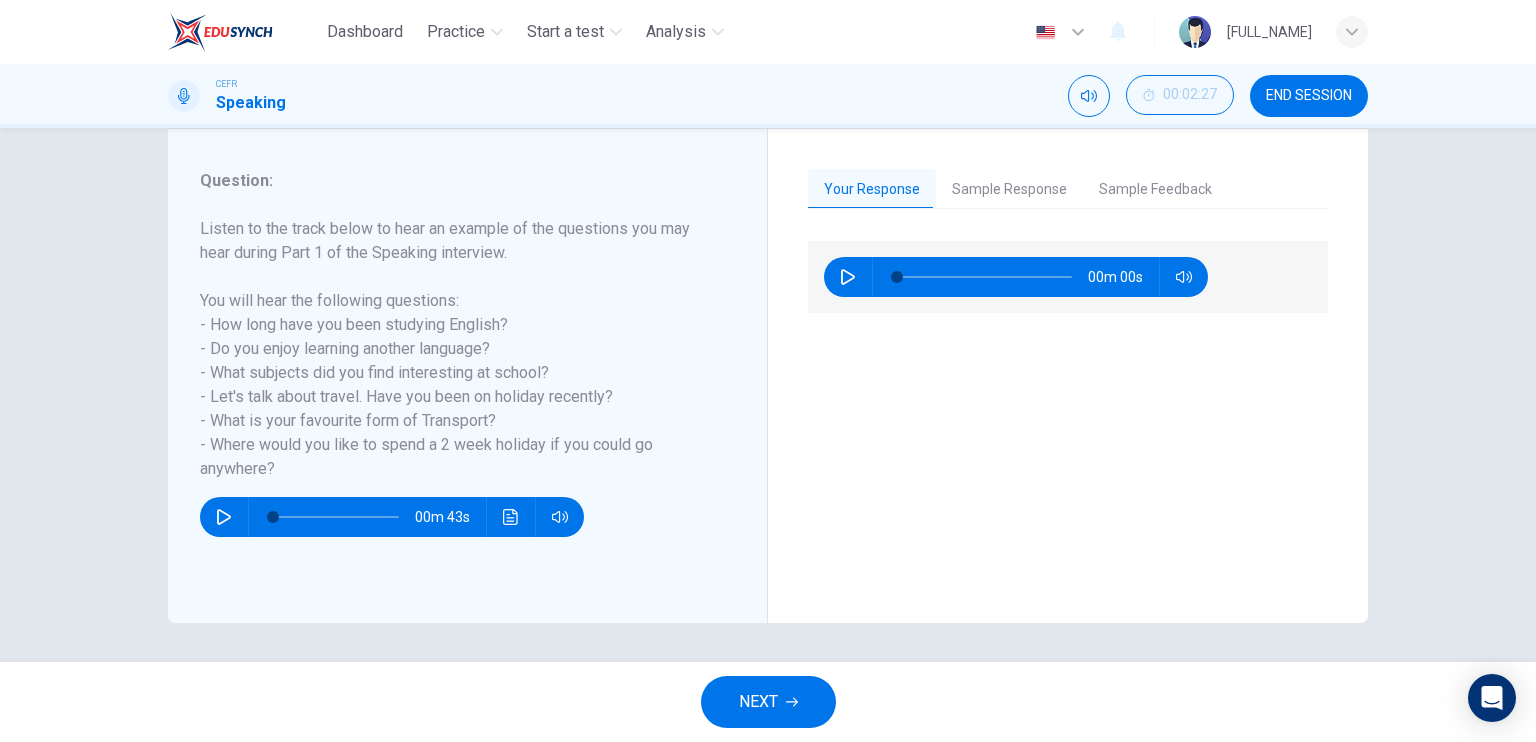 click at bounding box center (848, 277) 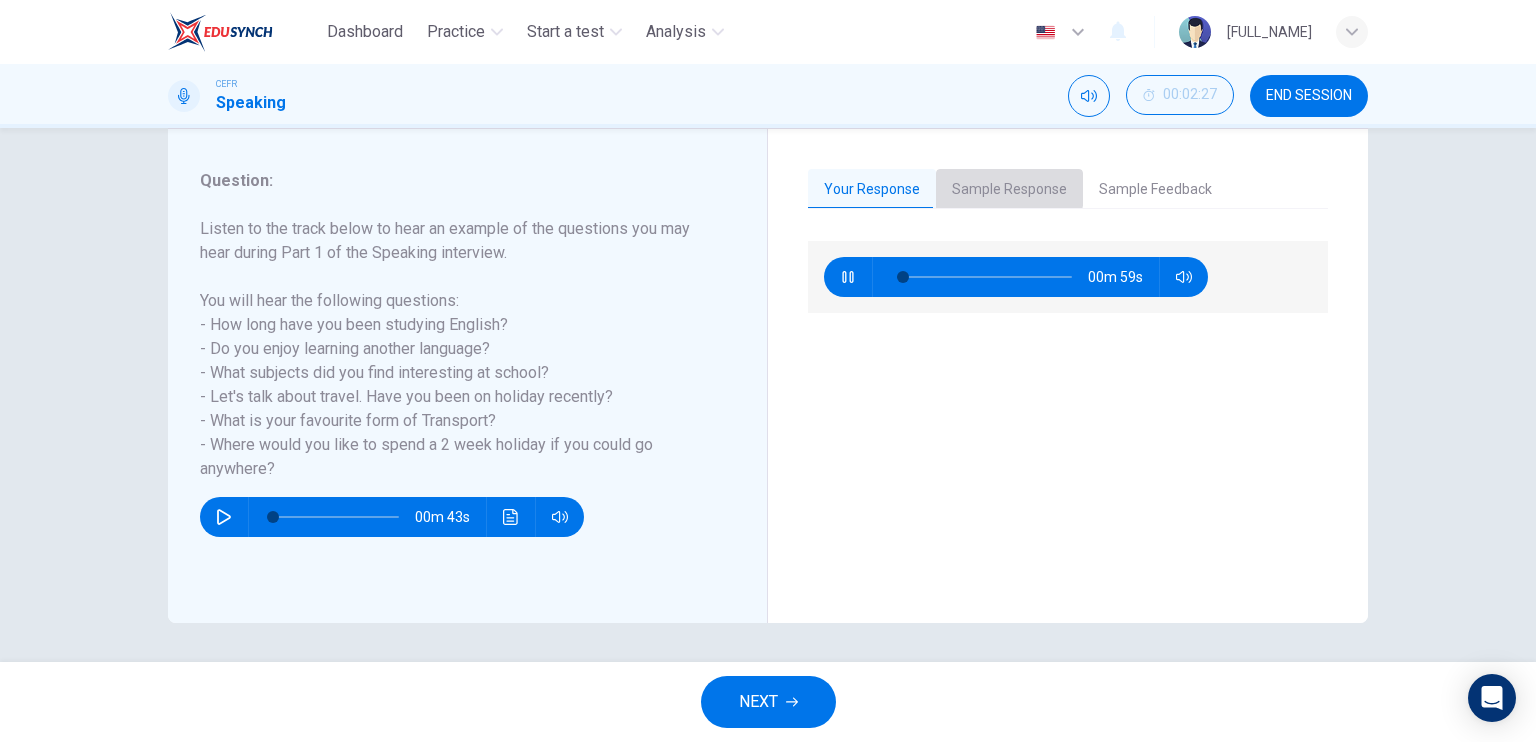 click on "Sample Response" at bounding box center (1009, 190) 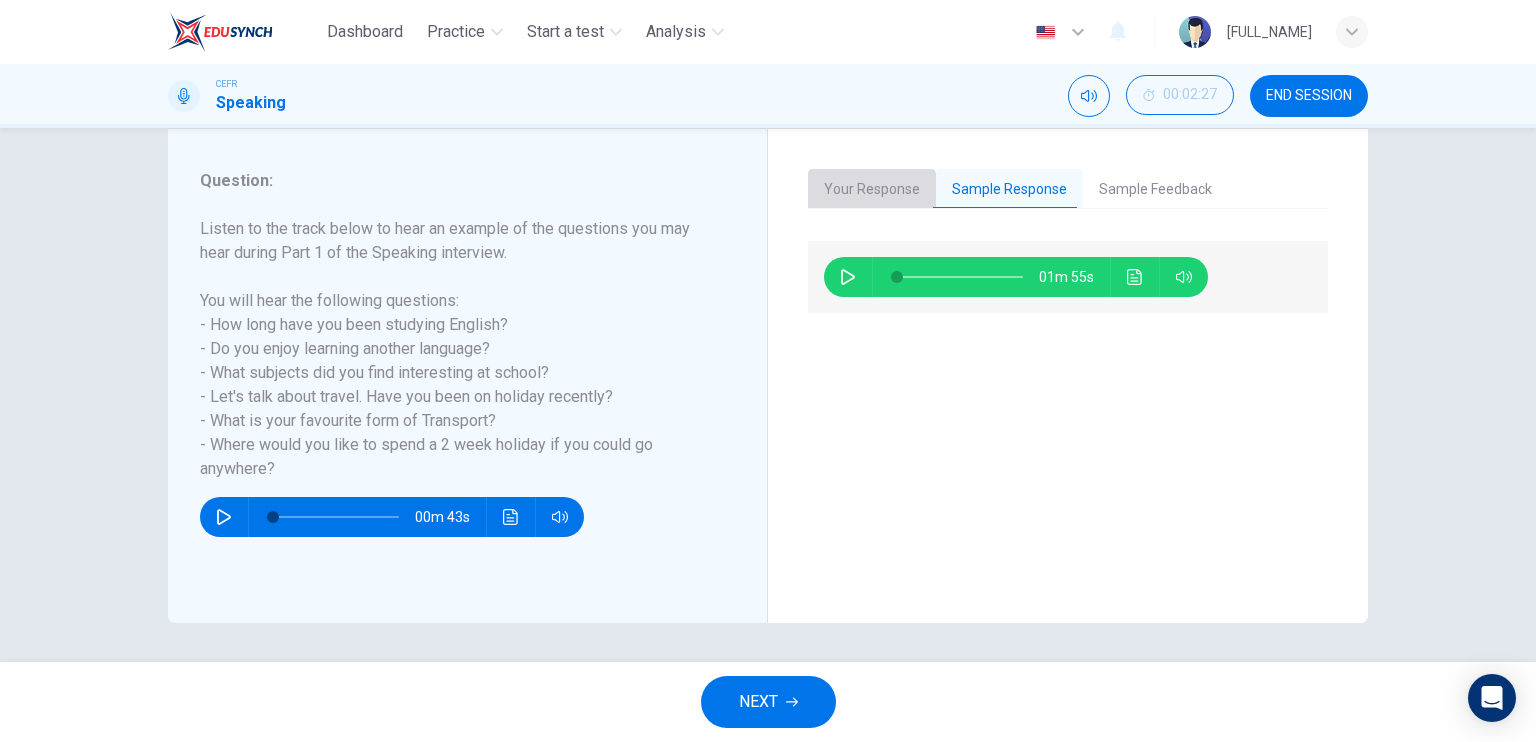 click on "Your Response" at bounding box center [872, 190] 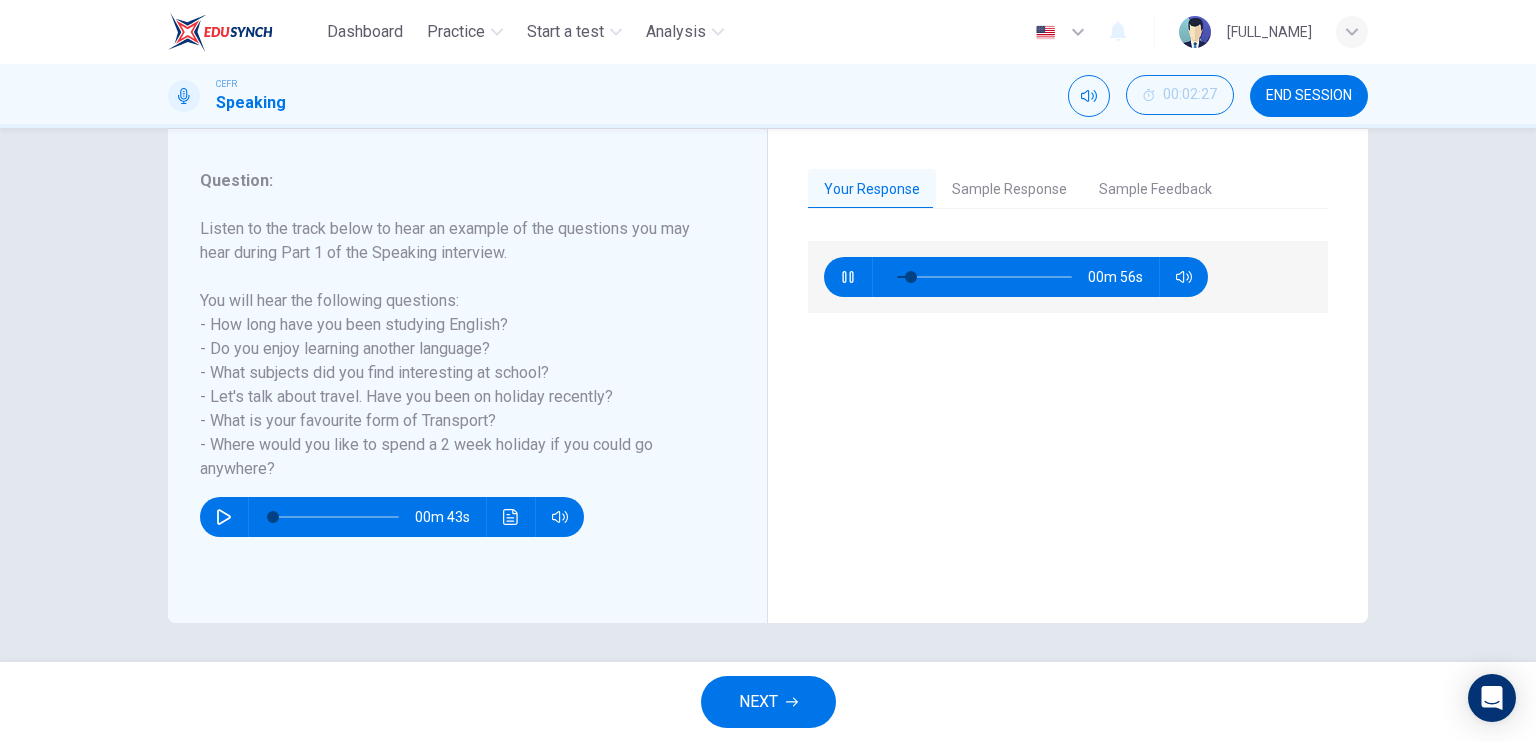 click at bounding box center [848, 277] 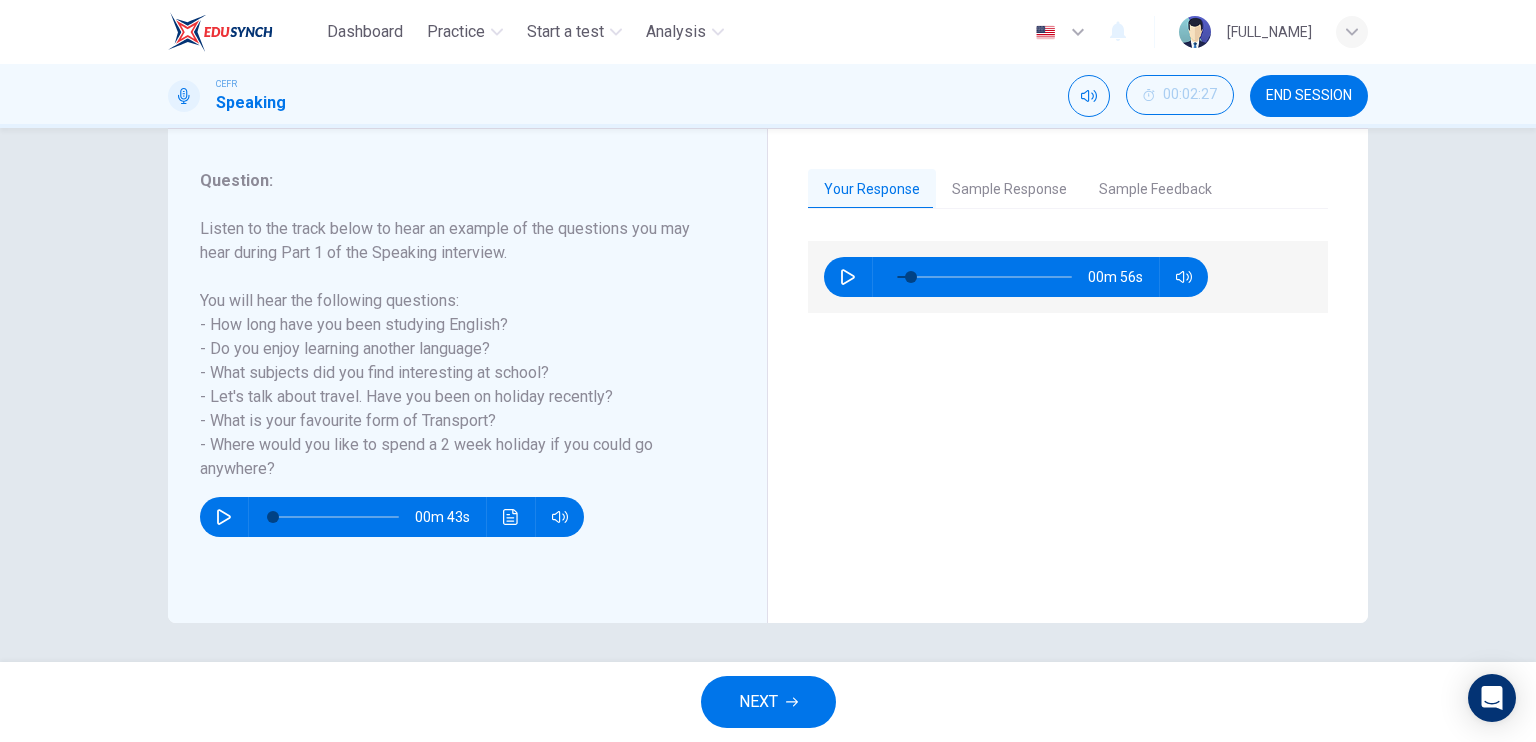 click on "Sample Response" at bounding box center (1009, 190) 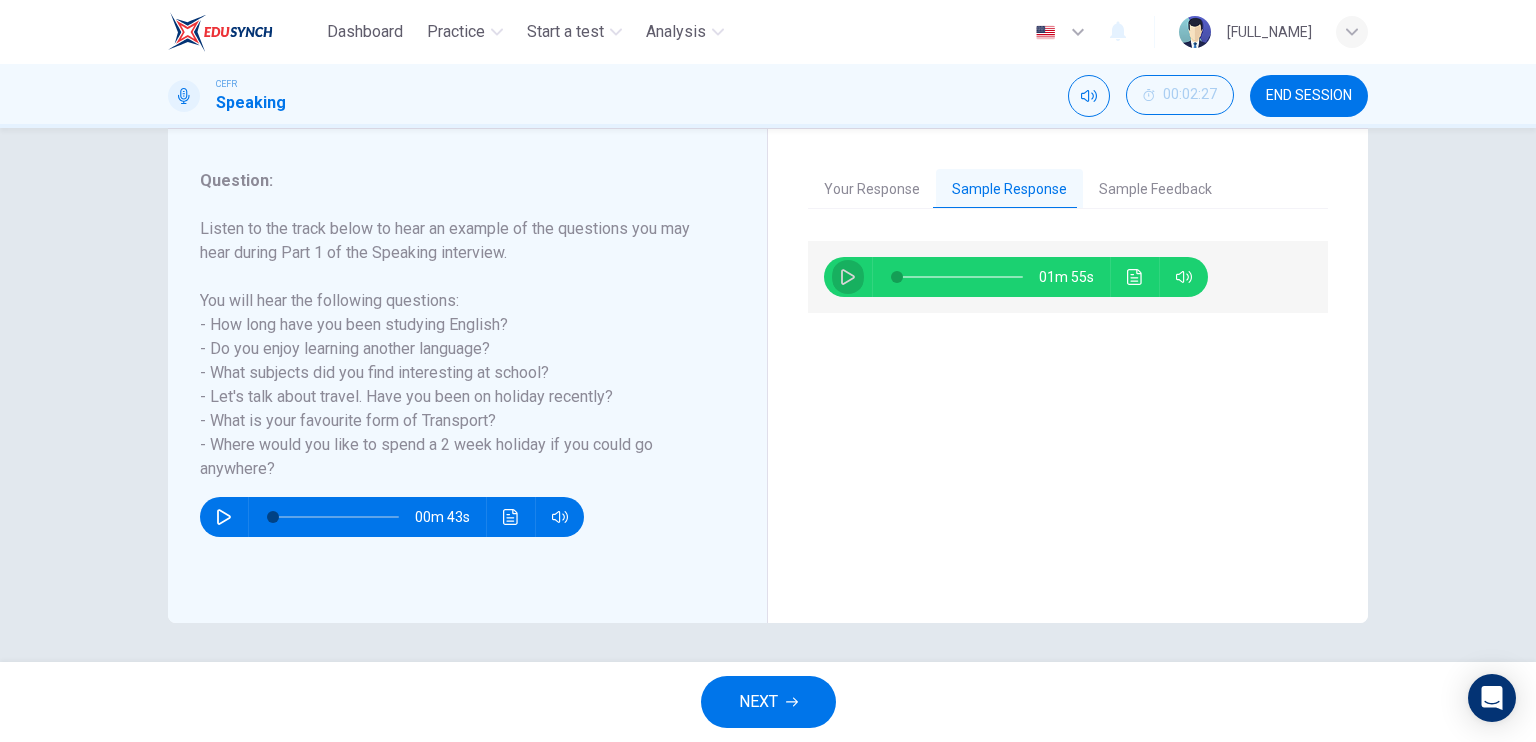 click at bounding box center [848, 277] 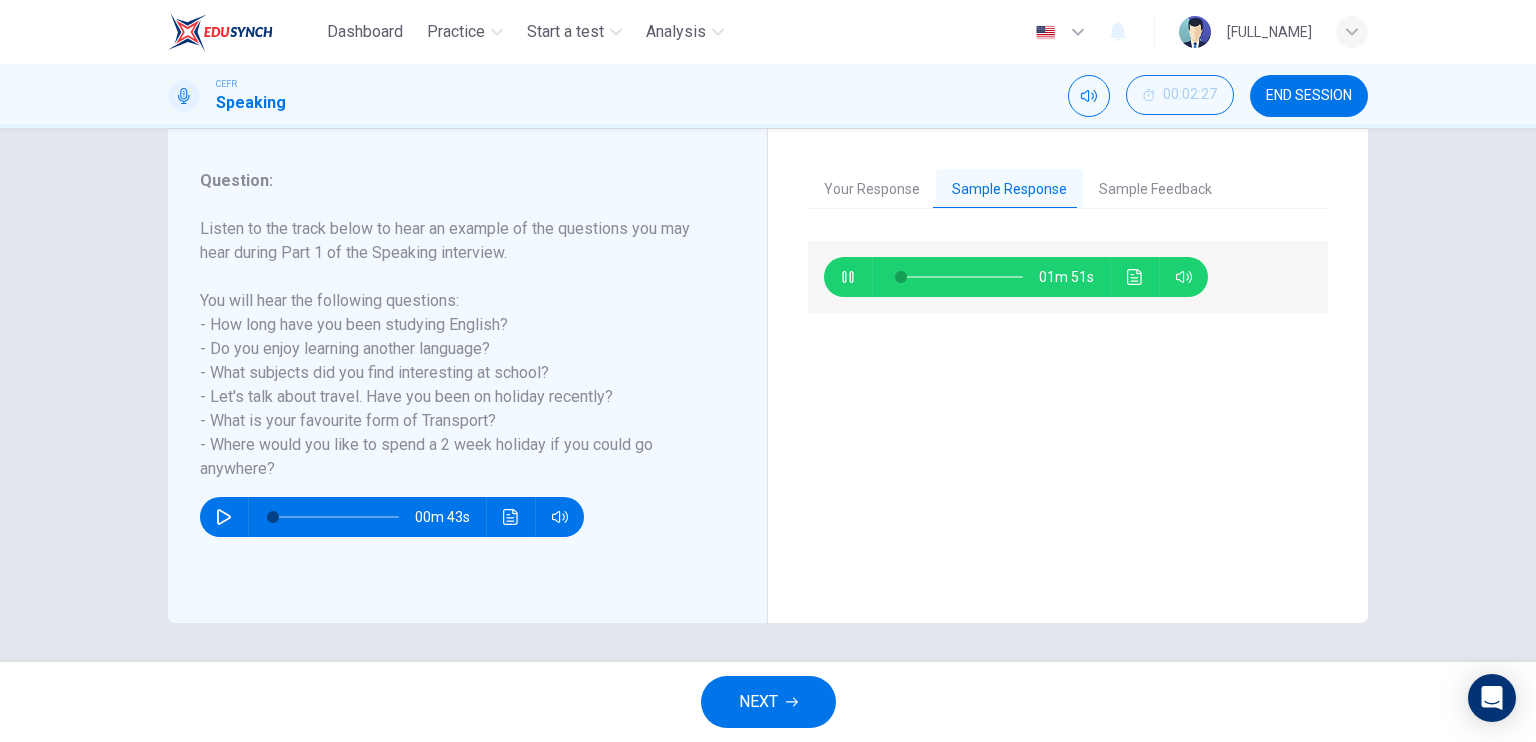click at bounding box center [847, 277] 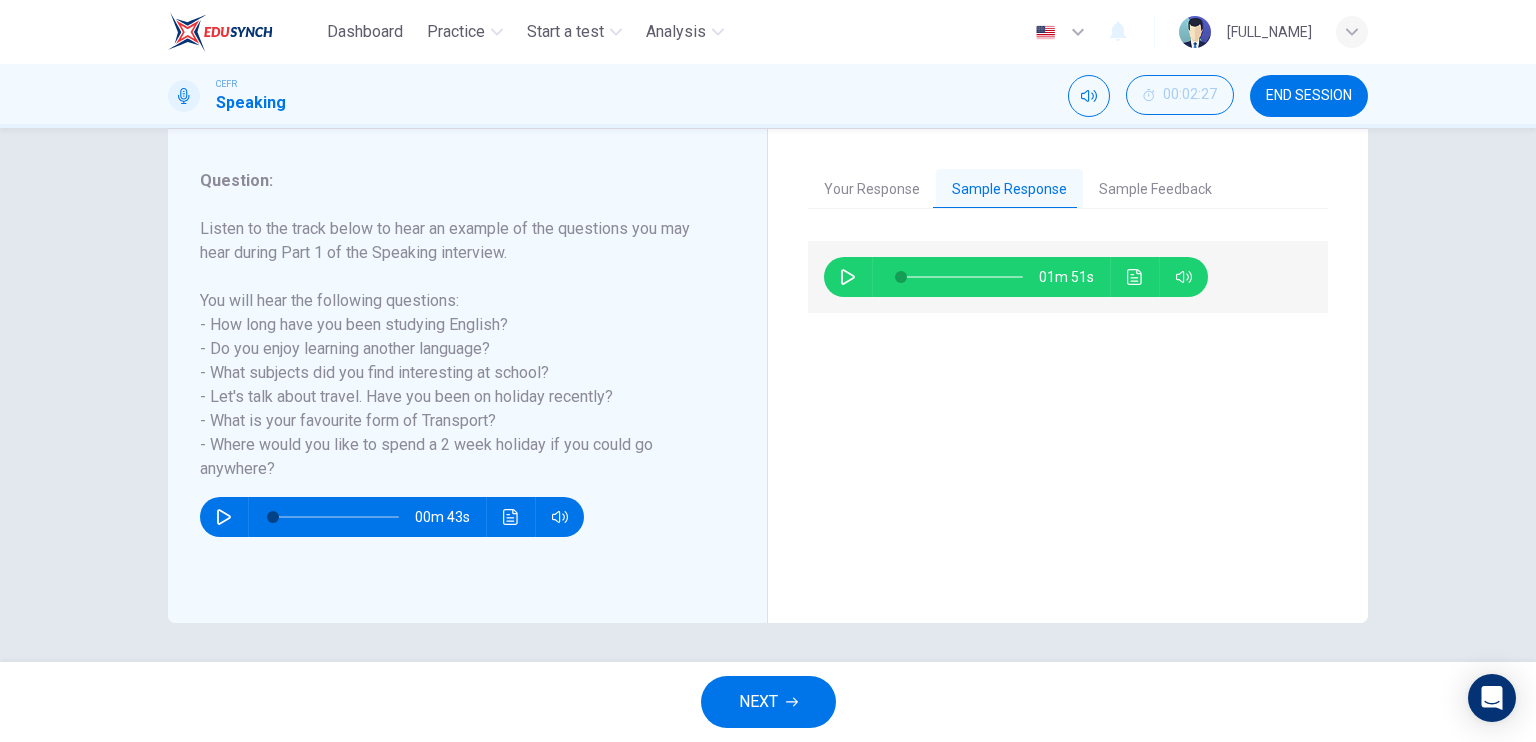 click on "Sample Feedback" at bounding box center (1155, 190) 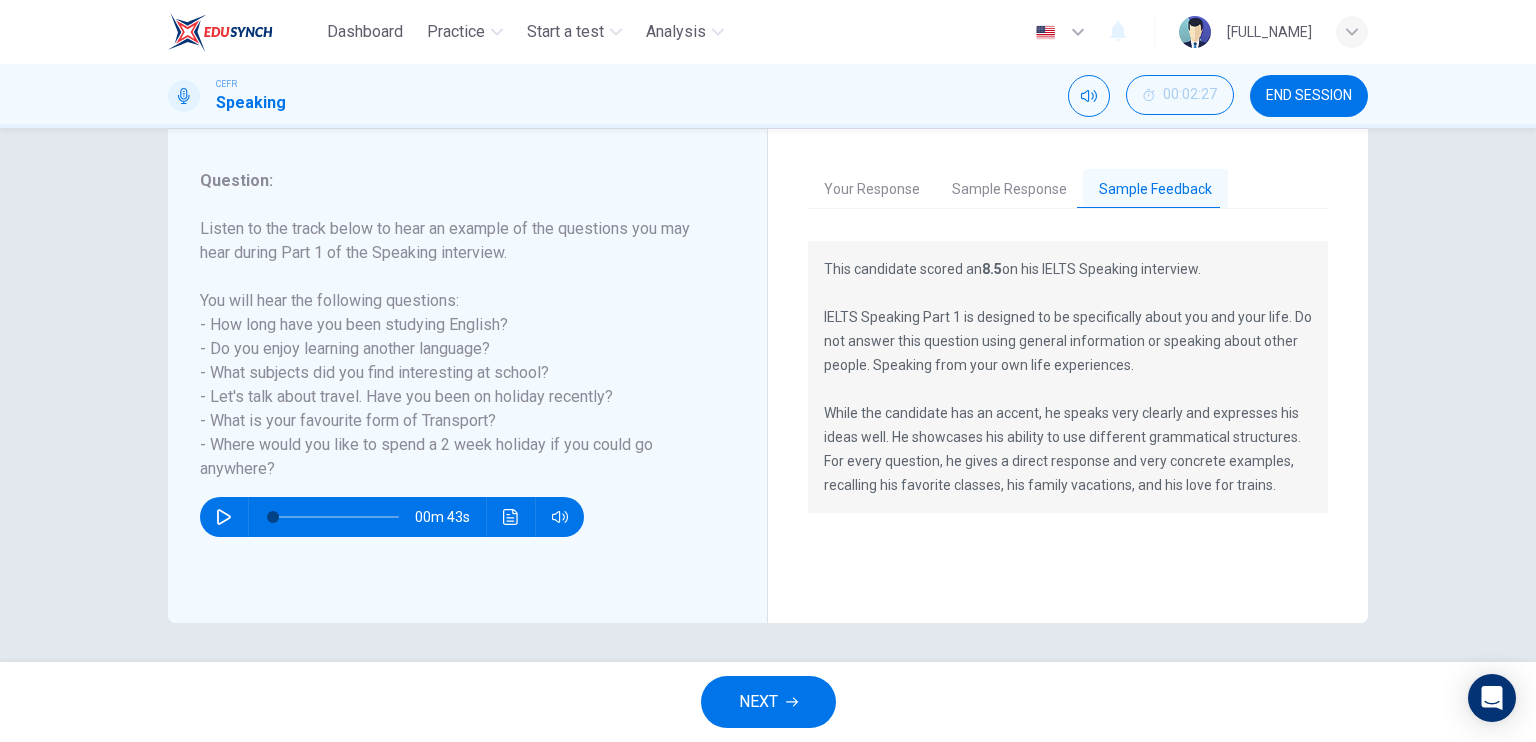 click on "Sample Response" at bounding box center [1009, 190] 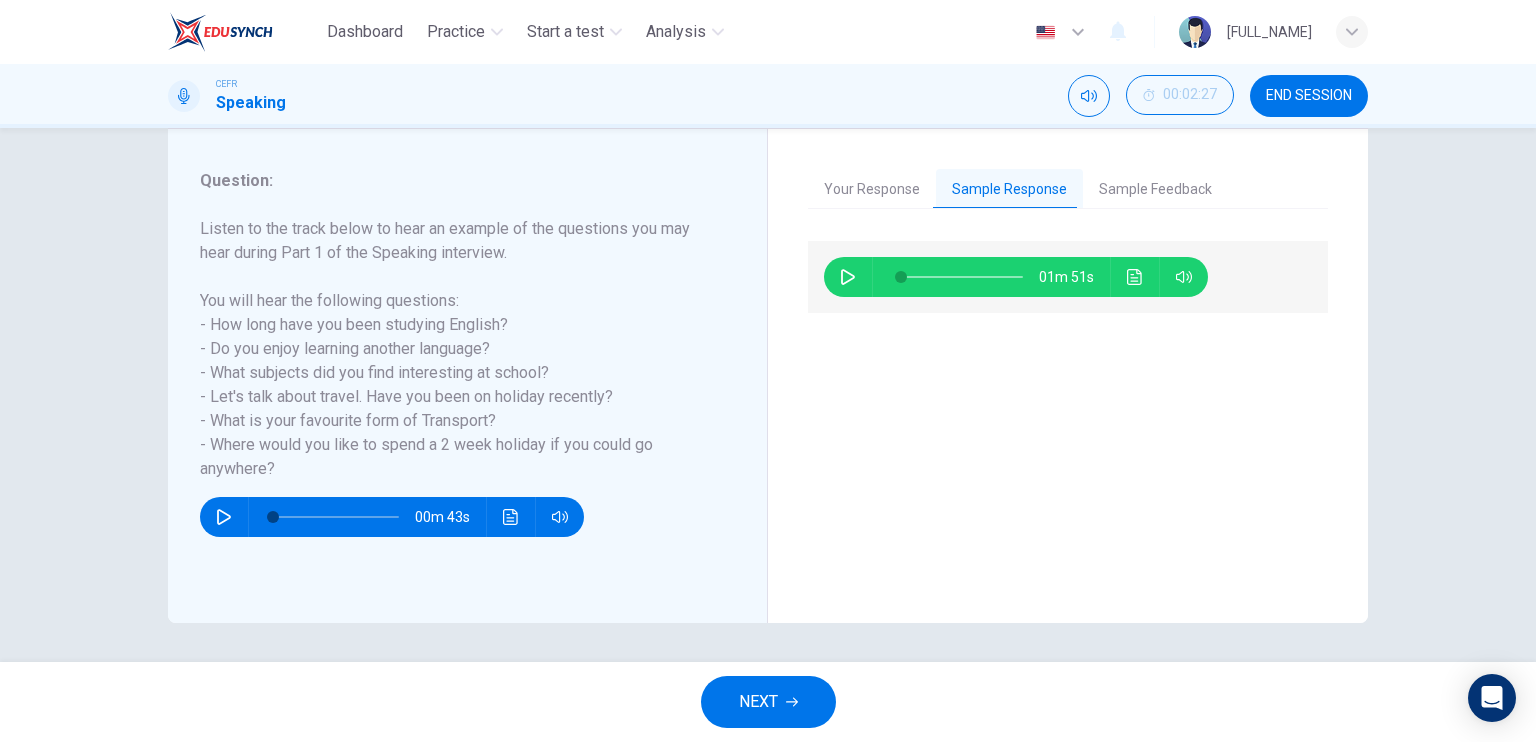 click at bounding box center [848, 277] 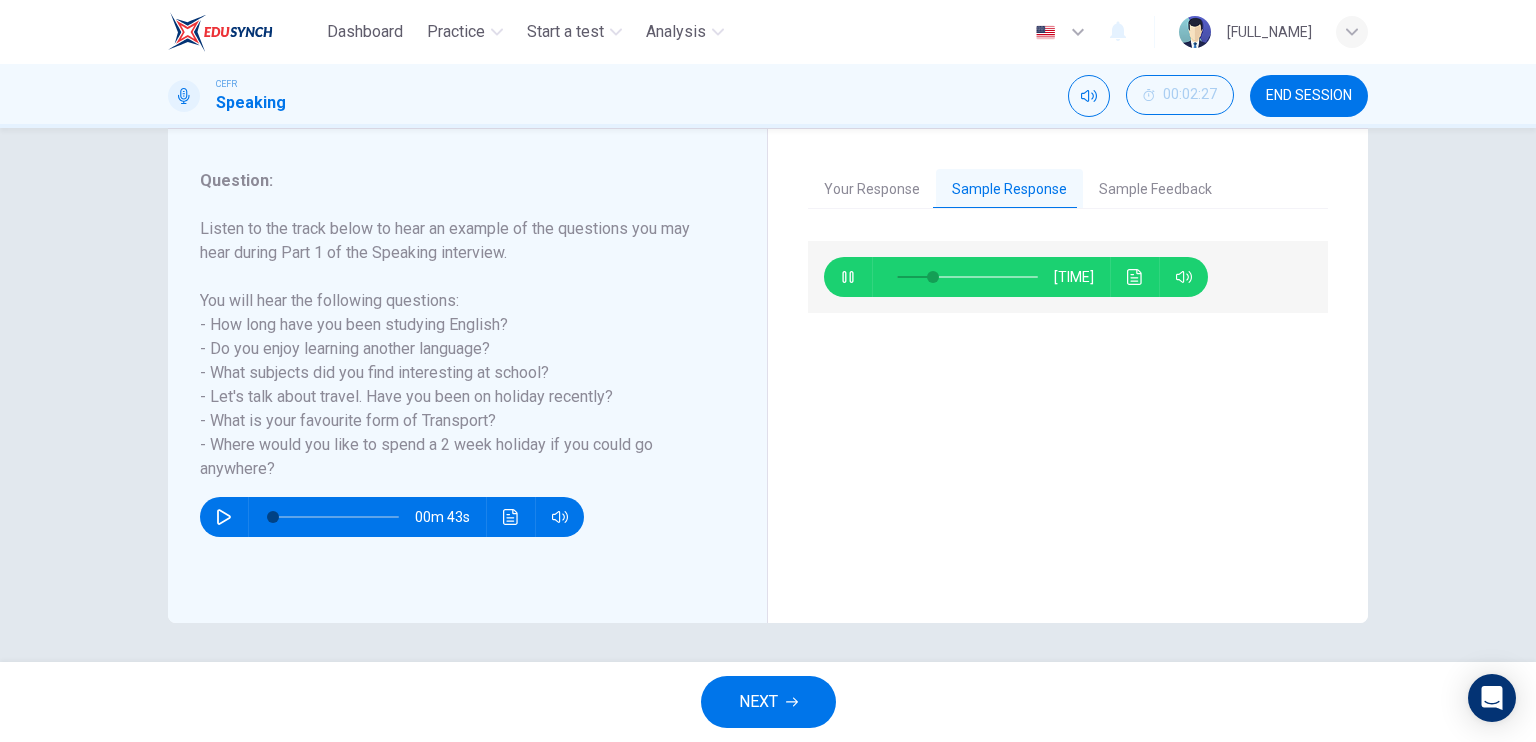 type 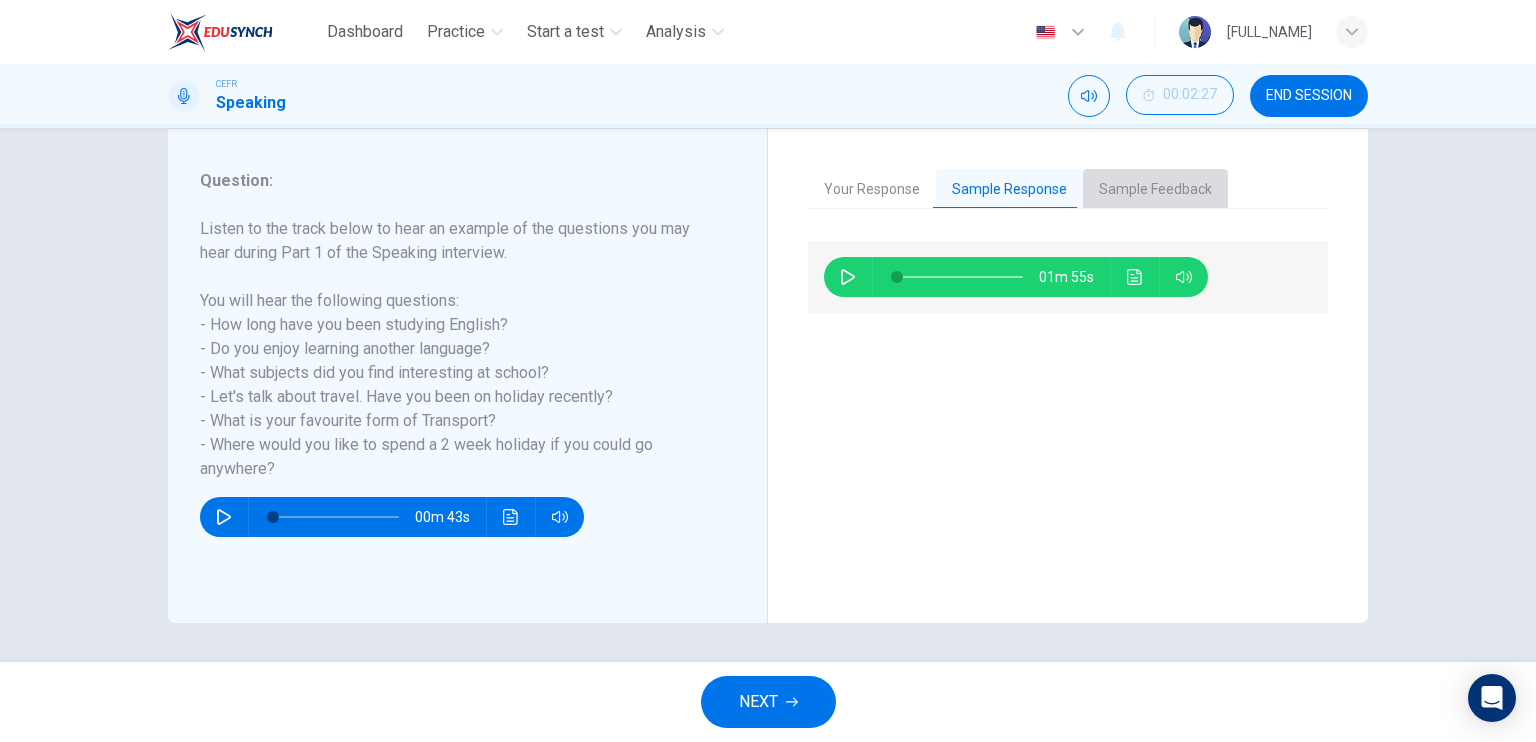 click on "Sample Feedback" at bounding box center [1155, 190] 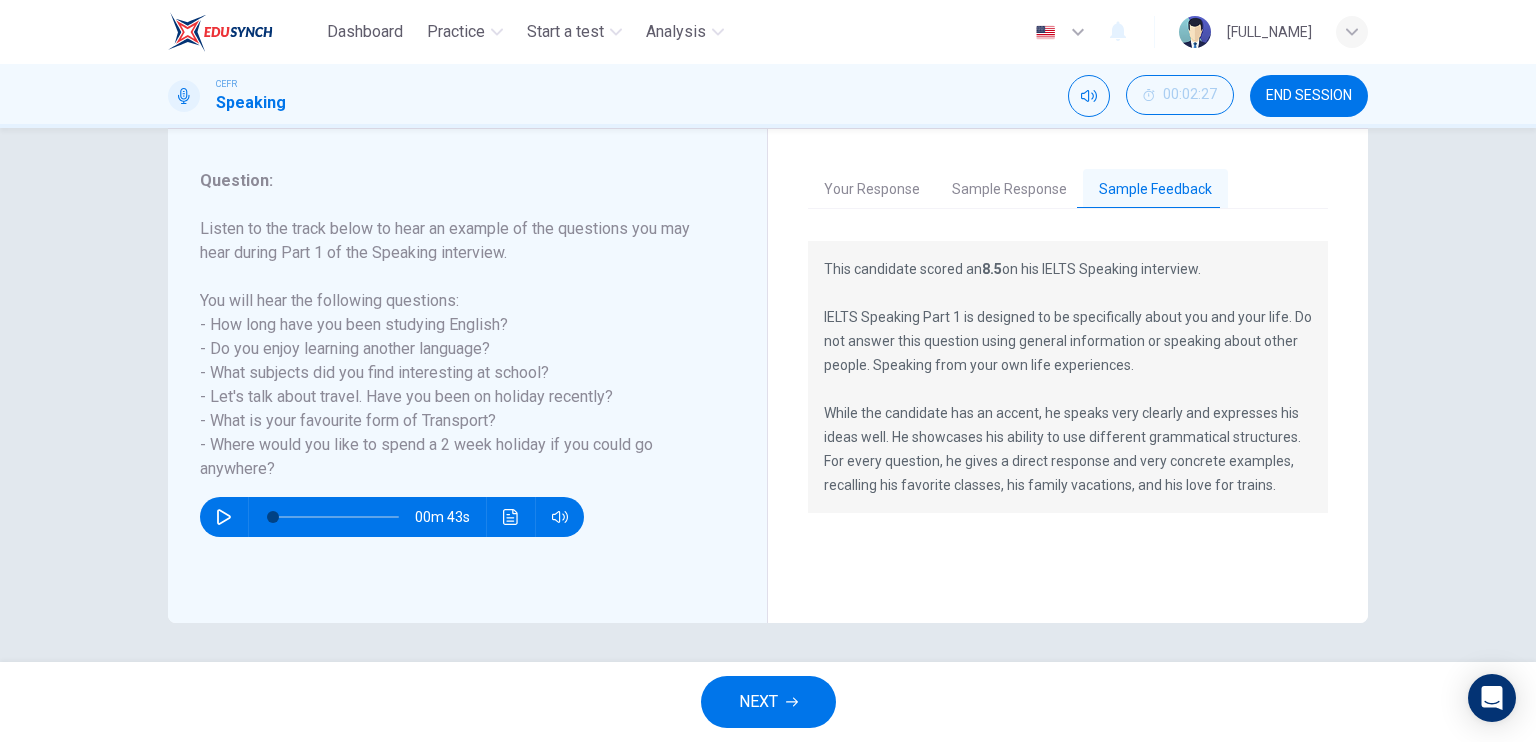 click on "NEXT" at bounding box center (758, 702) 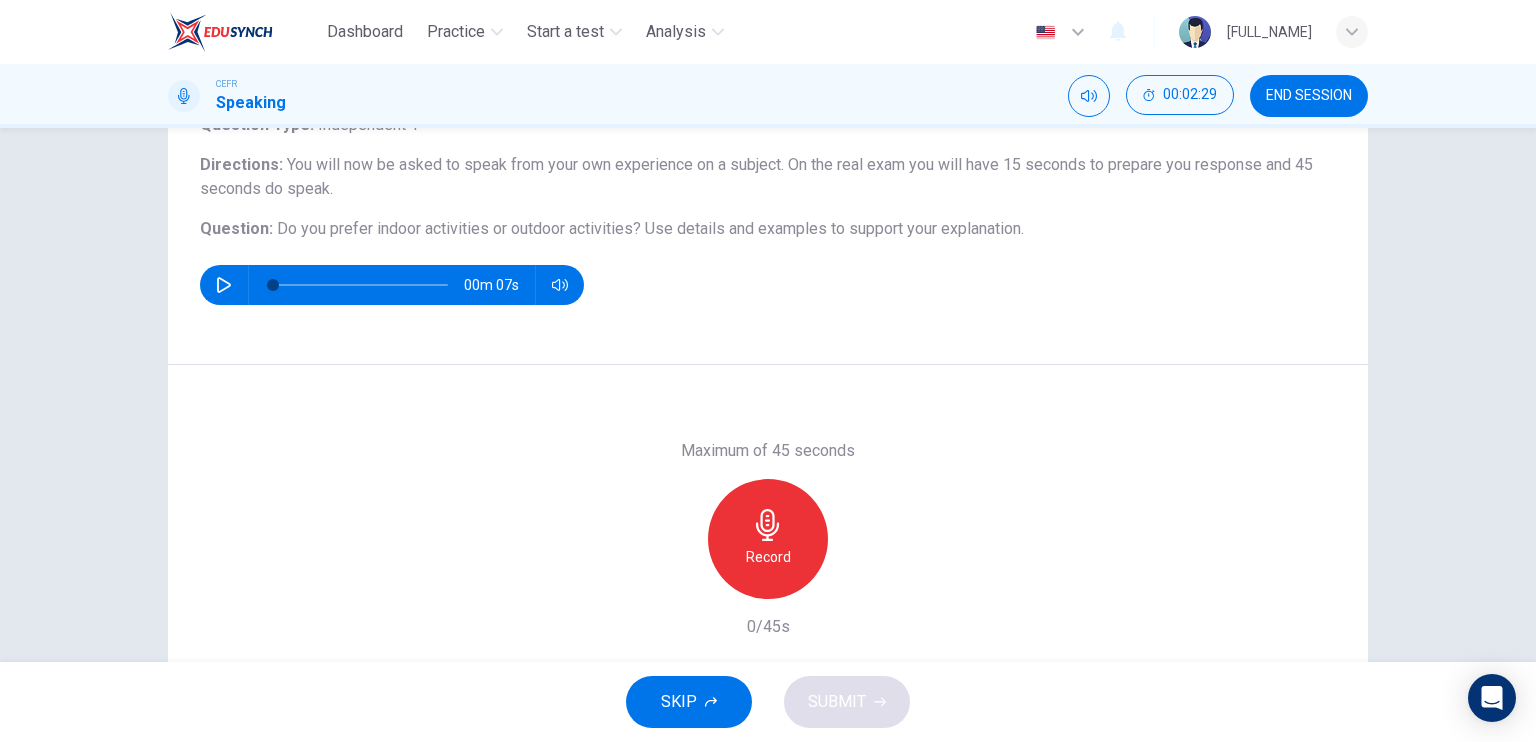 scroll, scrollTop: 140, scrollLeft: 0, axis: vertical 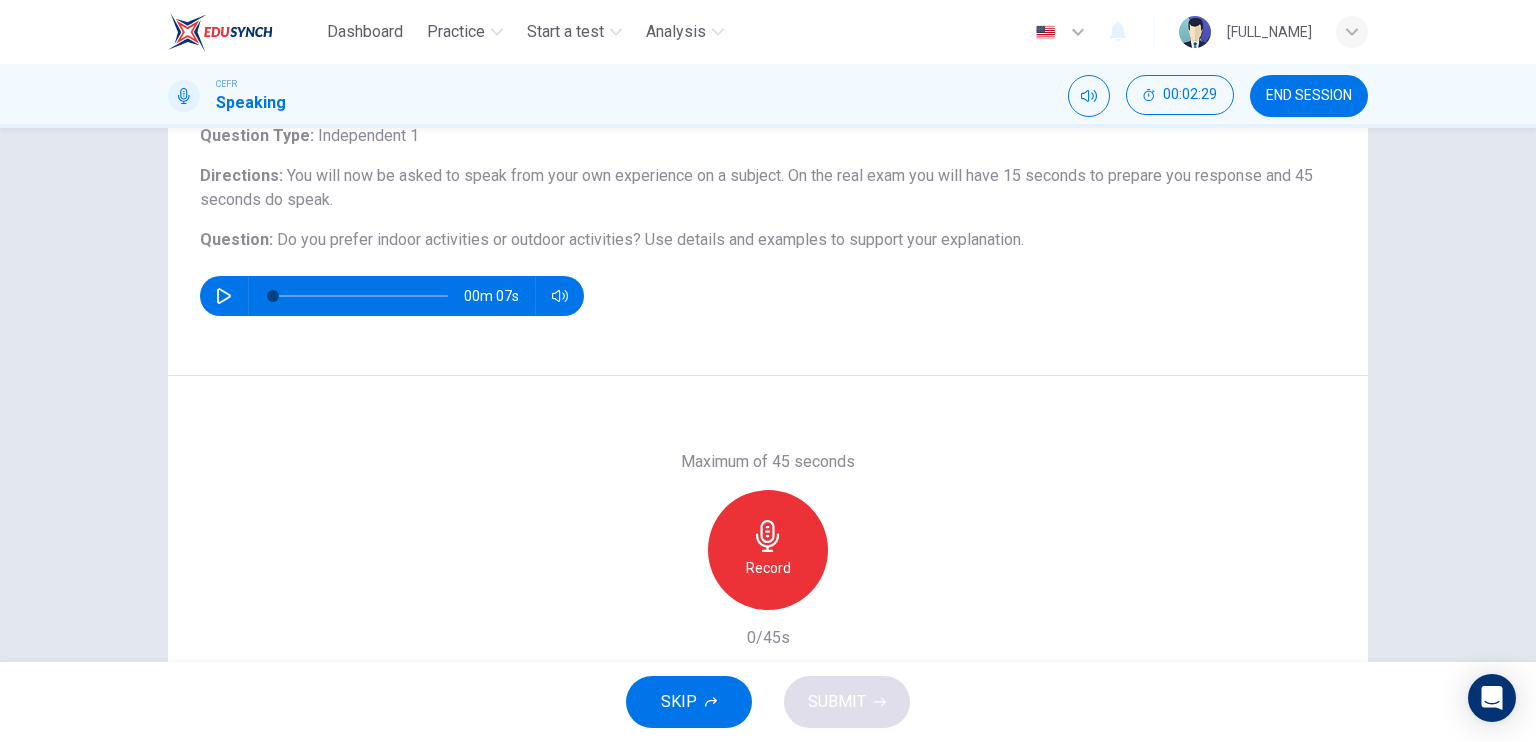 click at bounding box center (224, 296) 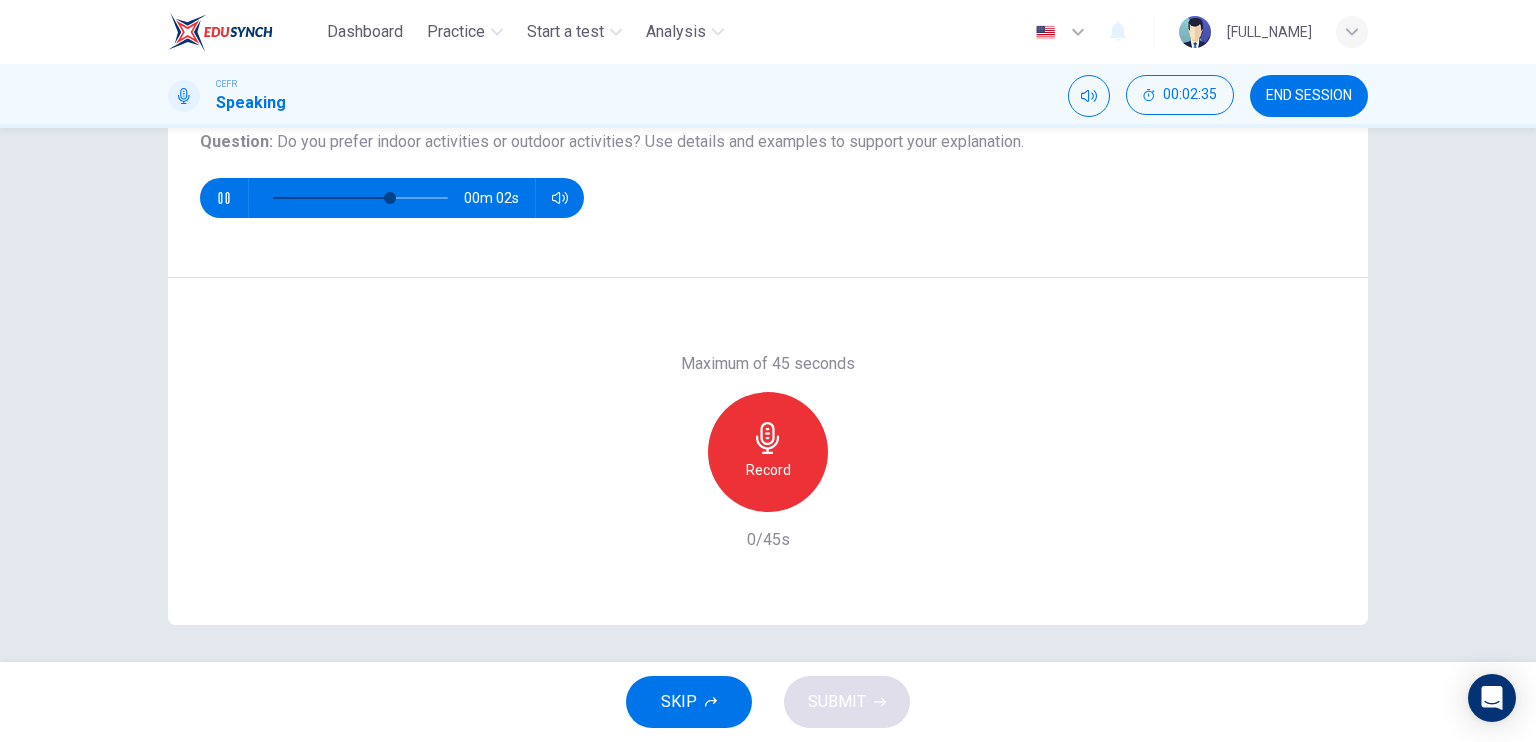 scroll, scrollTop: 240, scrollLeft: 0, axis: vertical 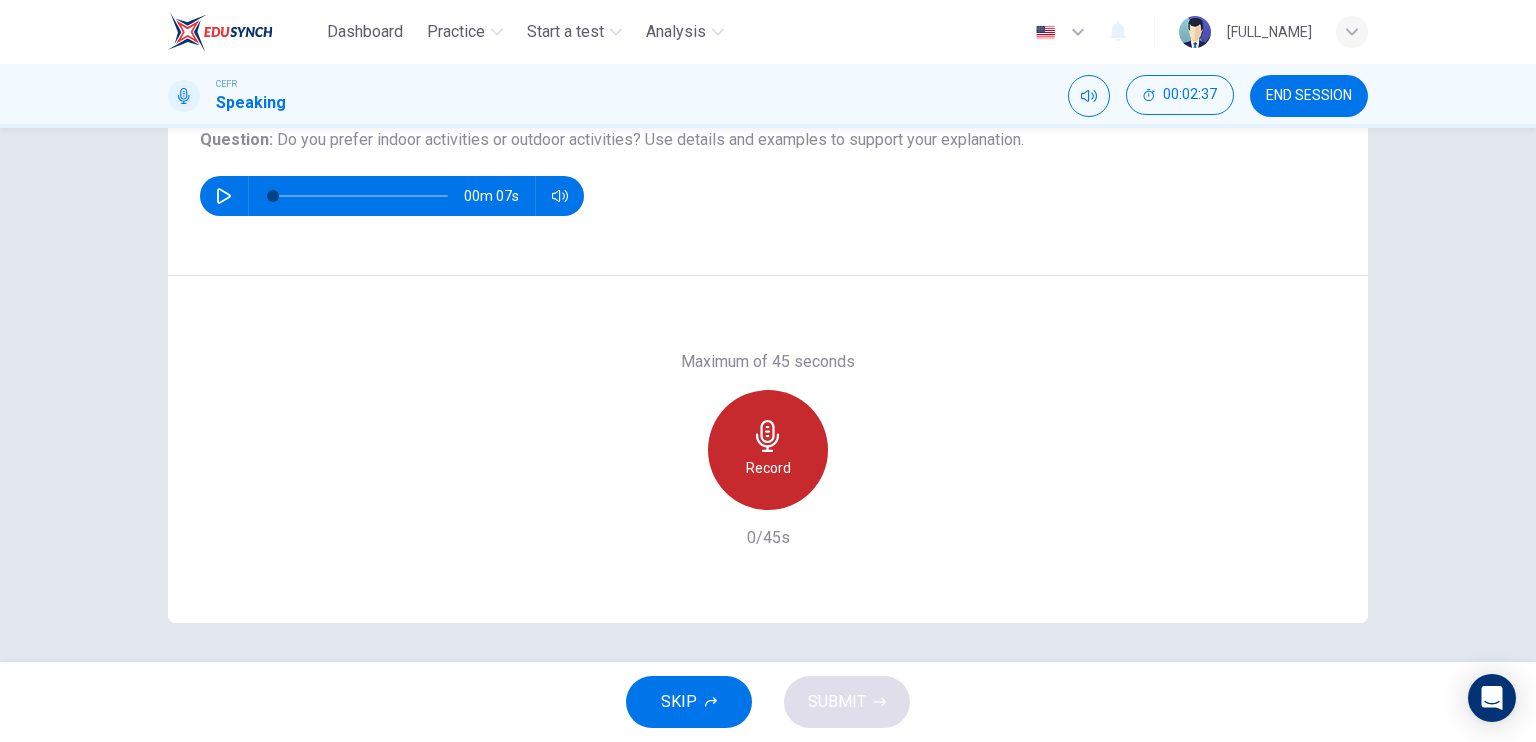 click at bounding box center [768, 436] 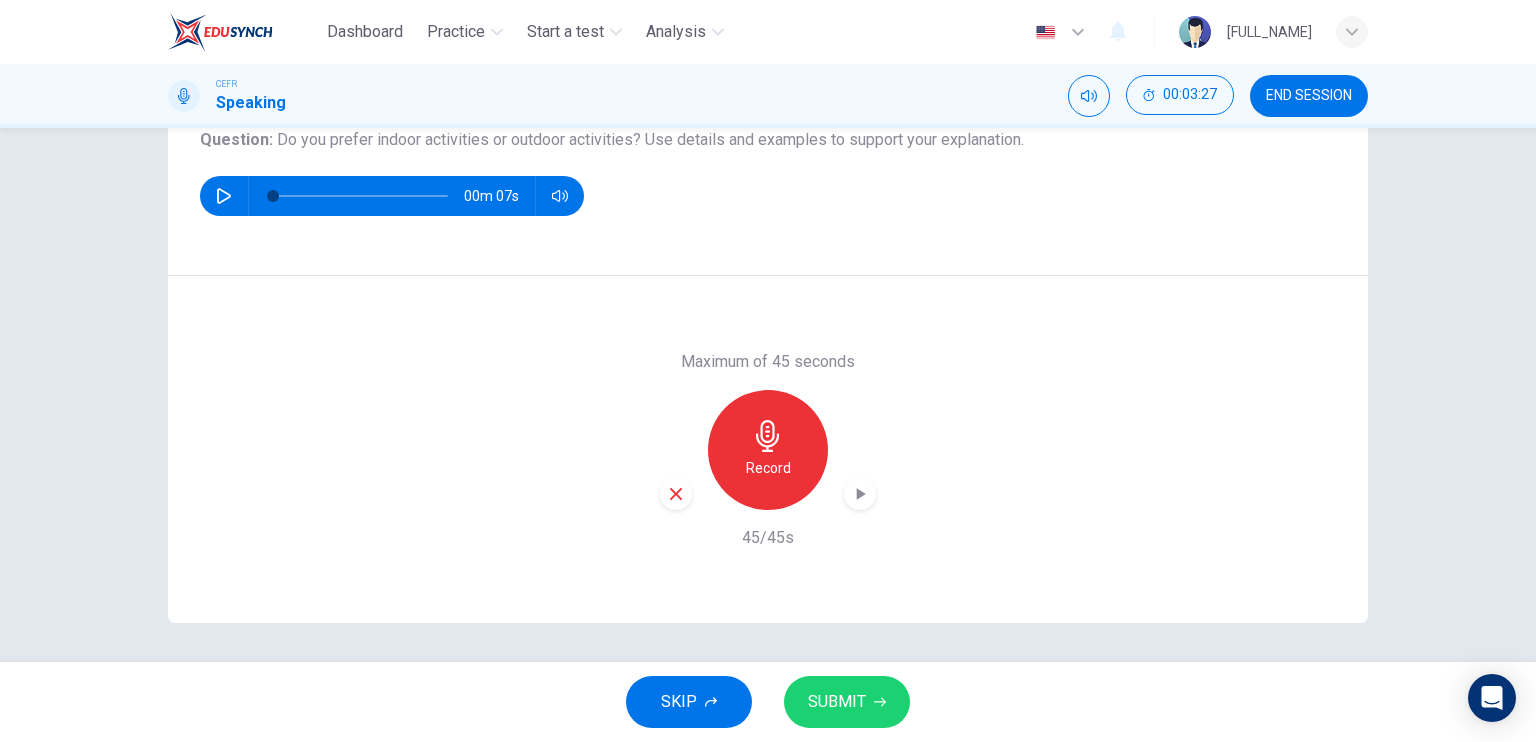 click on "SUBMIT" at bounding box center [847, 702] 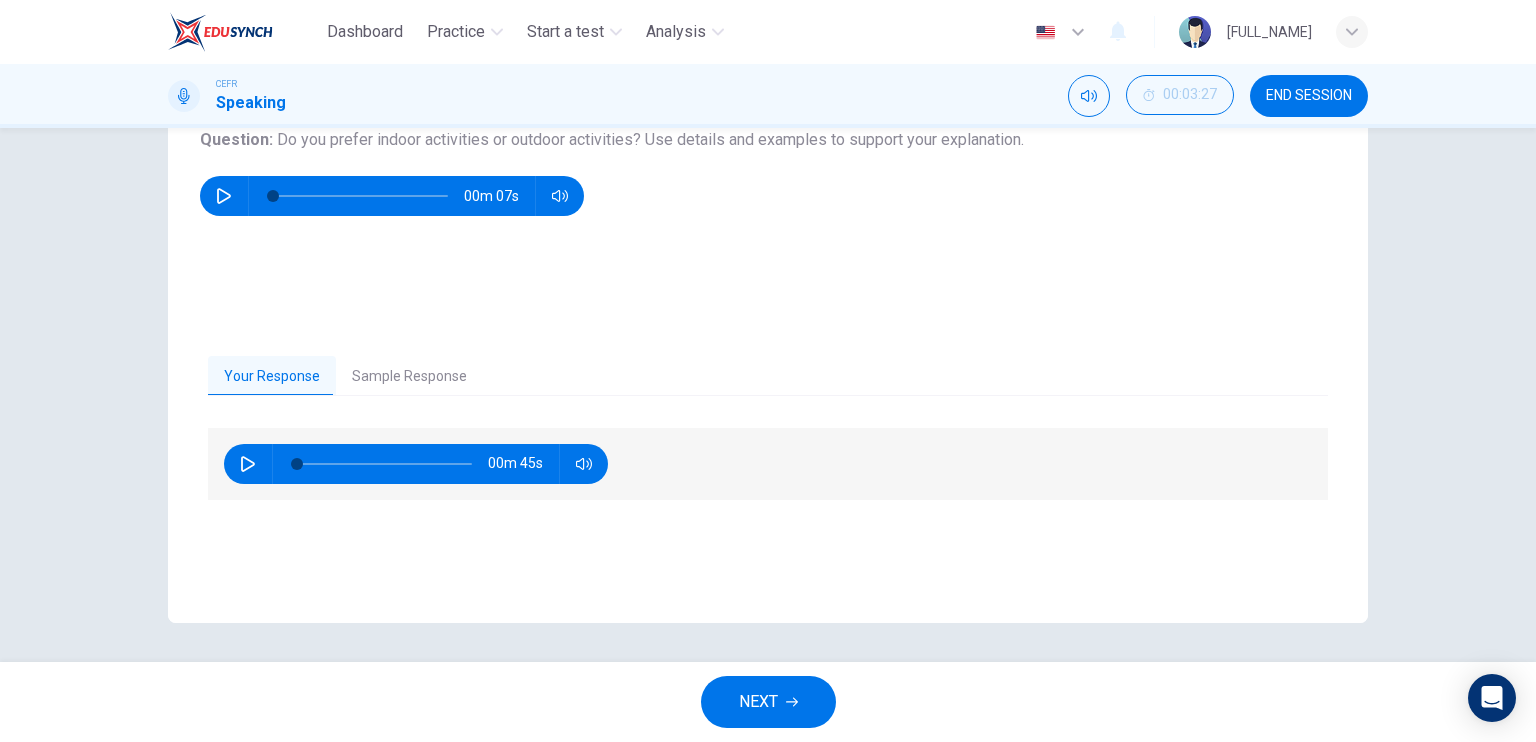 click on "Sample Response" at bounding box center [409, 377] 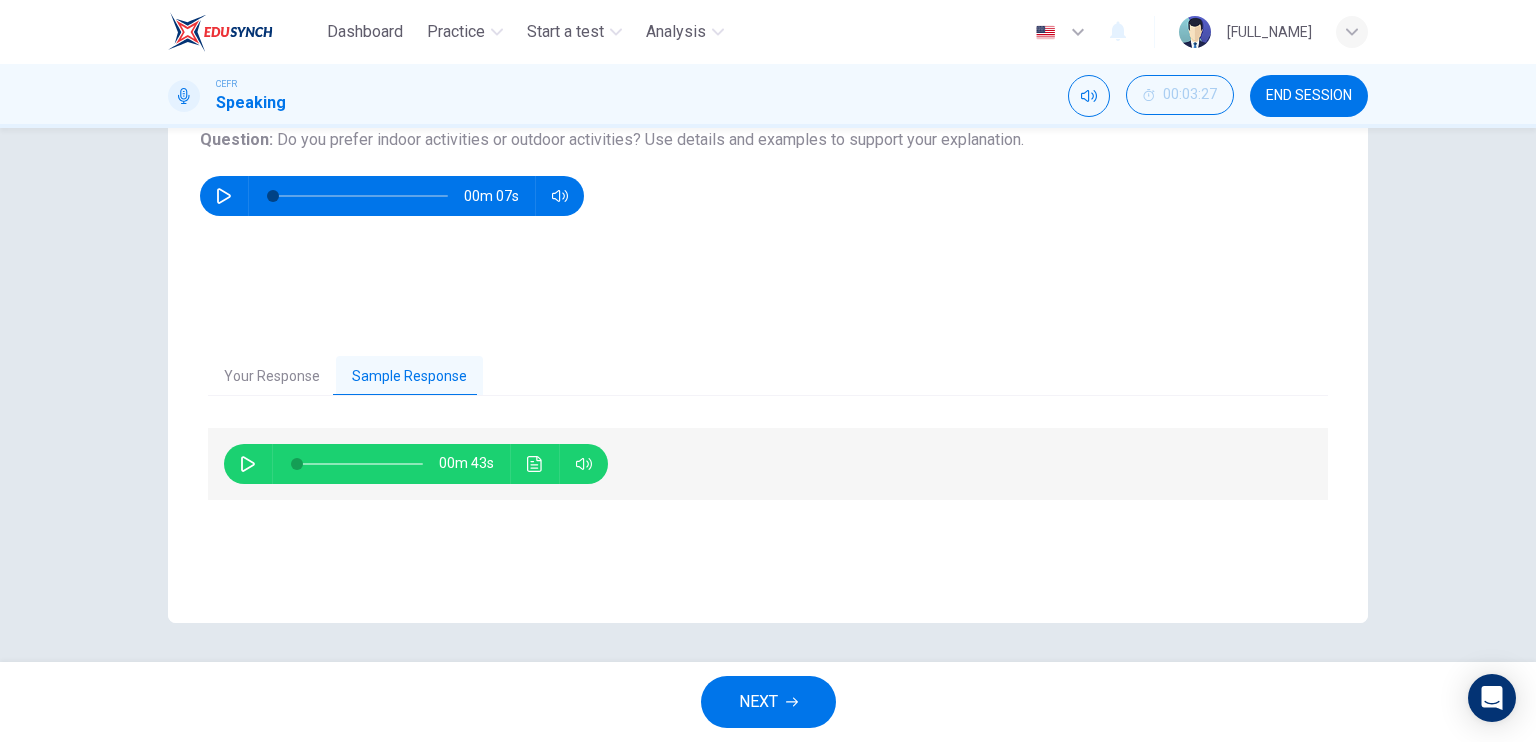 click at bounding box center (248, 464) 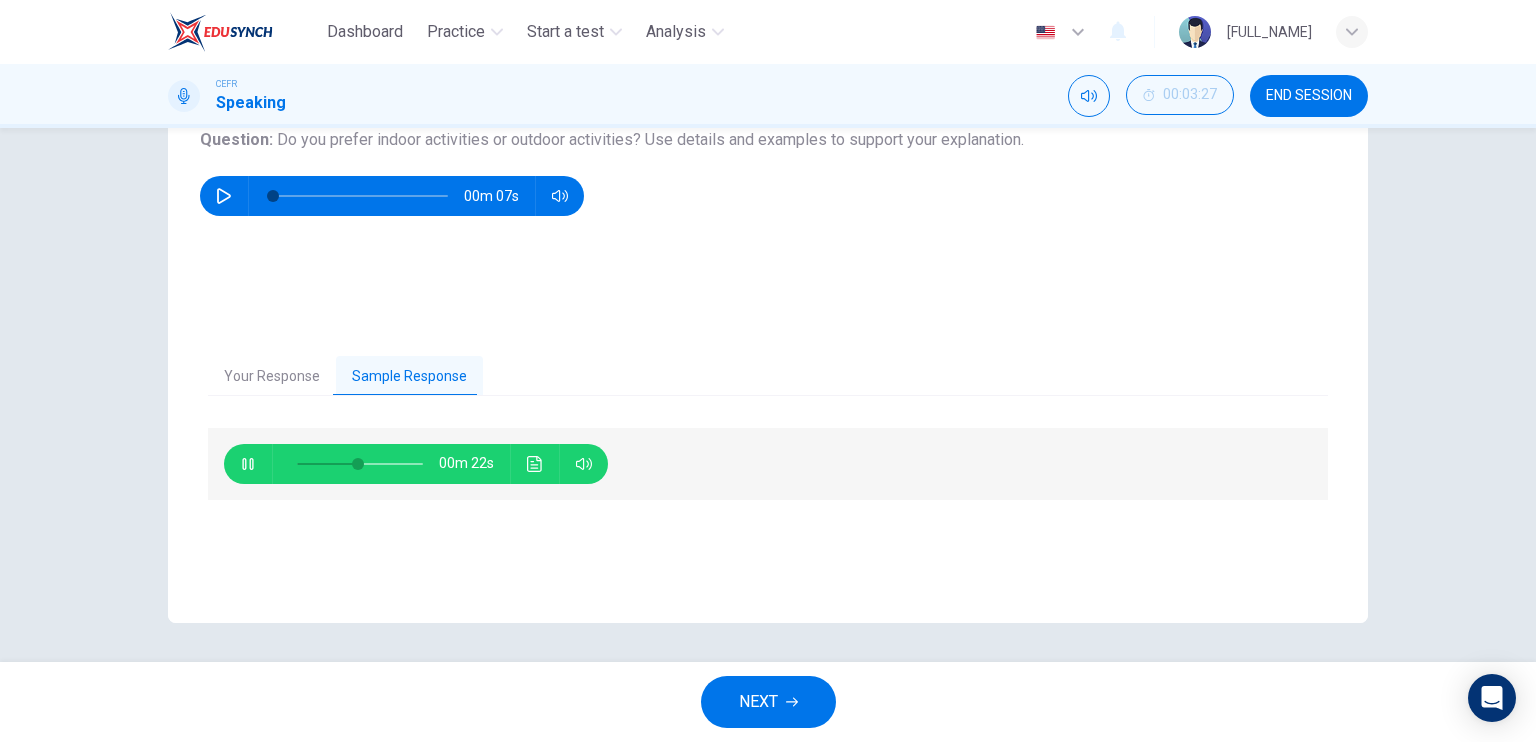 click on "NEXT" at bounding box center [758, 702] 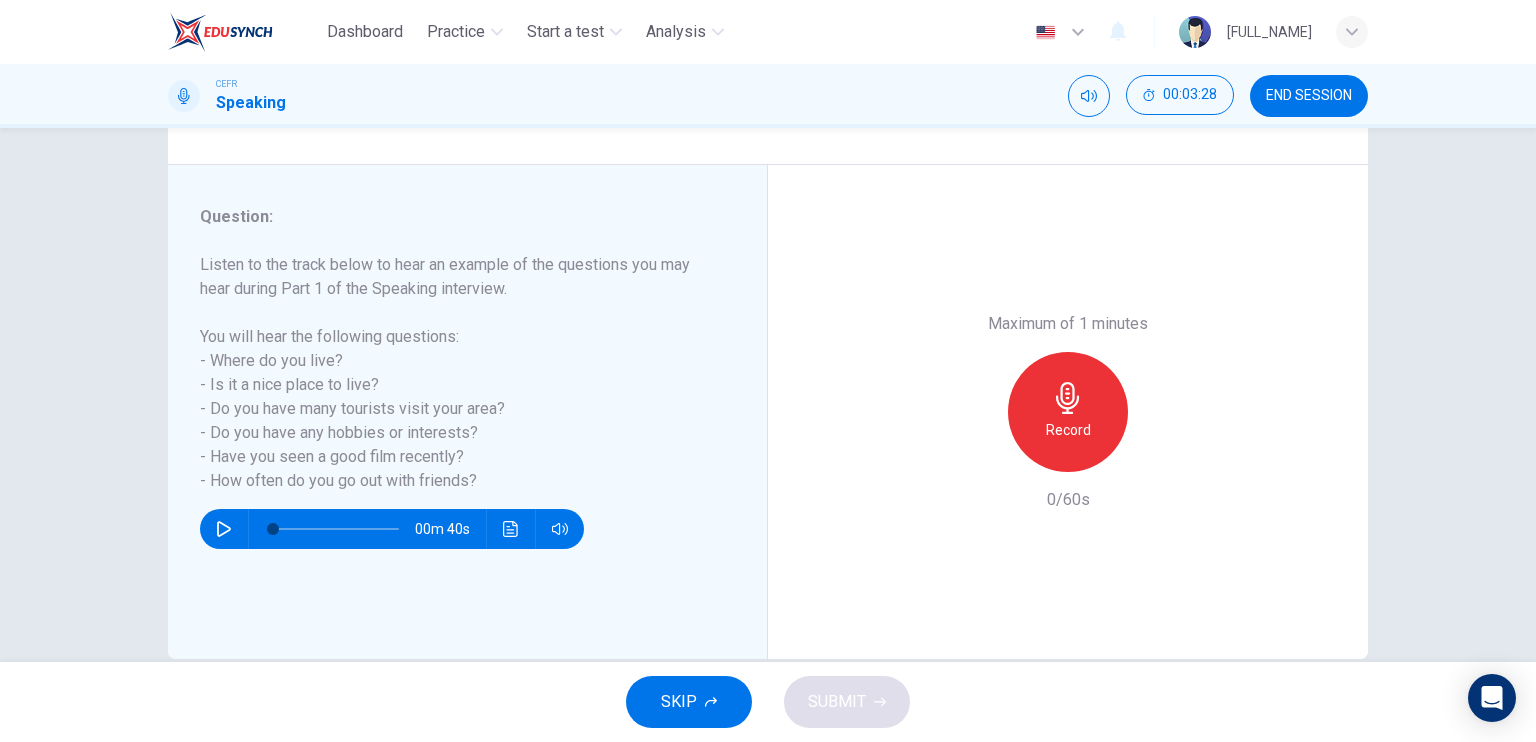 scroll, scrollTop: 240, scrollLeft: 0, axis: vertical 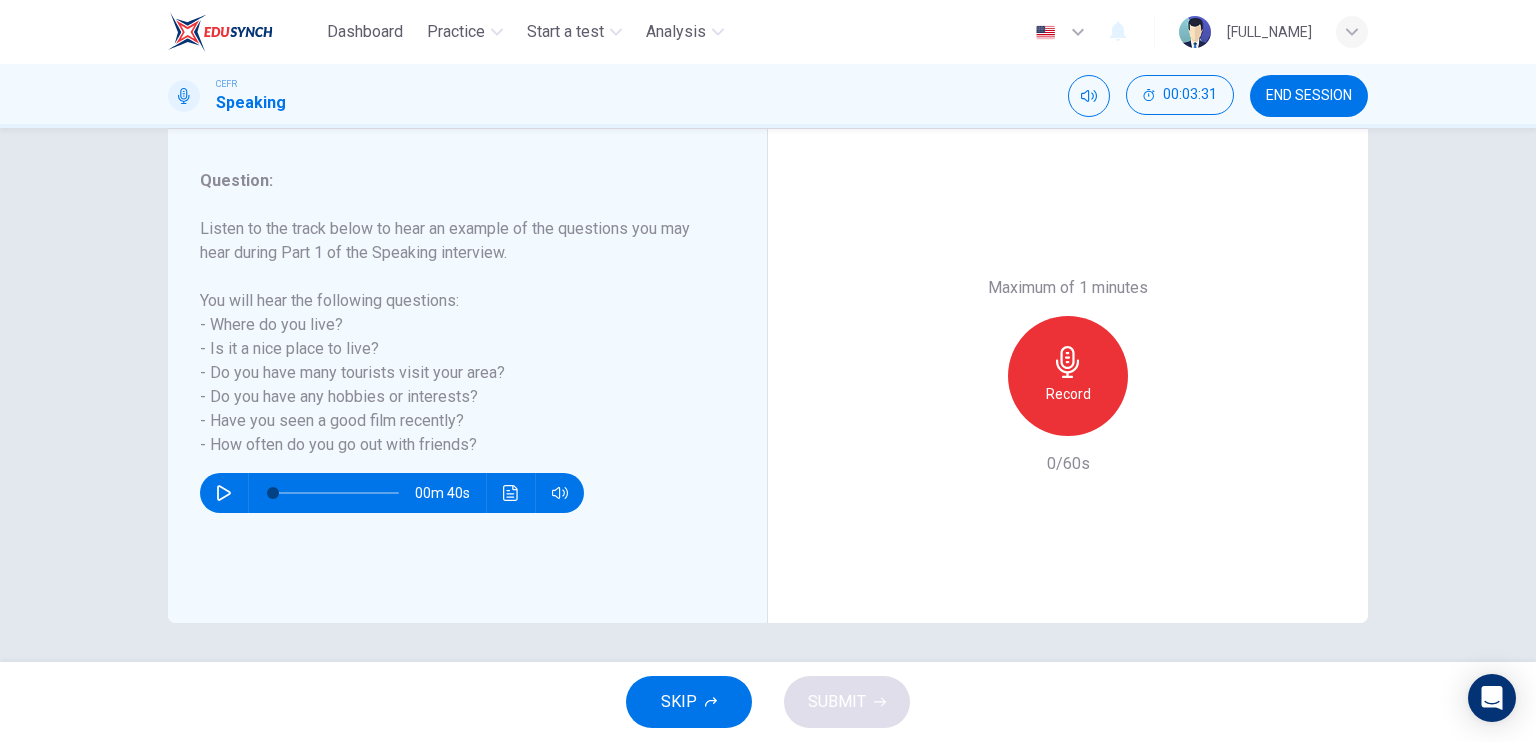 click at bounding box center (224, 493) 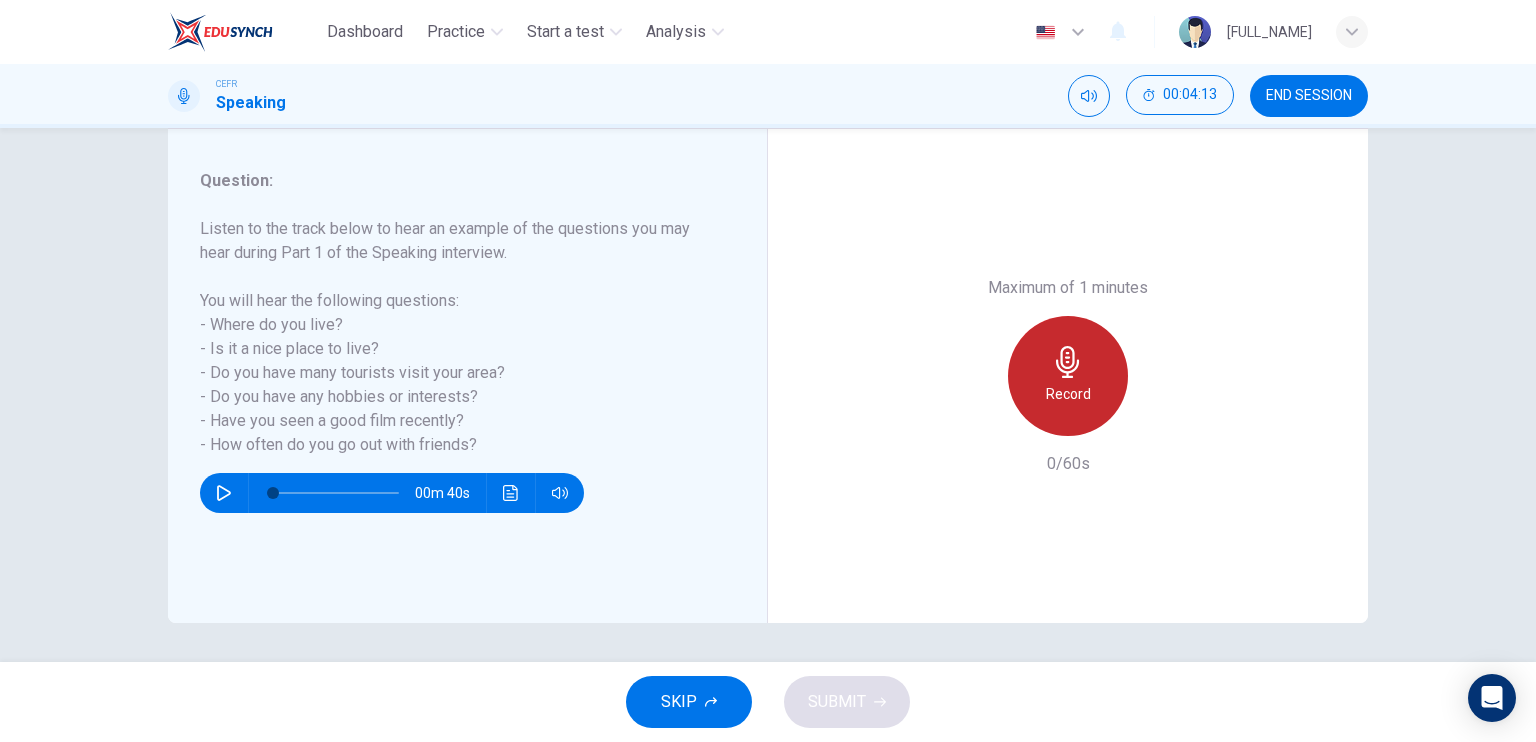 click on "Record" at bounding box center [1068, 394] 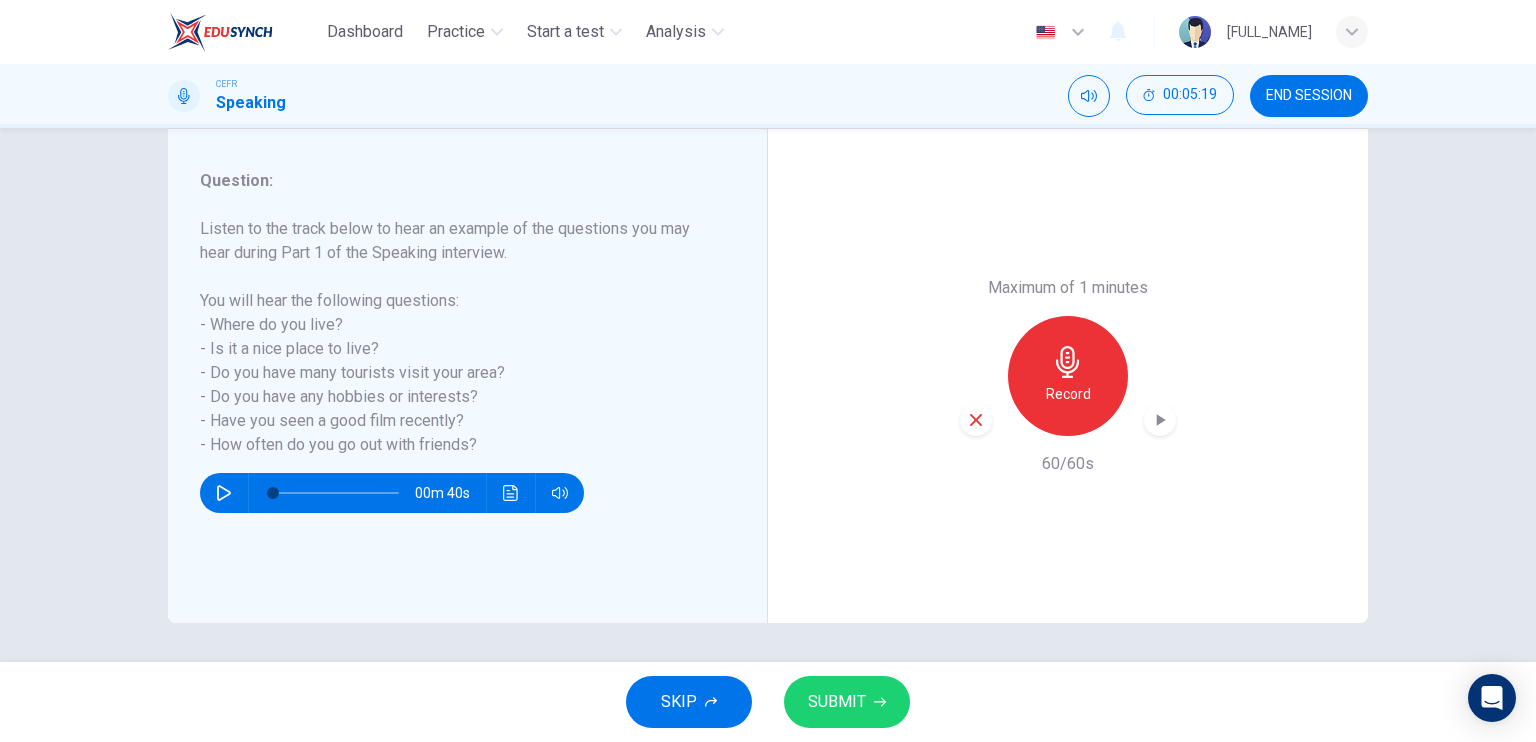 click on "SUBMIT" at bounding box center [837, 702] 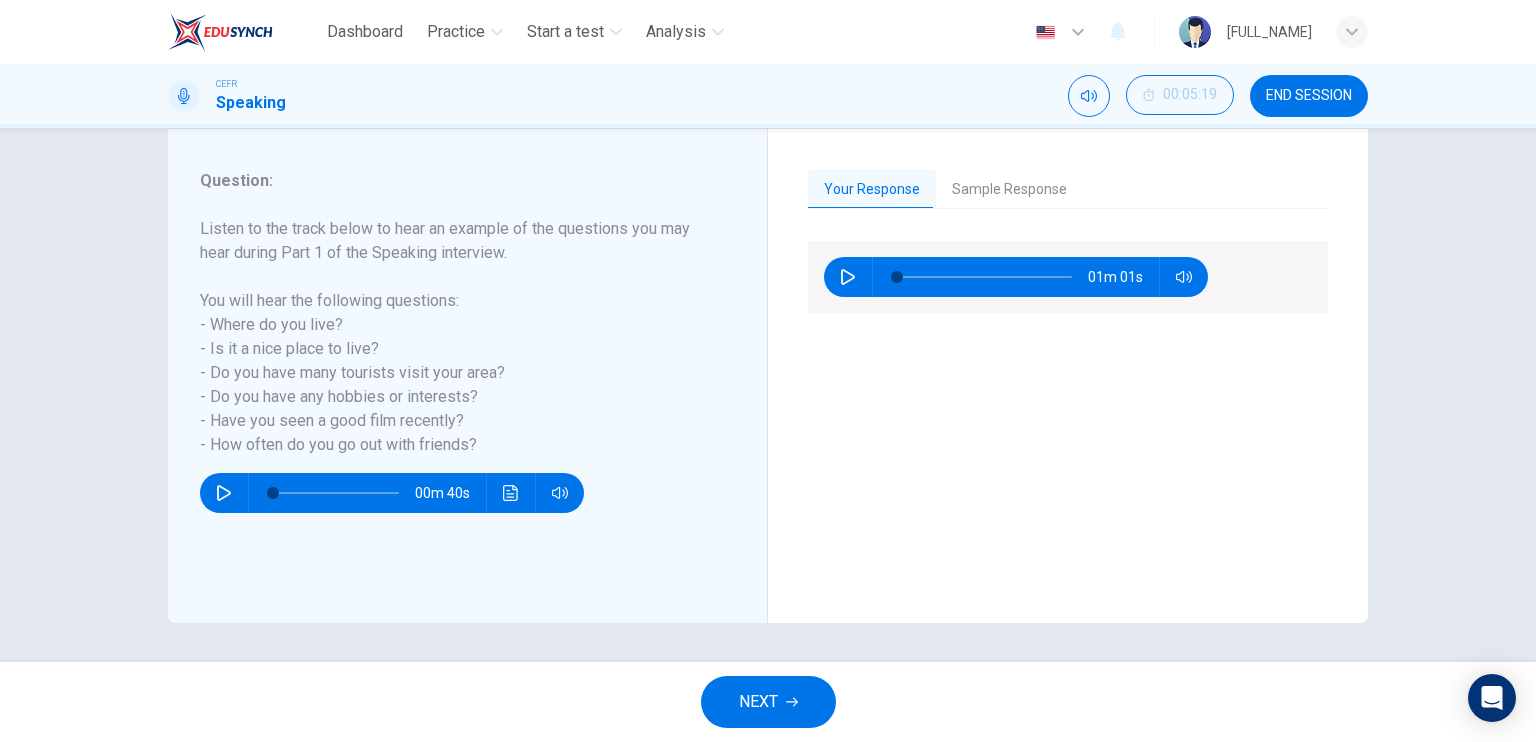 click on "Sample Response" at bounding box center [1009, 190] 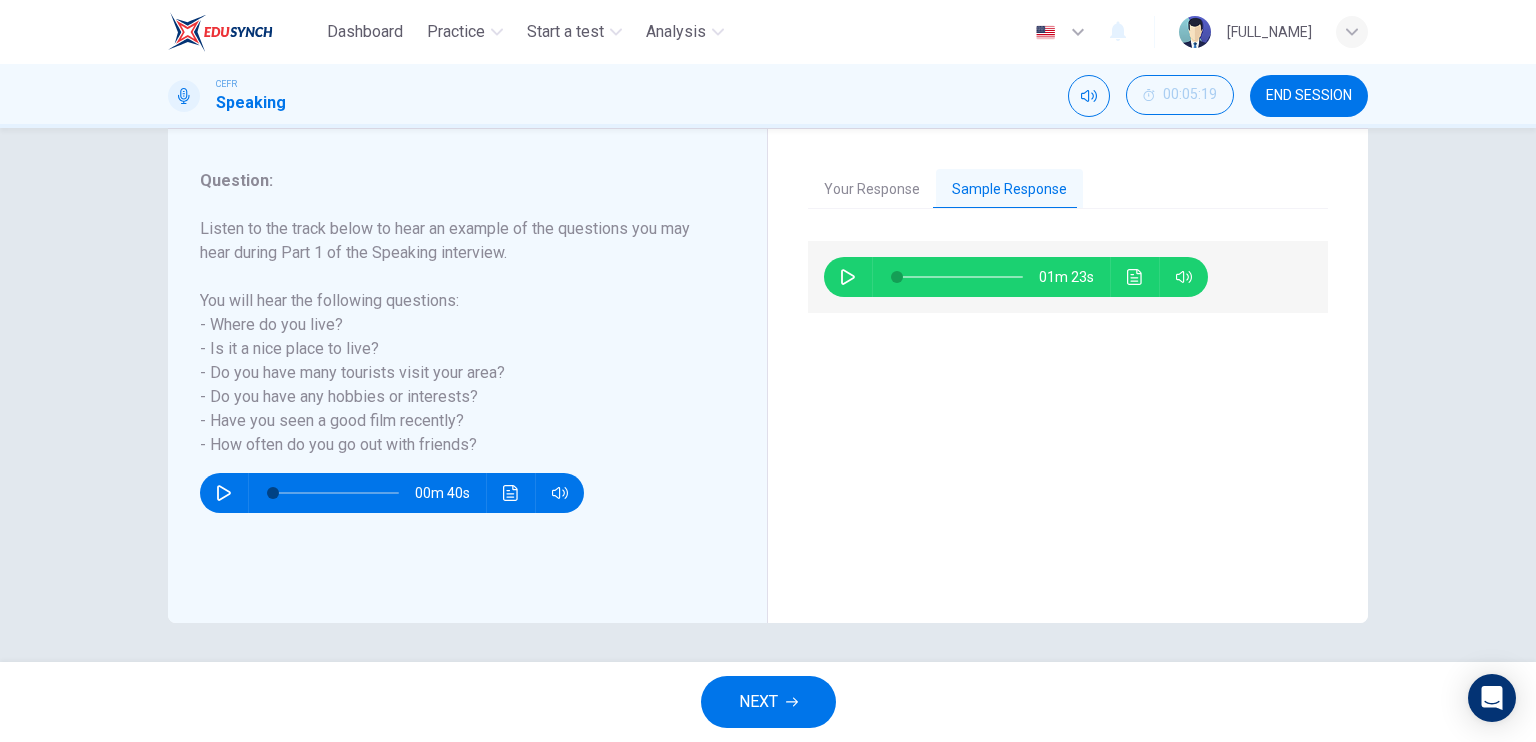 click on "Your Response" at bounding box center [872, 190] 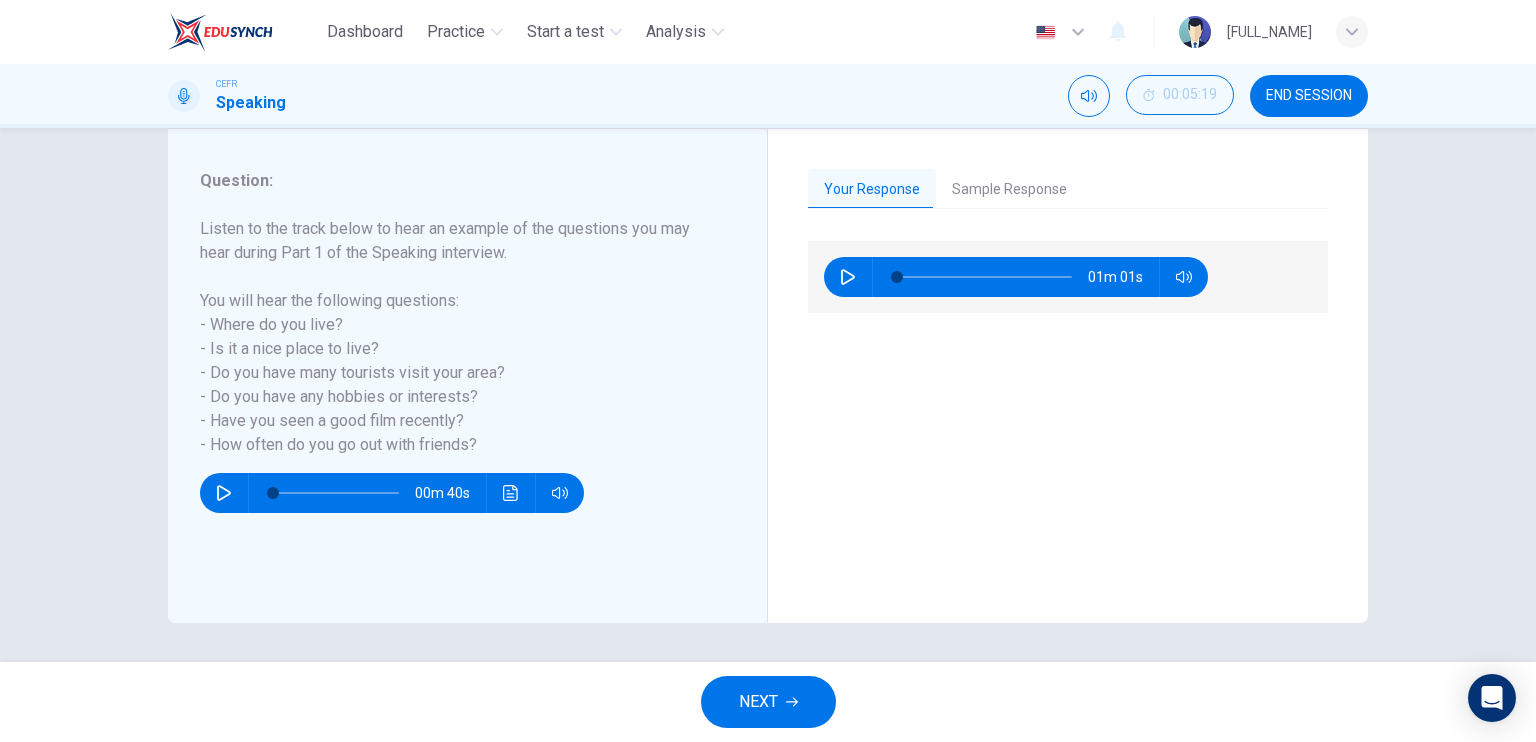 click on "NEXT" at bounding box center (758, 702) 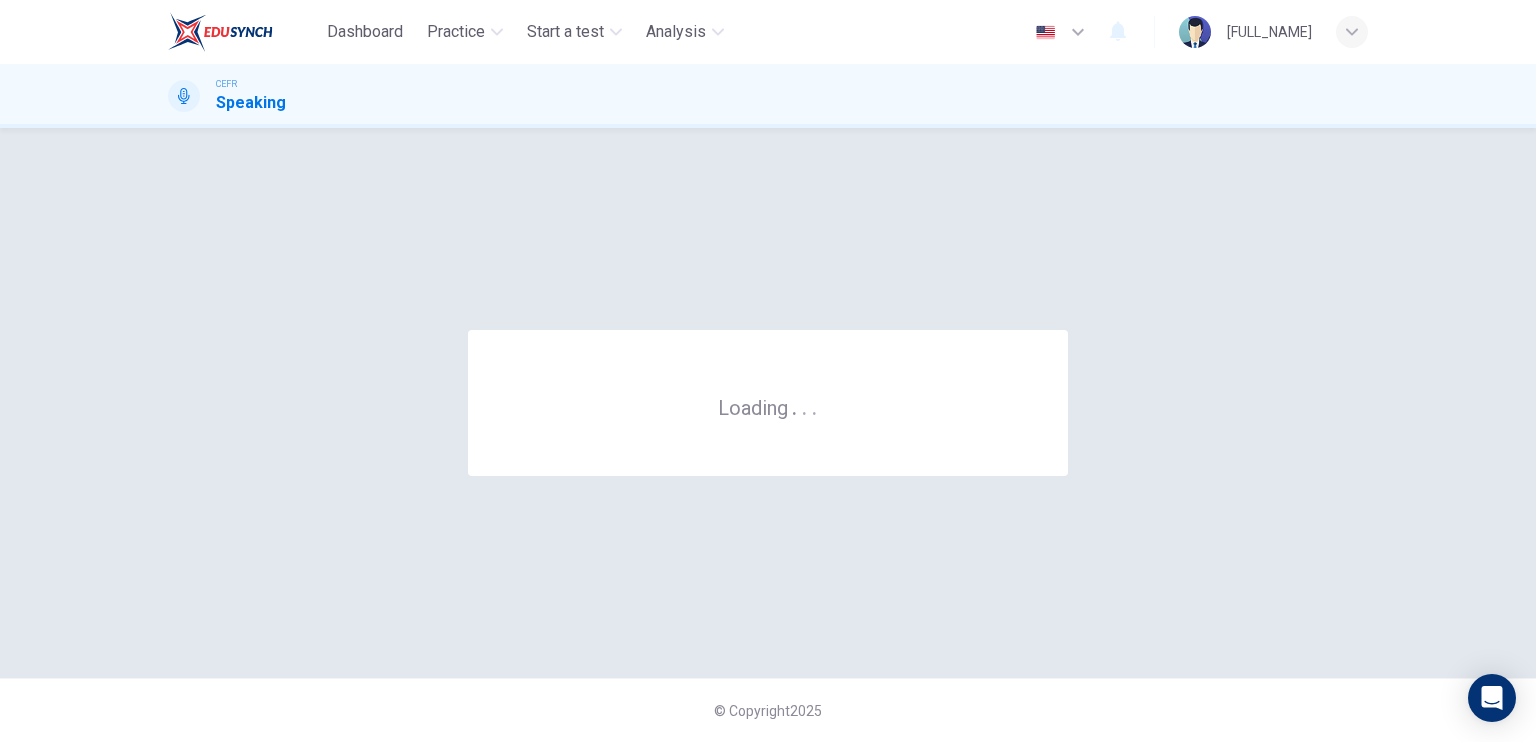 scroll, scrollTop: 0, scrollLeft: 0, axis: both 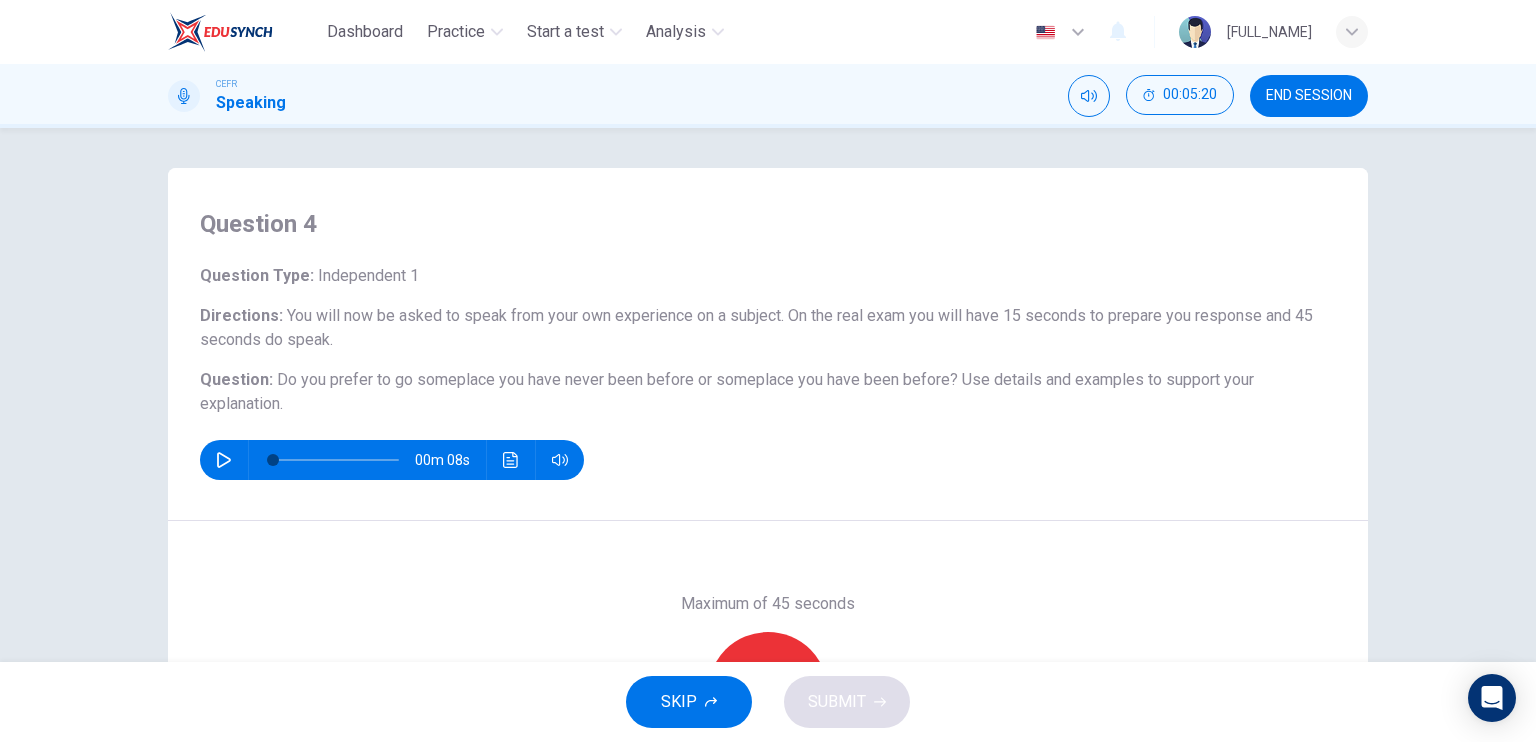 click at bounding box center [224, 460] 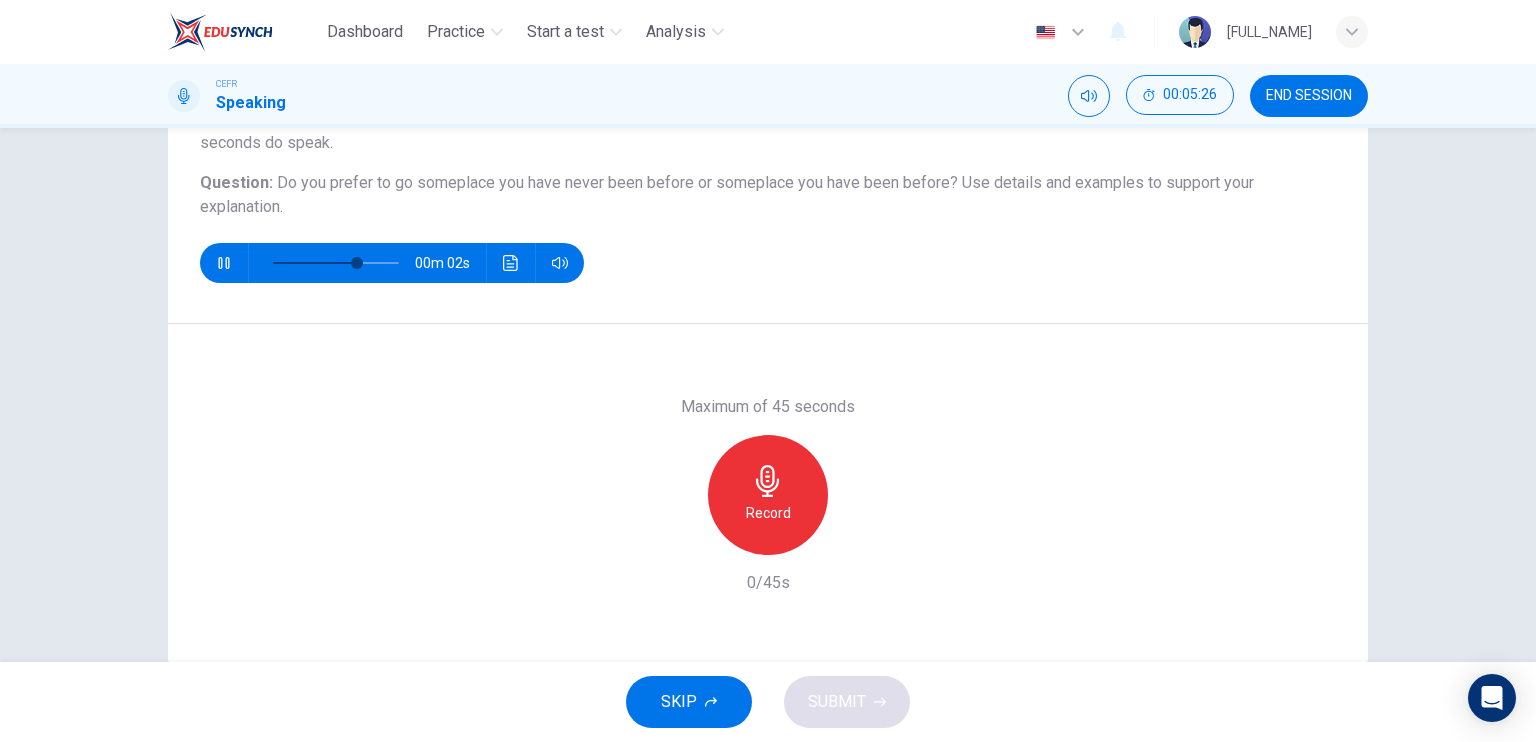 scroll, scrollTop: 200, scrollLeft: 0, axis: vertical 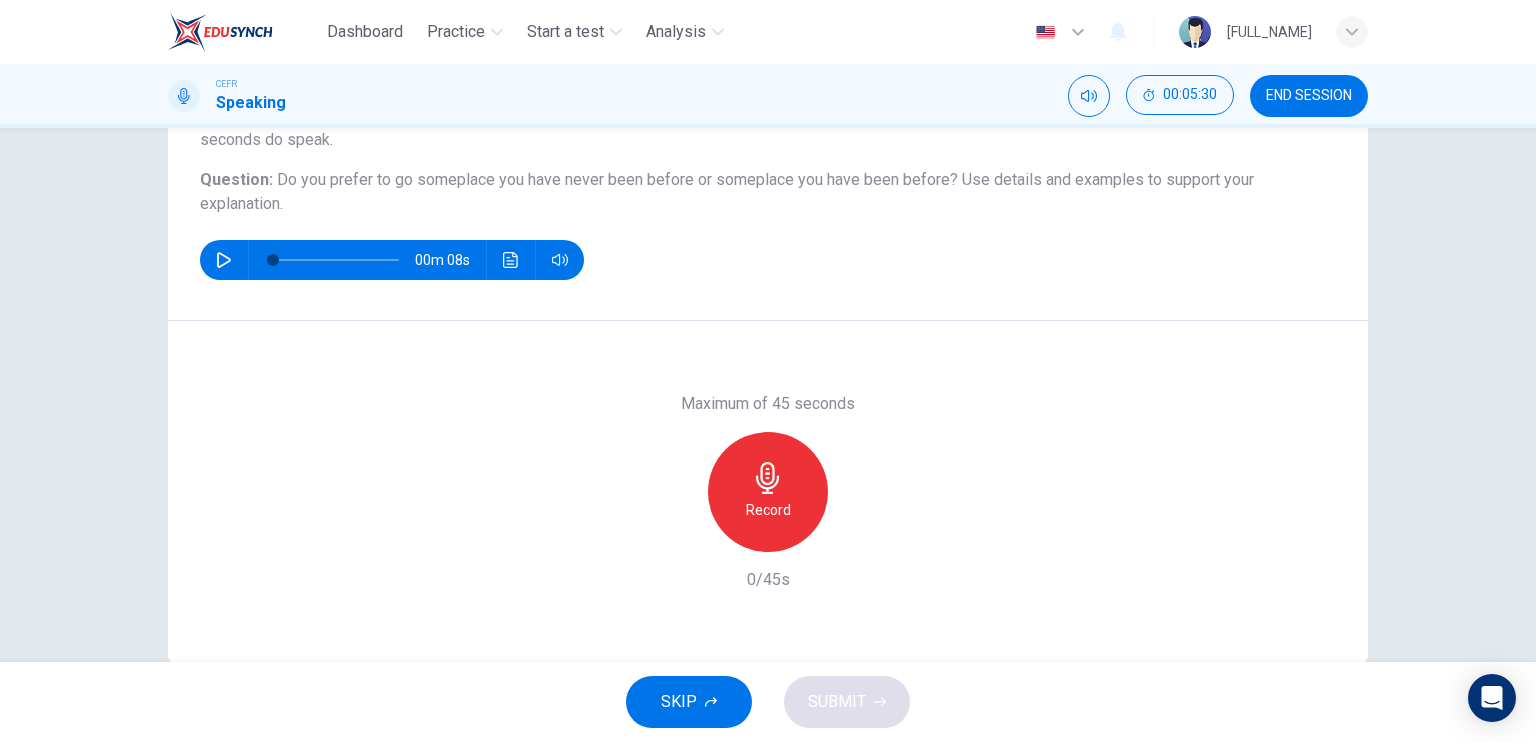 click on "Record" at bounding box center (768, 510) 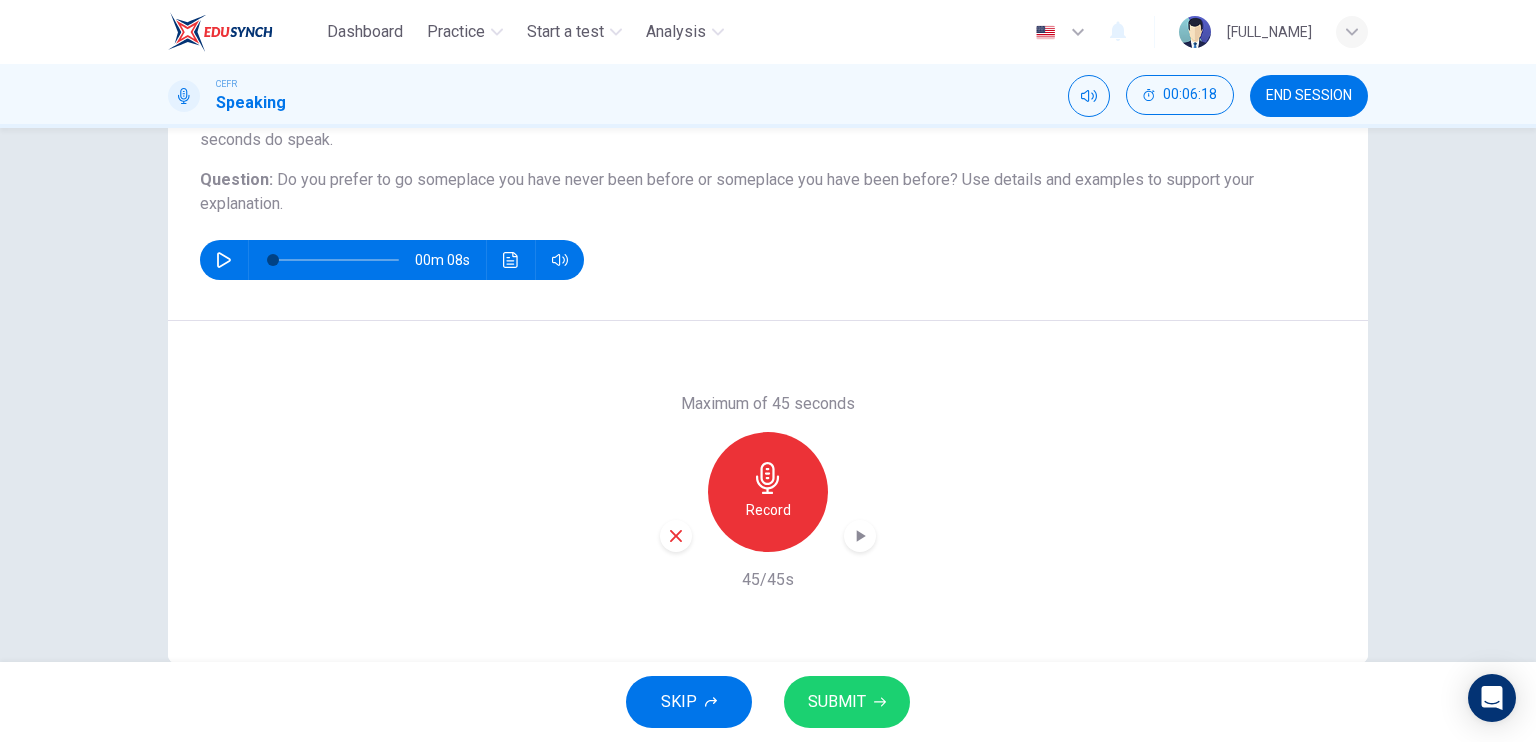 click at bounding box center [880, 702] 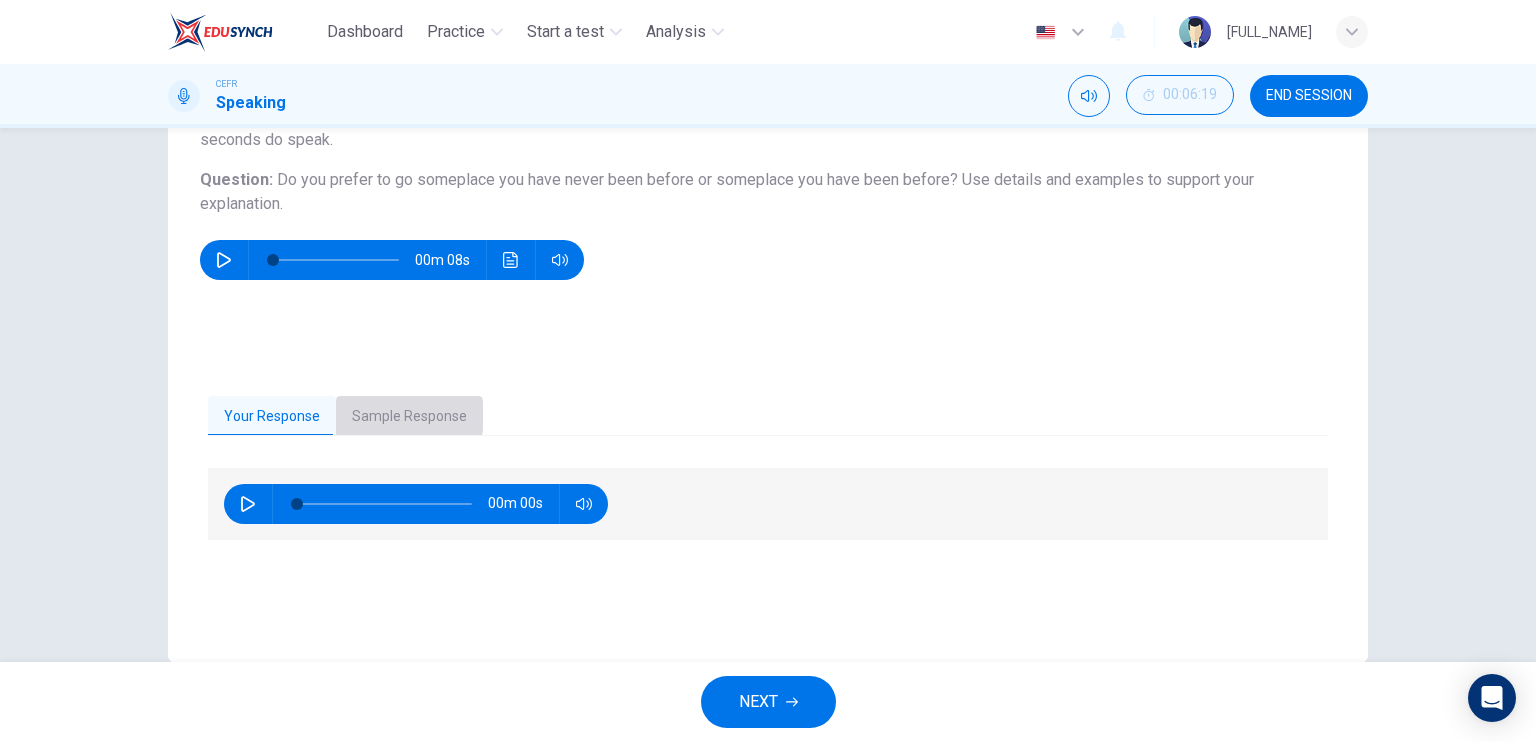 click on "Sample Response" at bounding box center [409, 417] 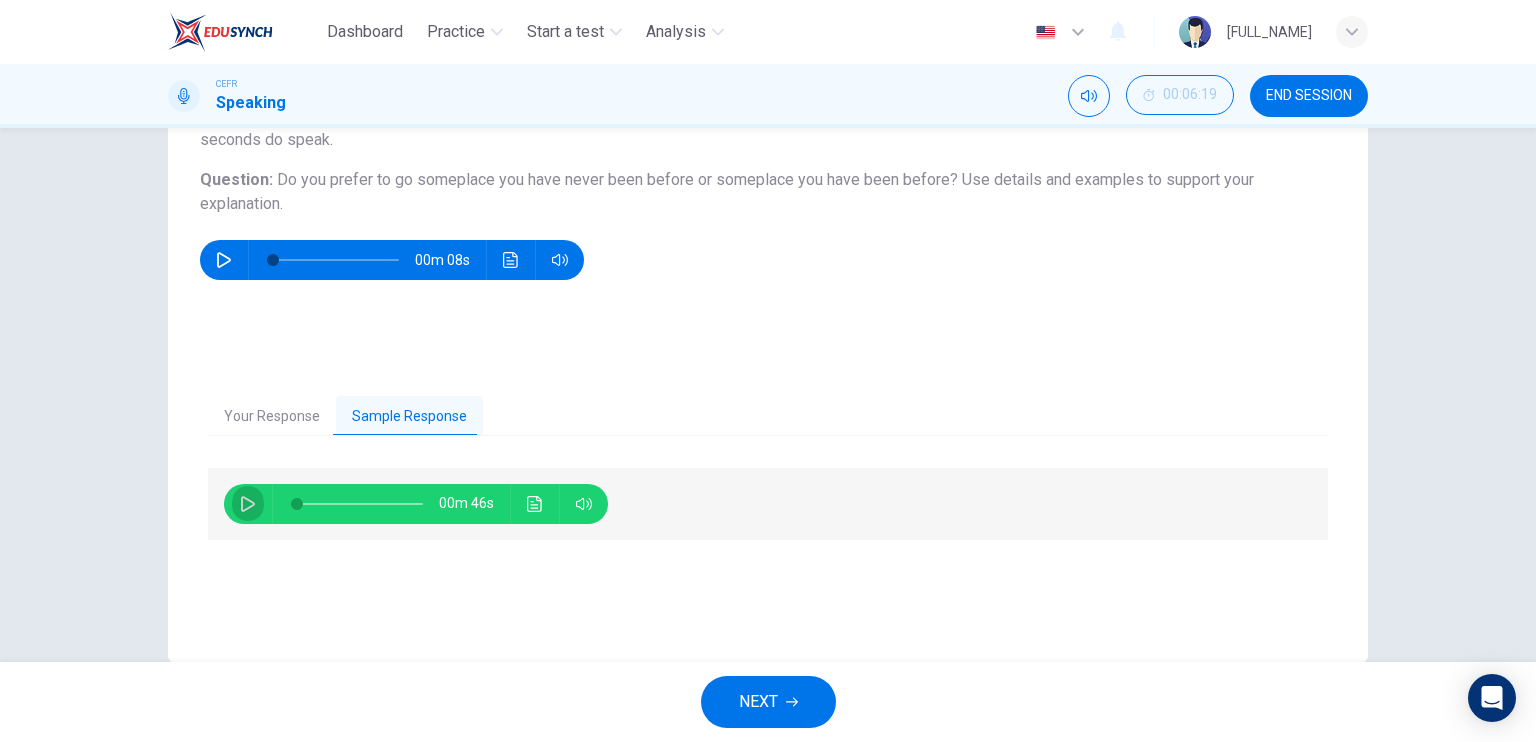 click at bounding box center [248, 504] 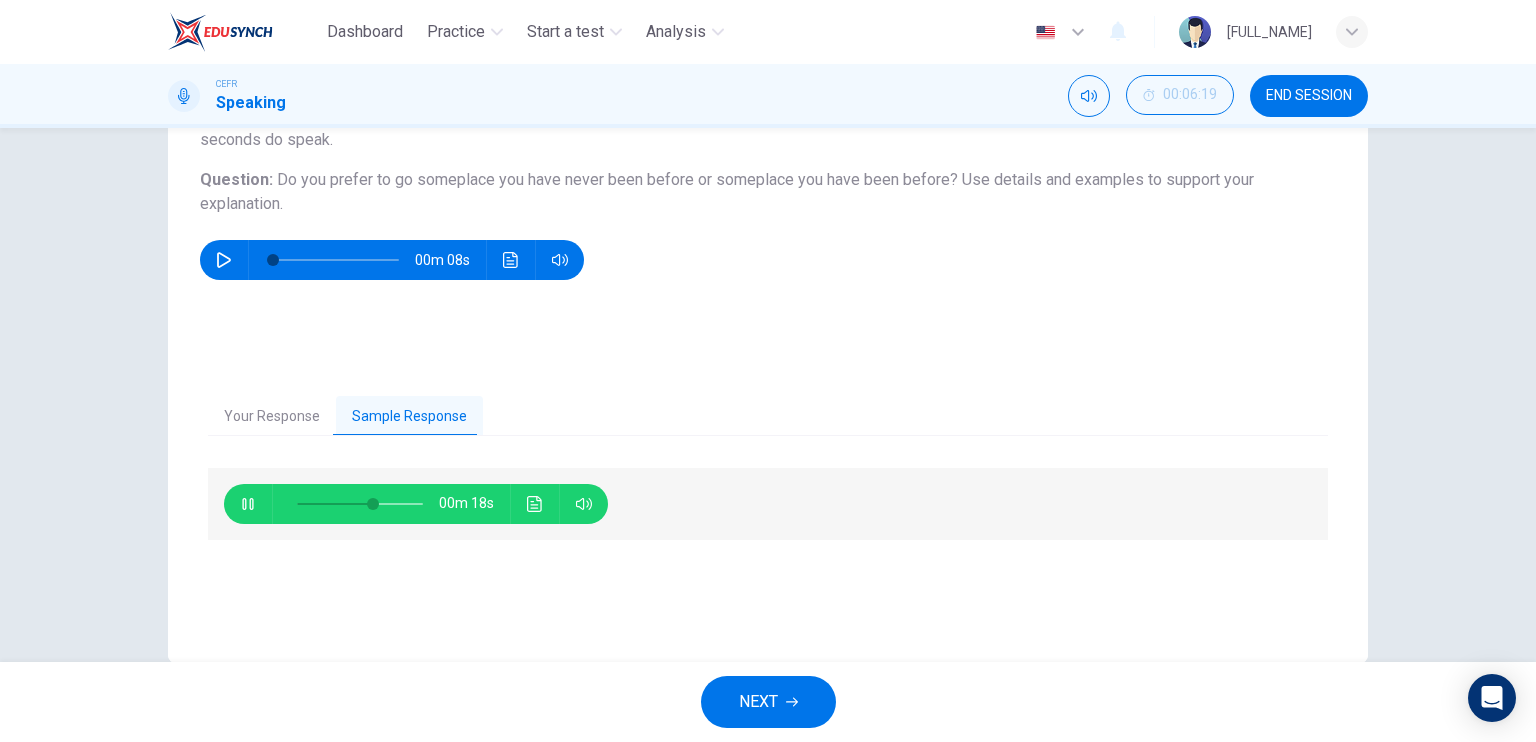 click on "NEXT" at bounding box center (758, 702) 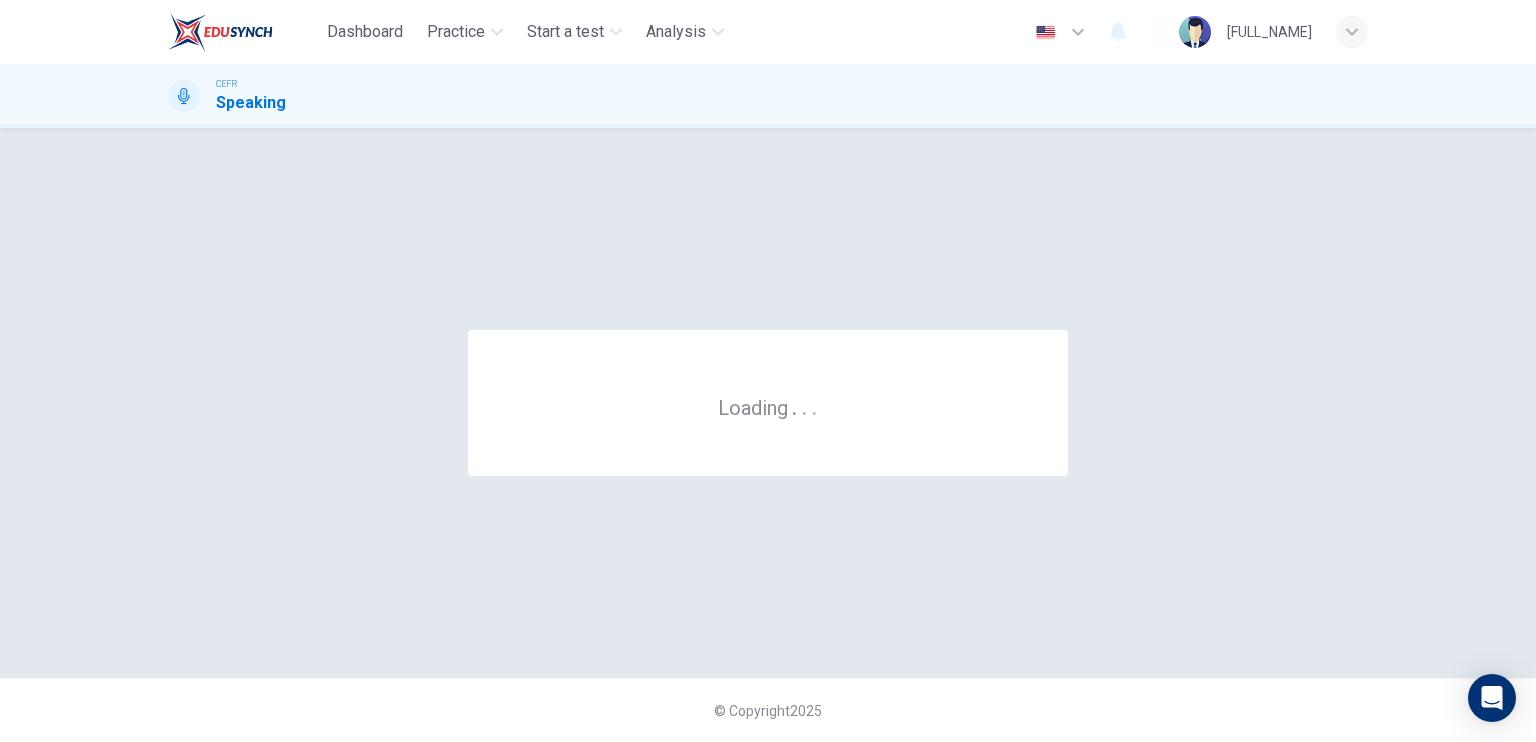 scroll, scrollTop: 0, scrollLeft: 0, axis: both 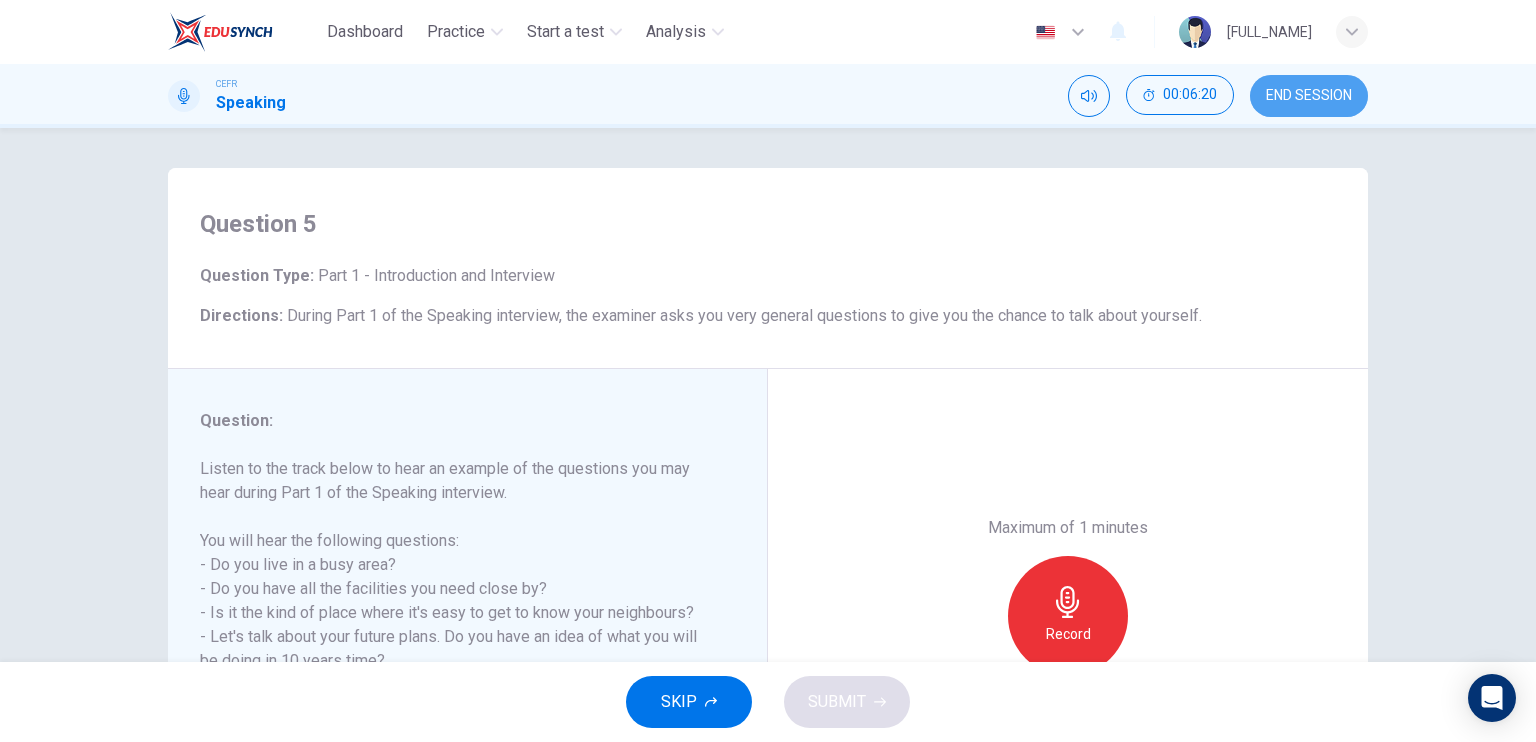 click on "END SESSION" at bounding box center [1309, 96] 